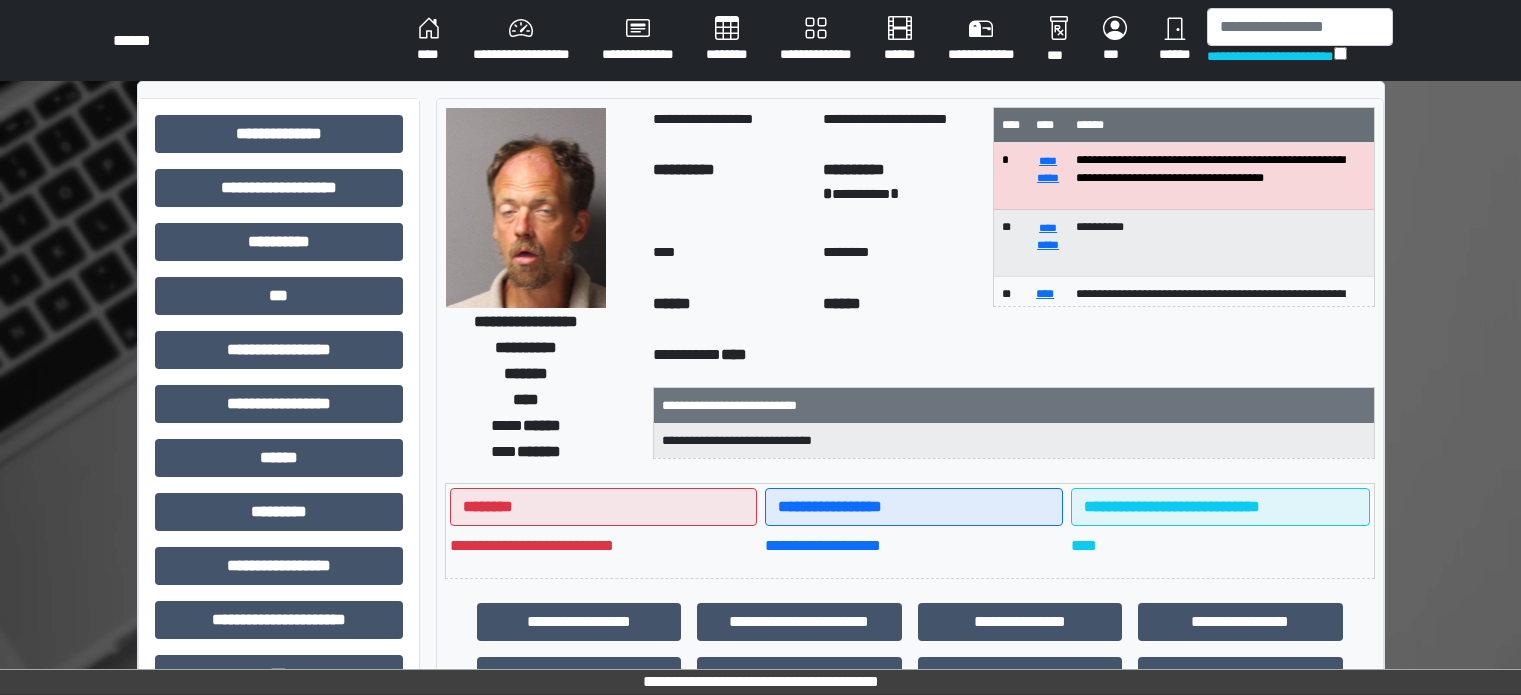 select on "**" 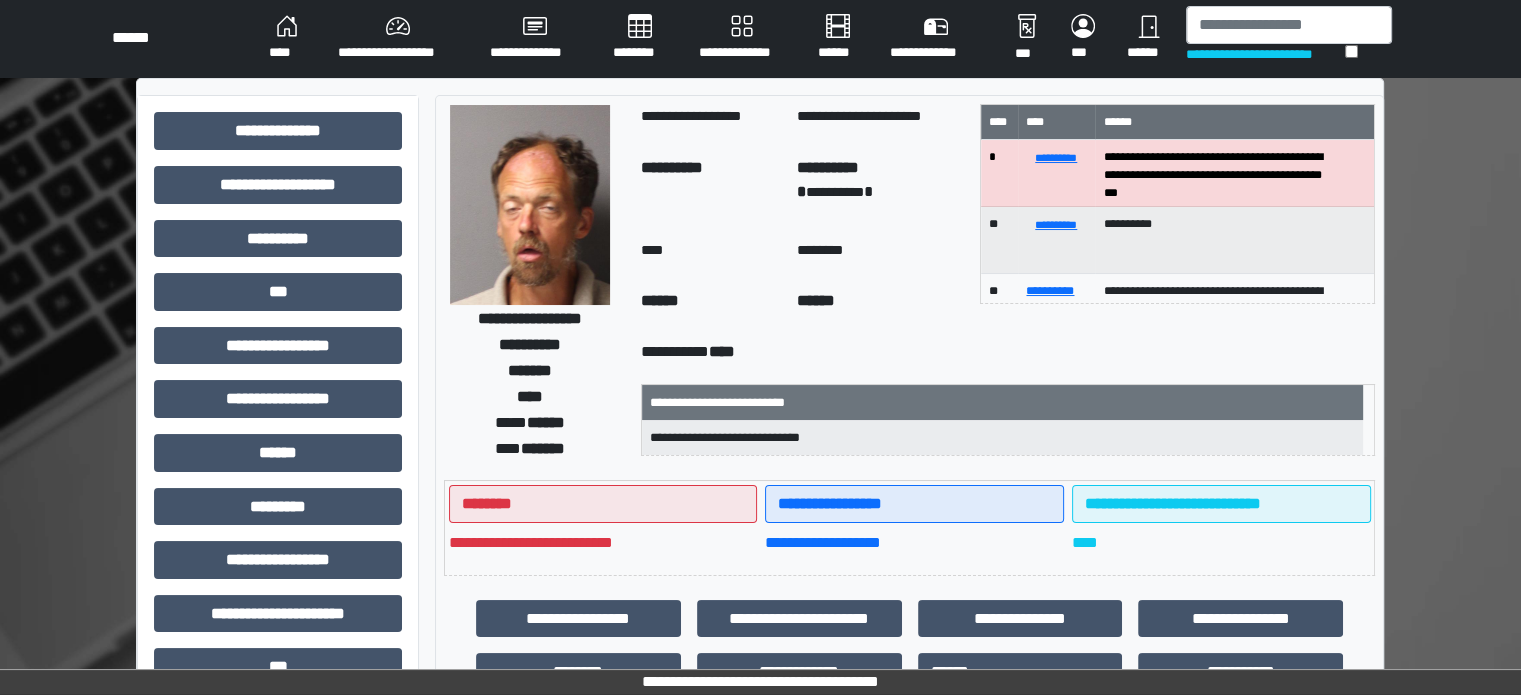 scroll, scrollTop: 0, scrollLeft: 0, axis: both 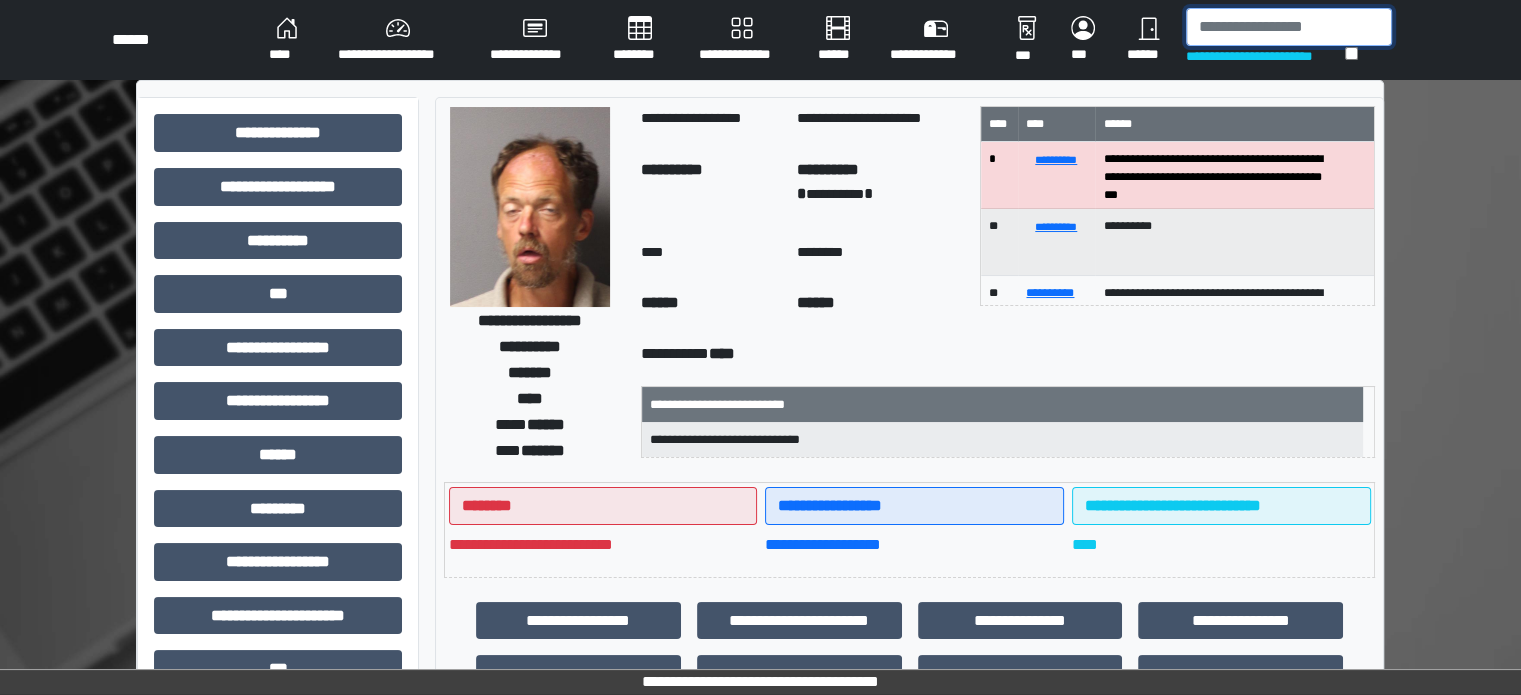 click at bounding box center (1289, 27) 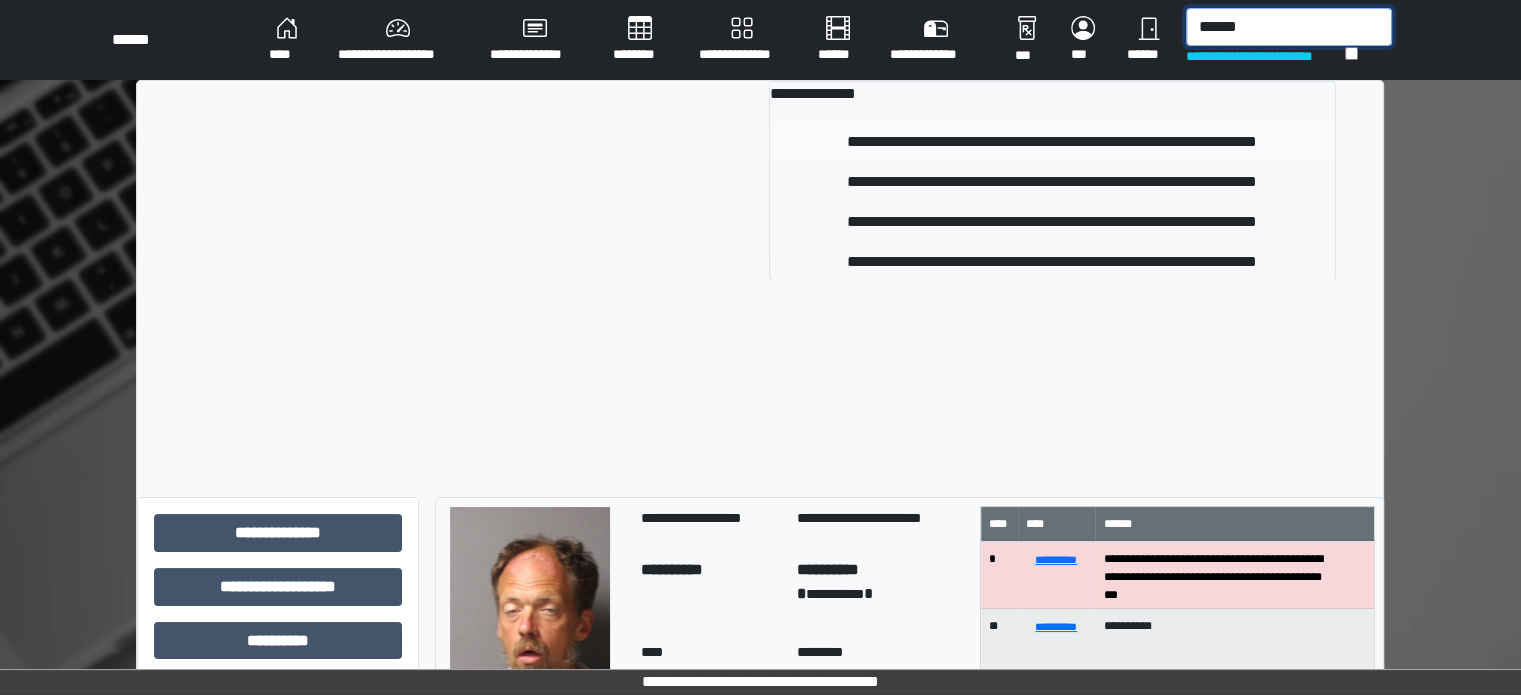 type on "******" 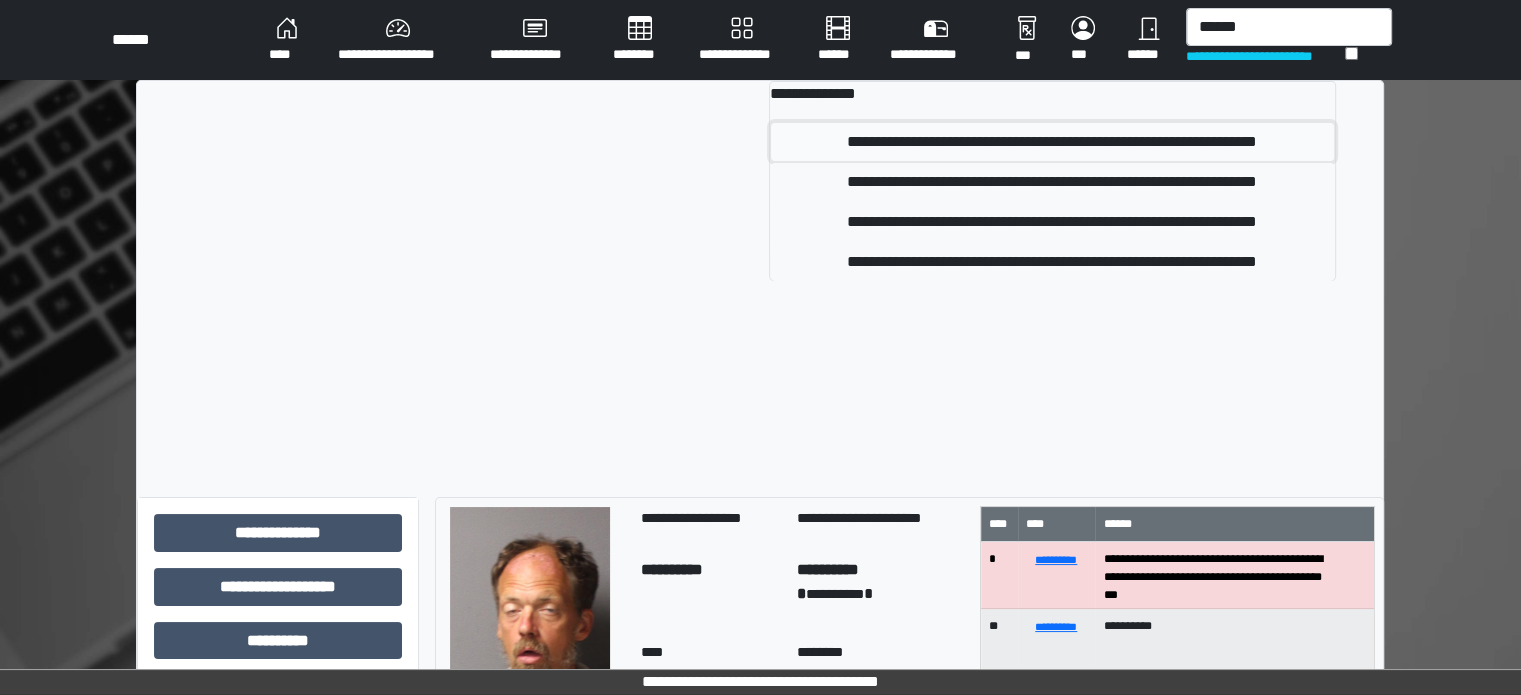 click on "**********" at bounding box center [1052, 142] 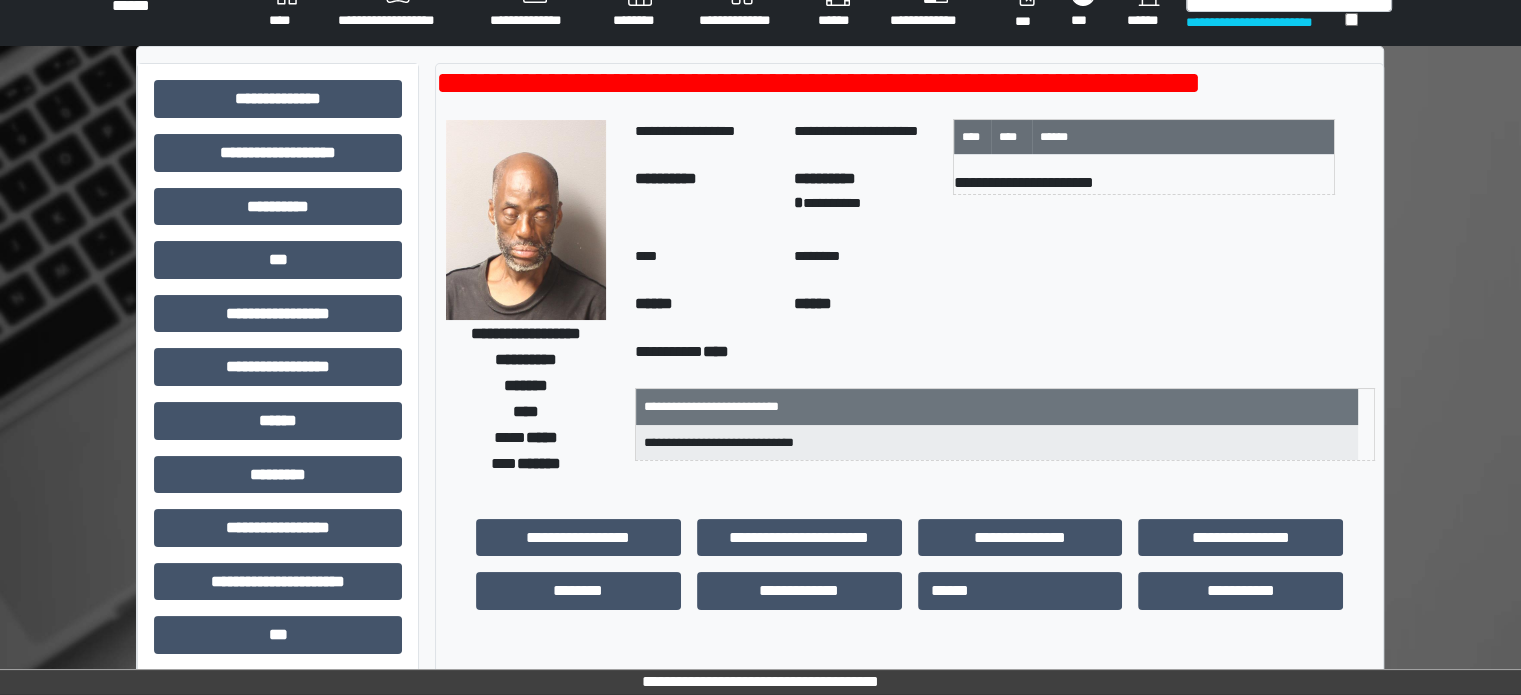 scroll, scrollTop: 0, scrollLeft: 0, axis: both 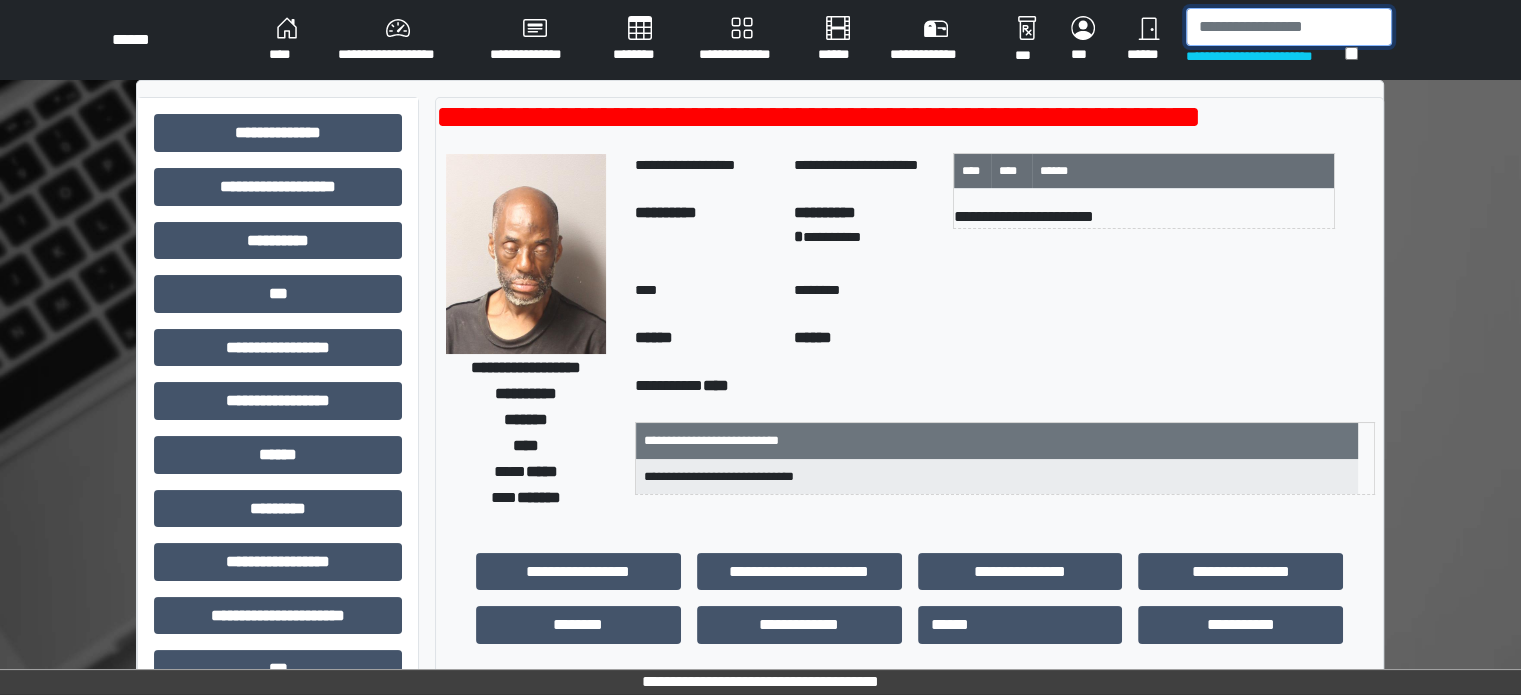 click at bounding box center [1289, 27] 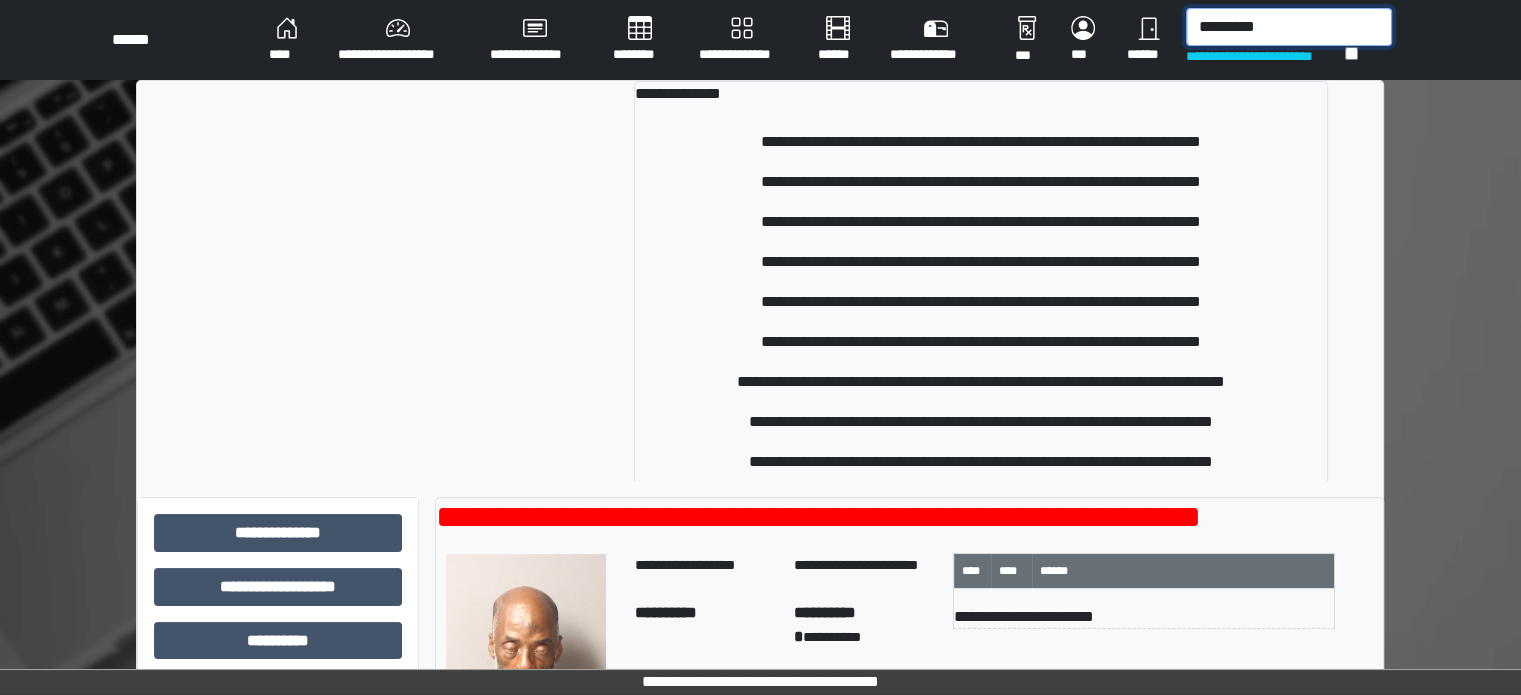 click on "*********" at bounding box center (1289, 27) 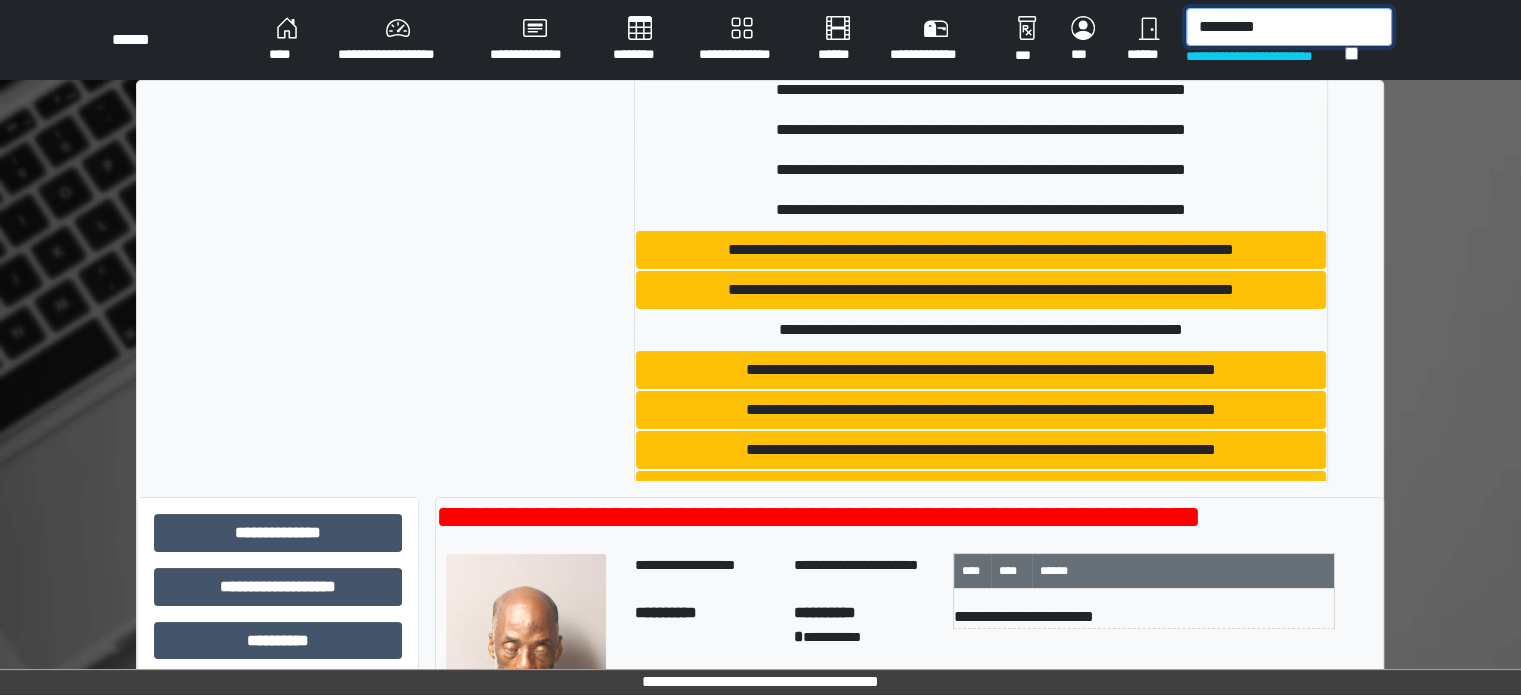 scroll, scrollTop: 700, scrollLeft: 0, axis: vertical 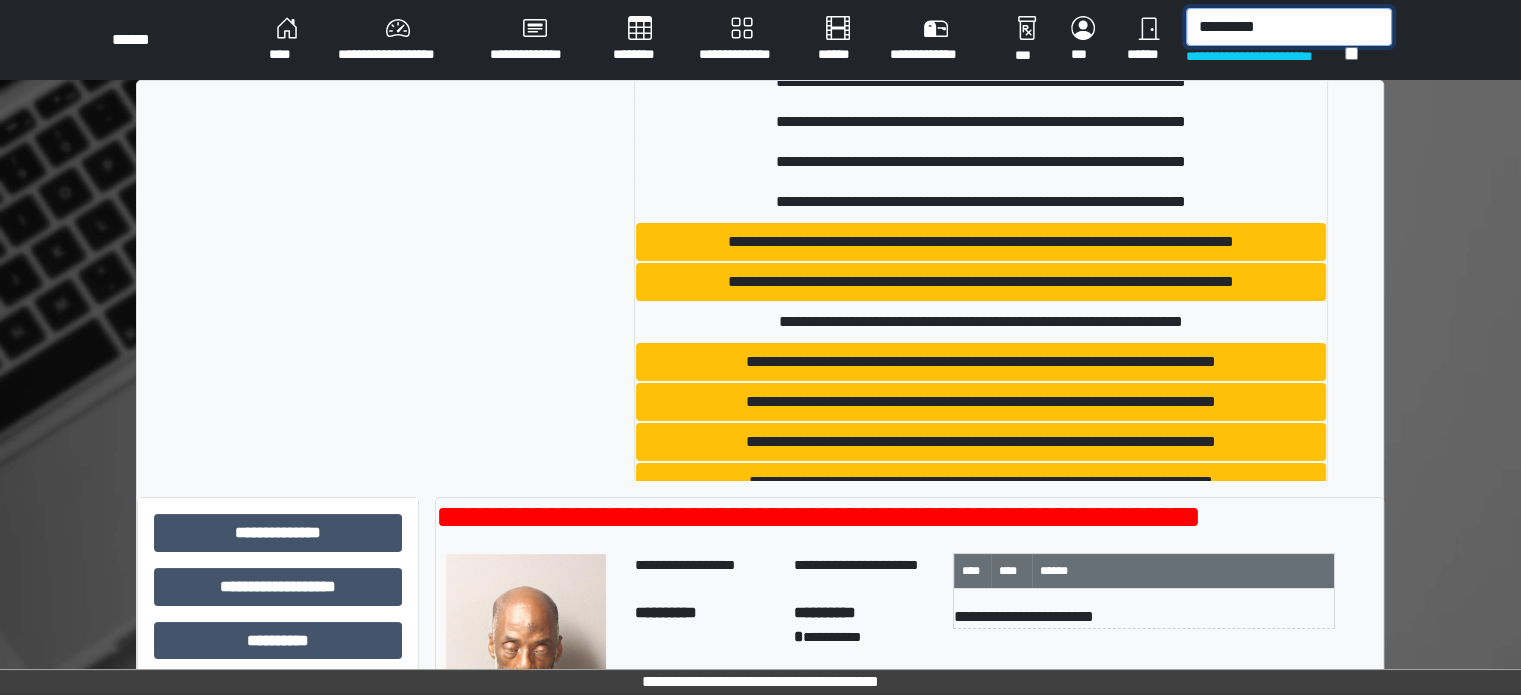 type on "*********" 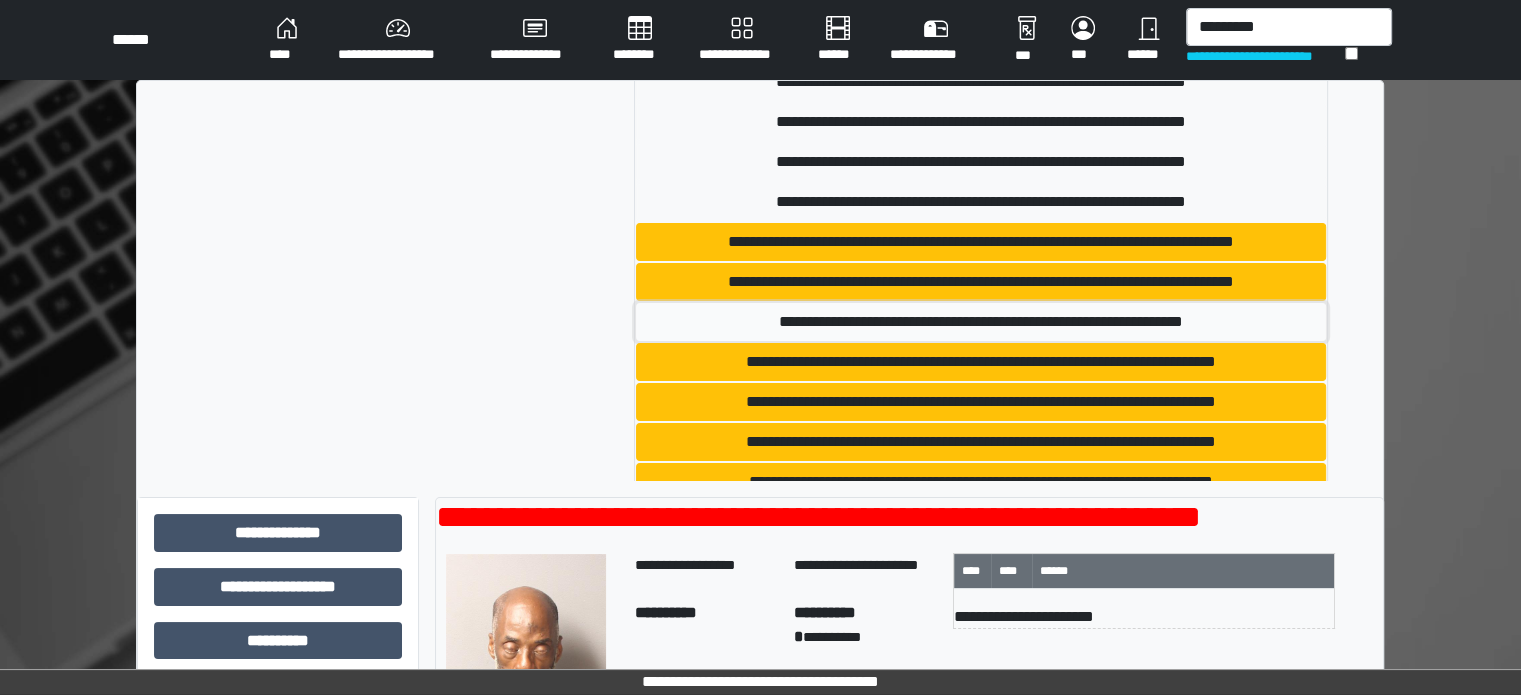 click on "**********" at bounding box center (981, 322) 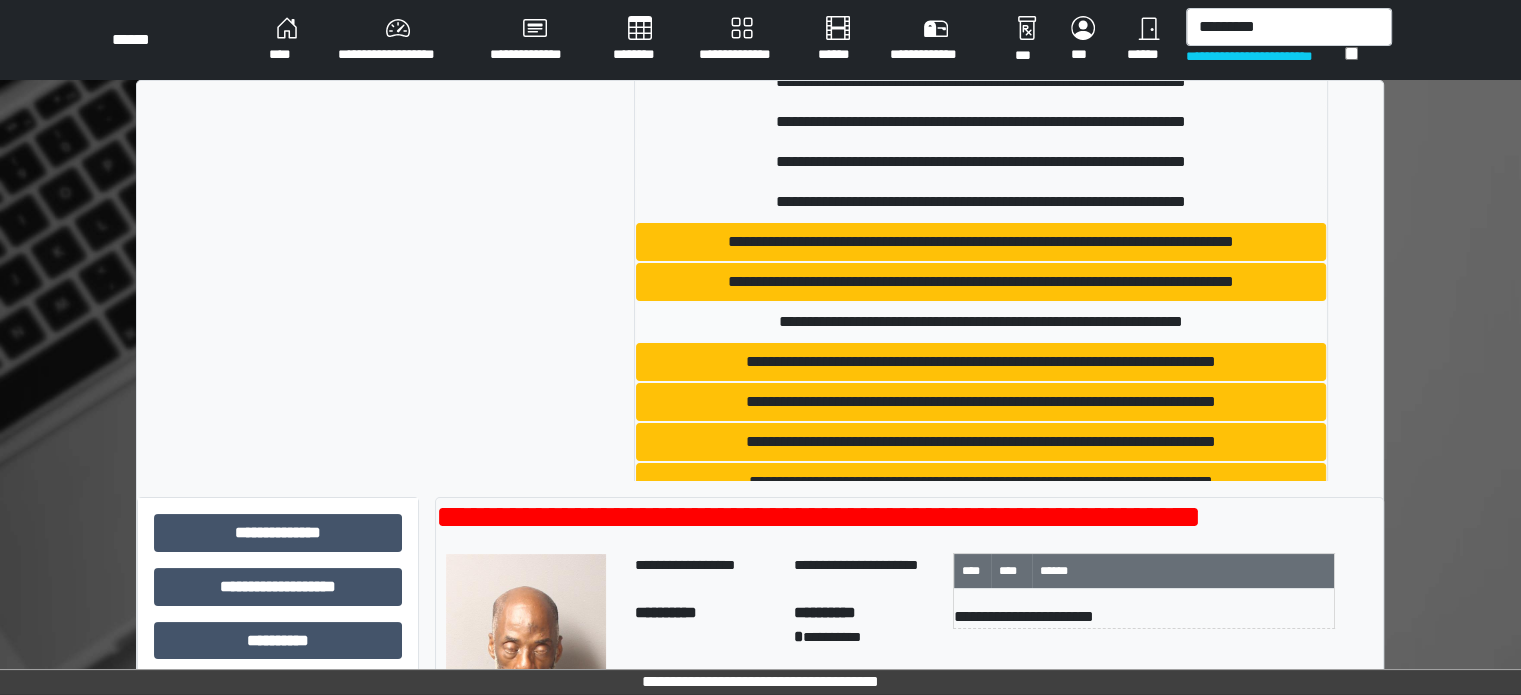 type 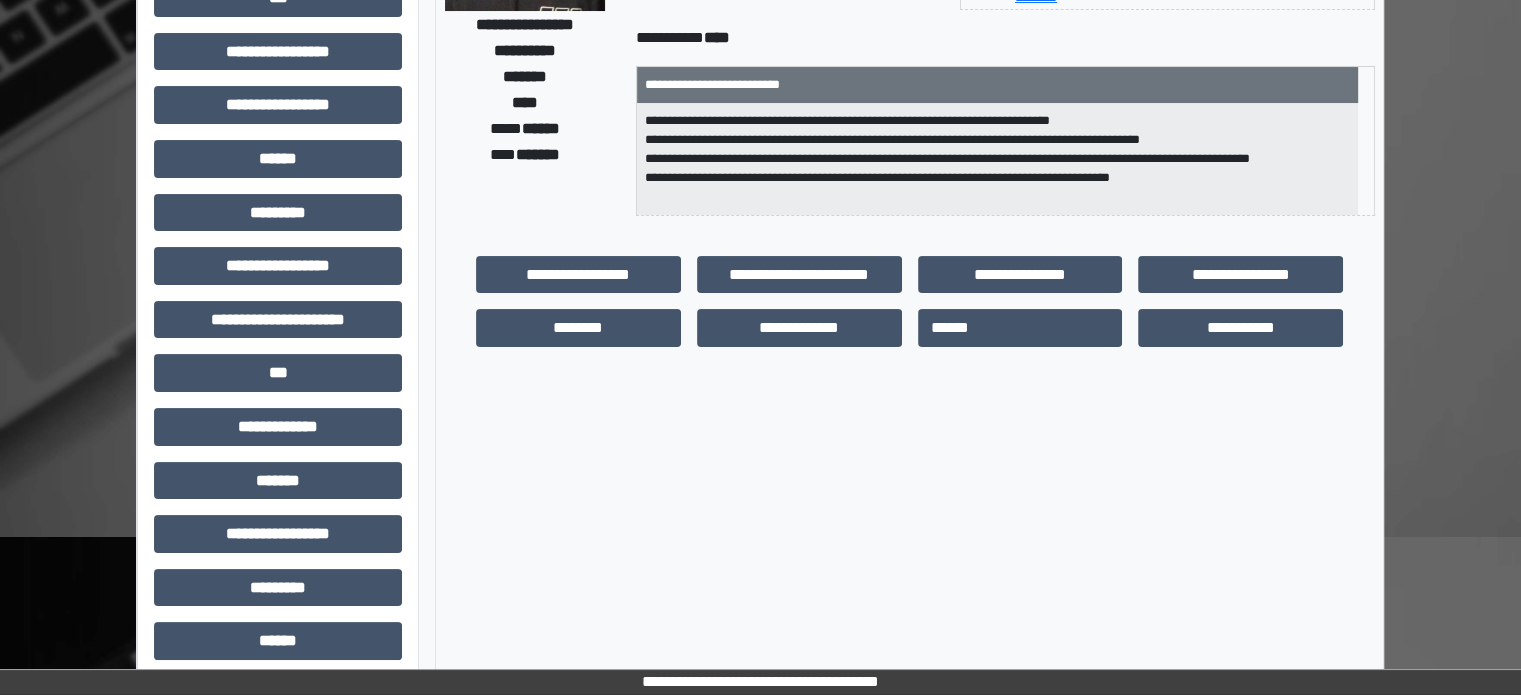 scroll, scrollTop: 300, scrollLeft: 0, axis: vertical 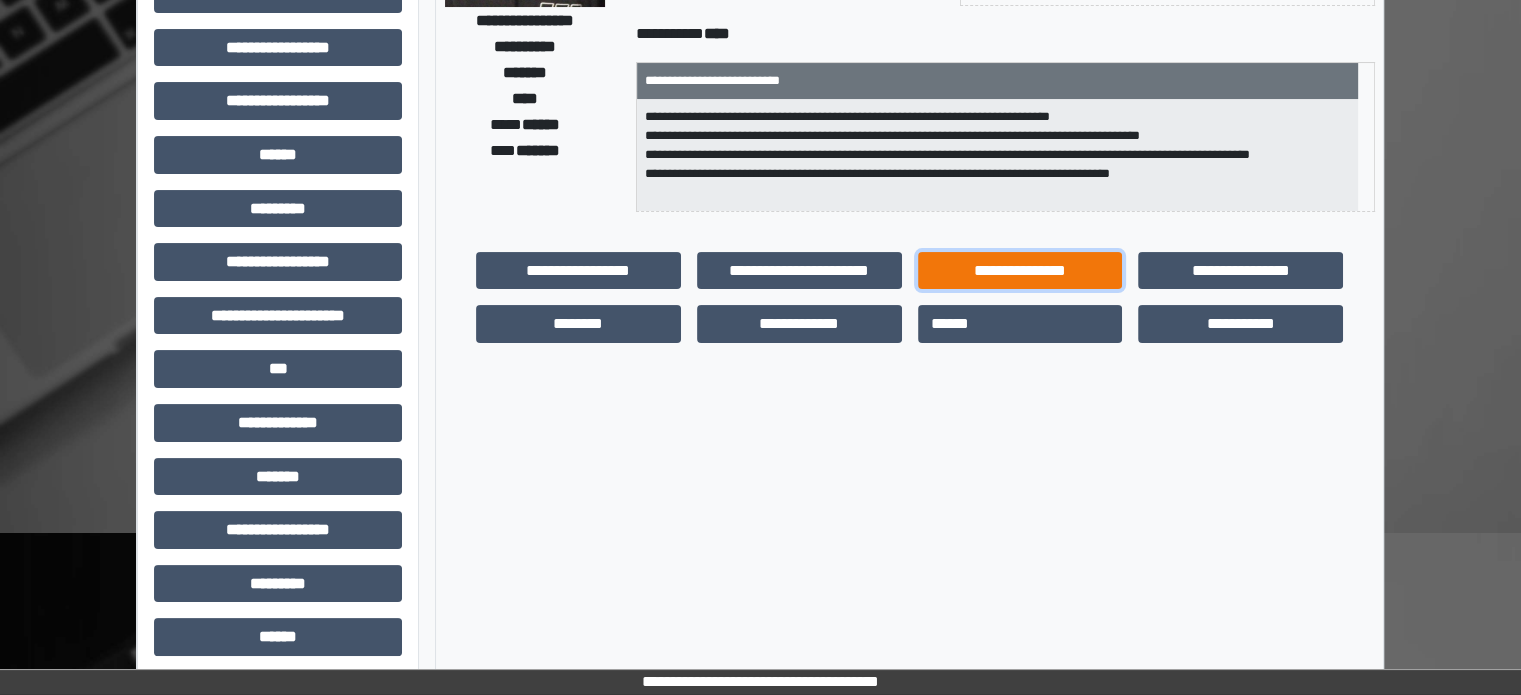 drag, startPoint x: 1035, startPoint y: 271, endPoint x: 1025, endPoint y: 269, distance: 10.198039 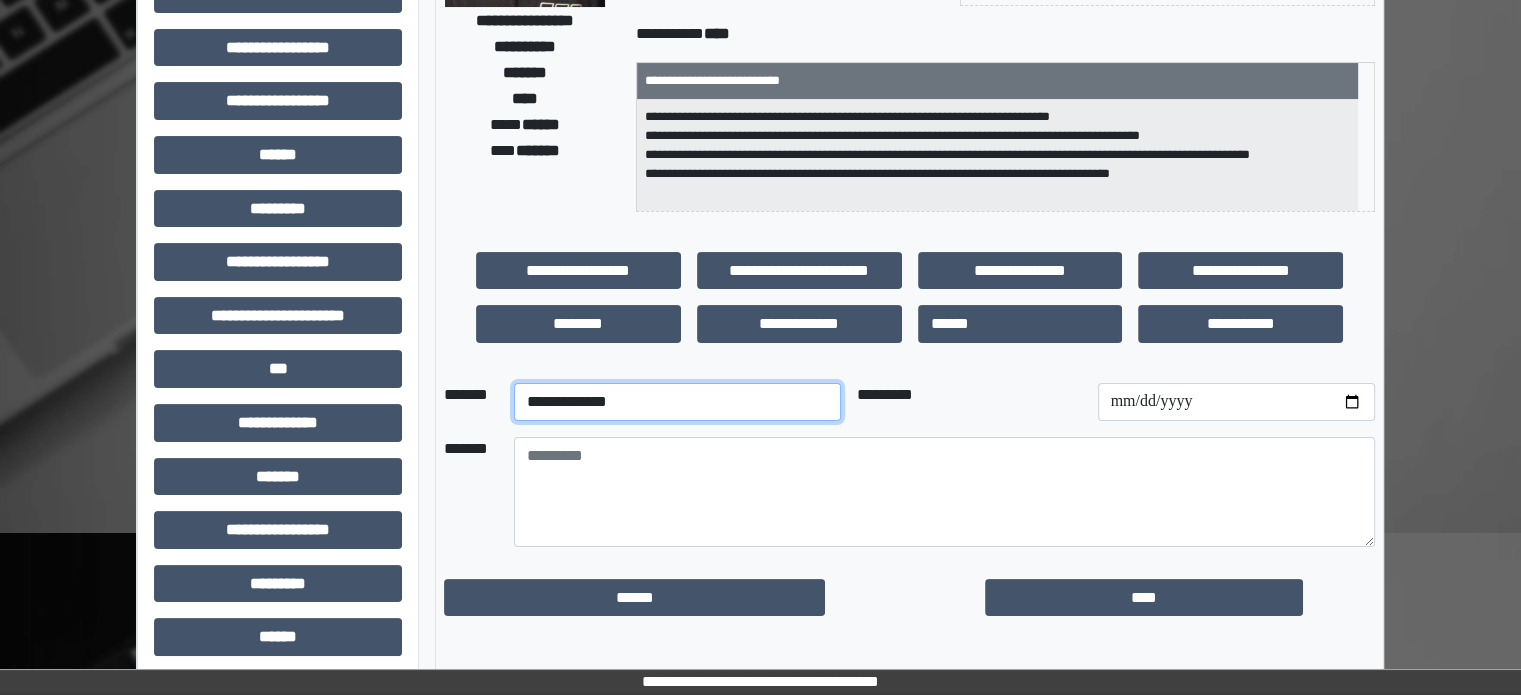 click on "**********" at bounding box center [677, 402] 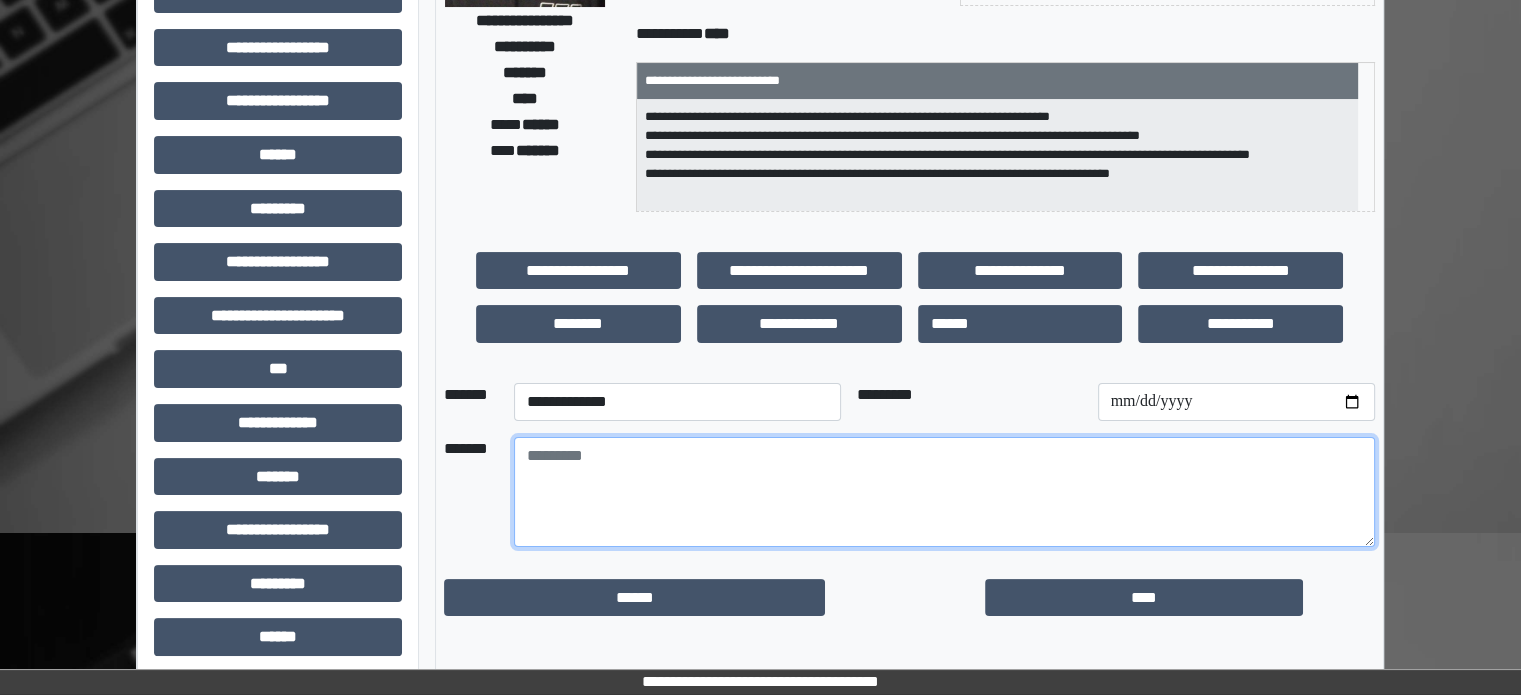 click at bounding box center (944, 492) 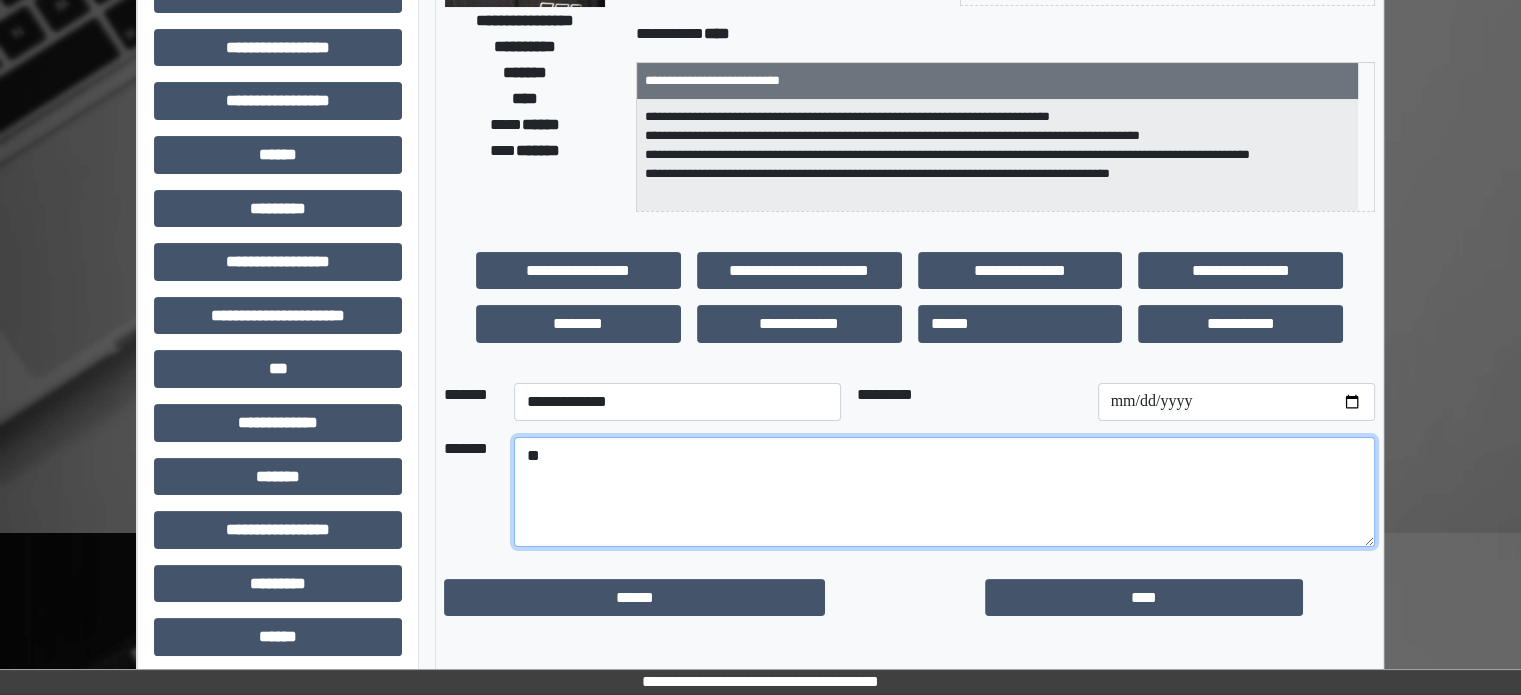 type on "*" 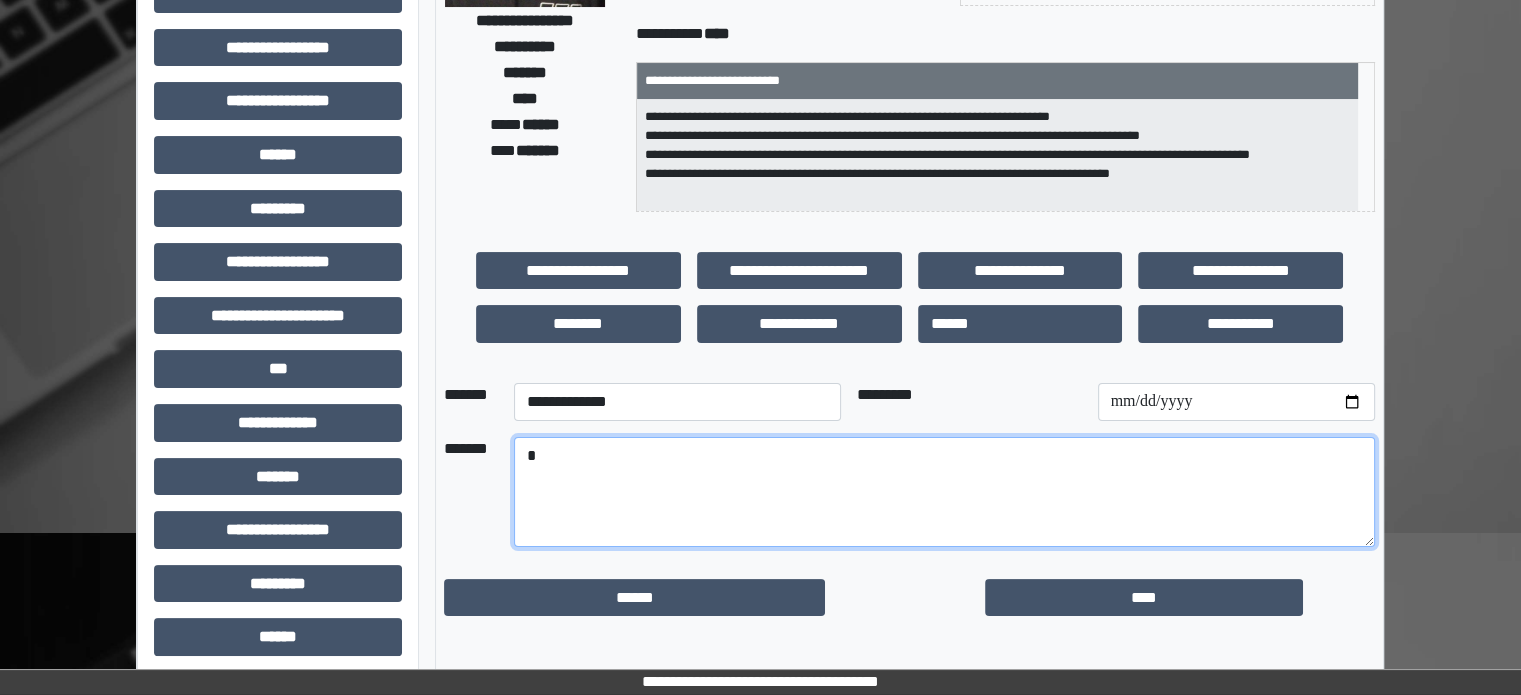 type 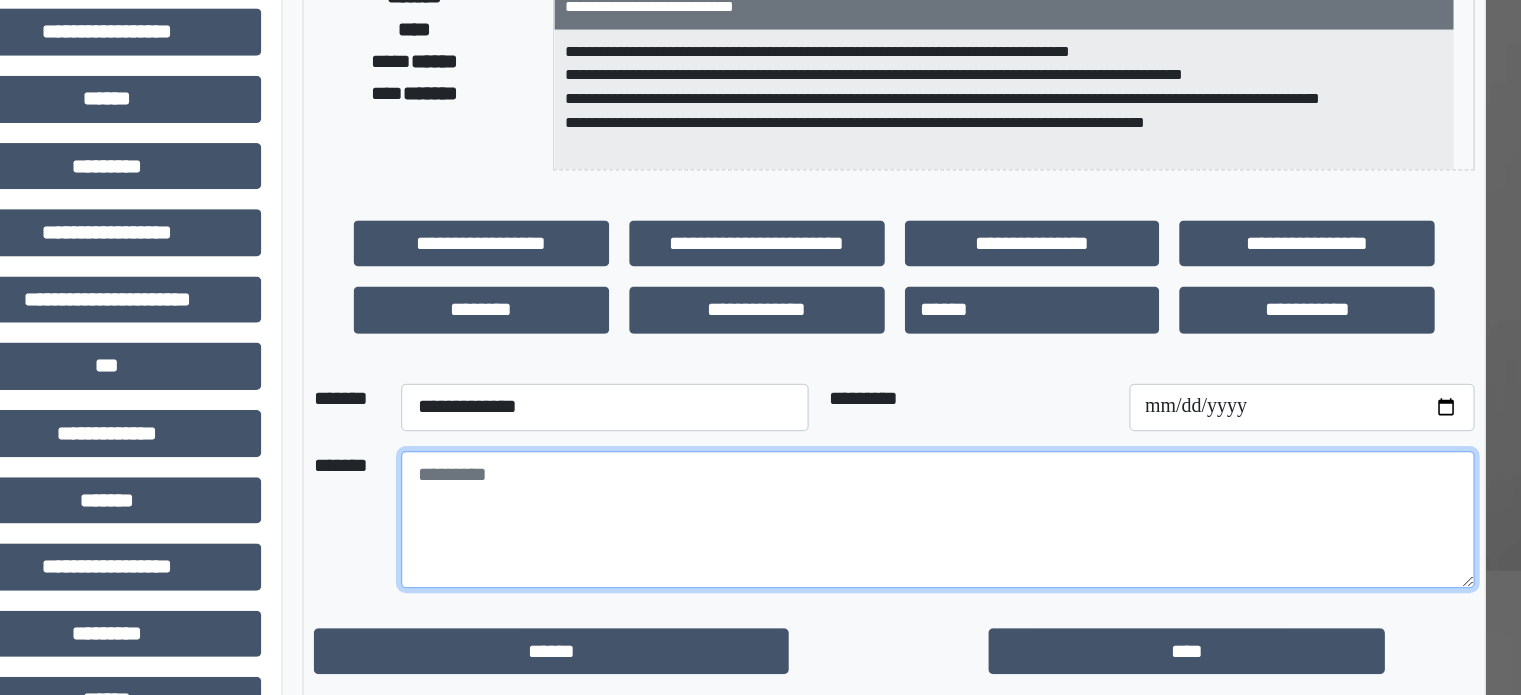 scroll, scrollTop: 300, scrollLeft: 0, axis: vertical 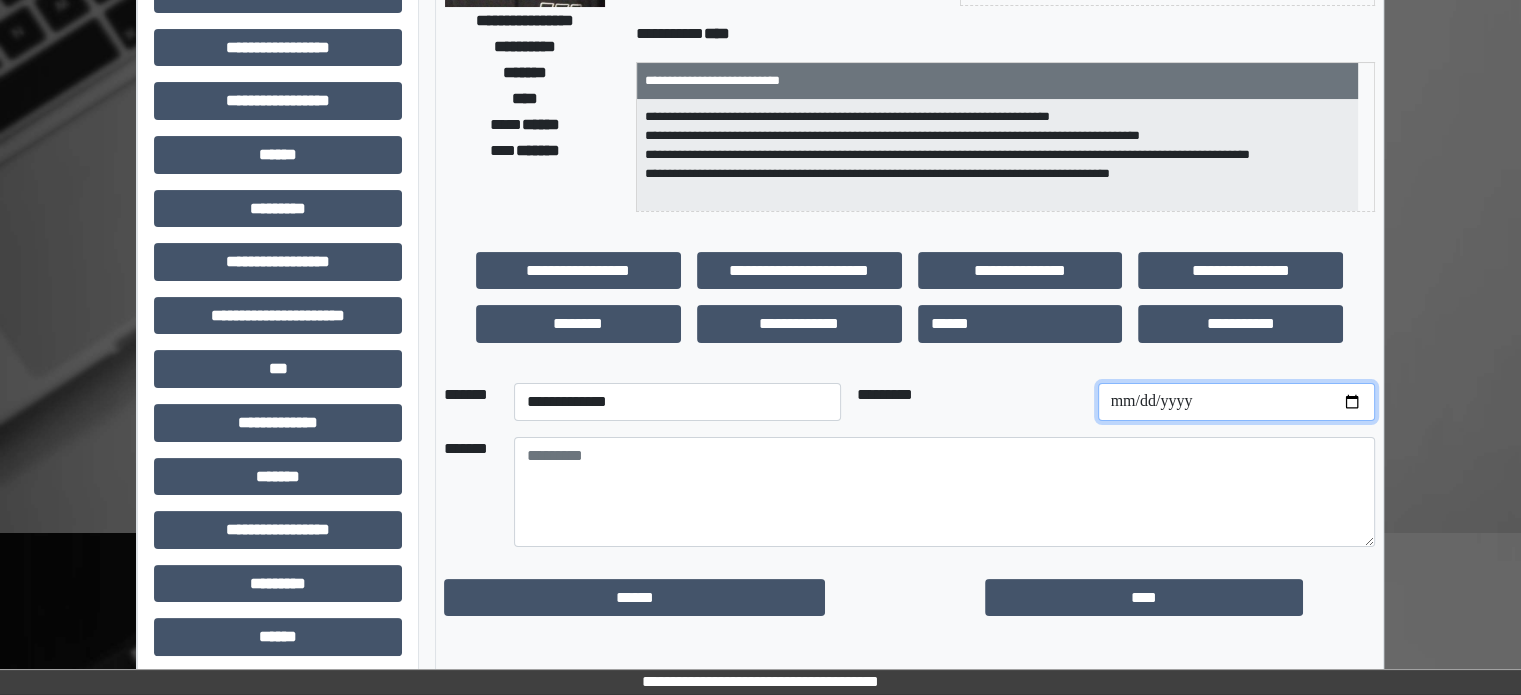 click at bounding box center [1236, 402] 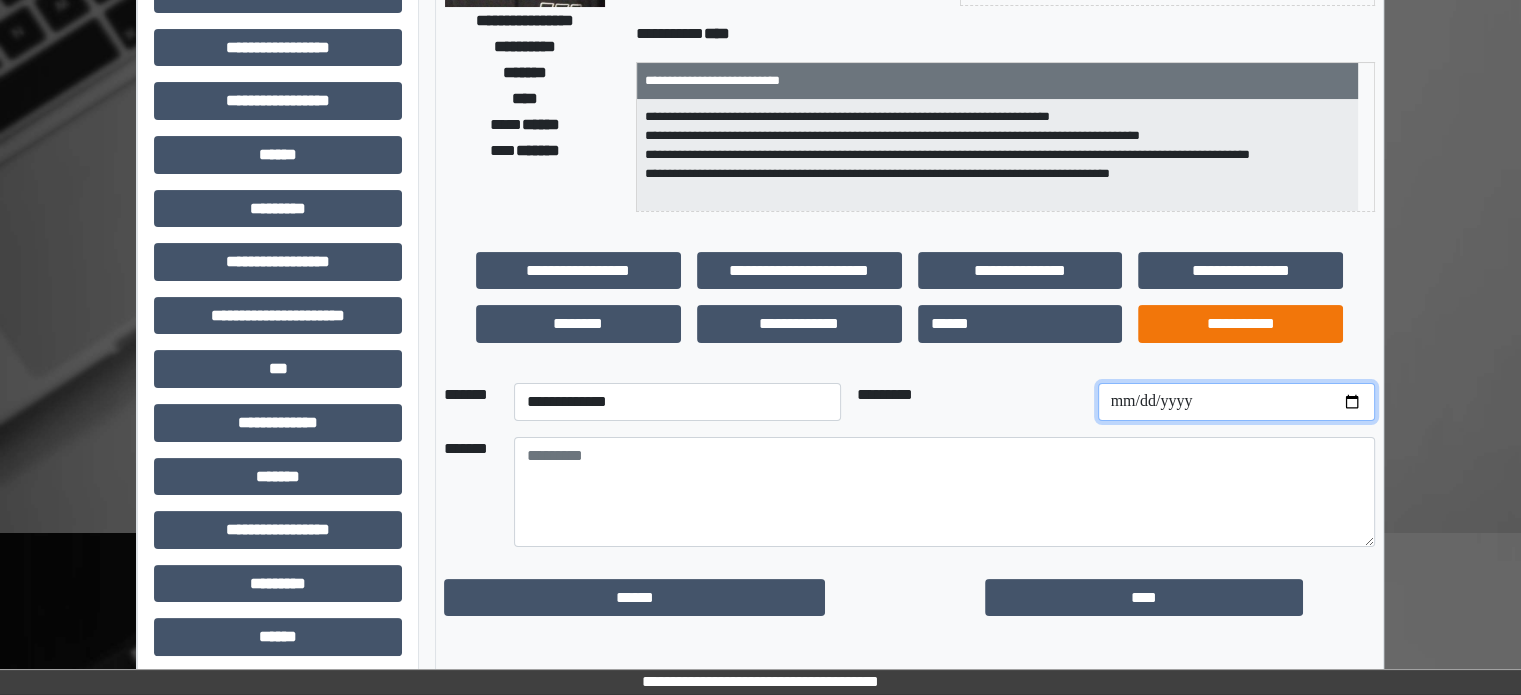 type on "**********" 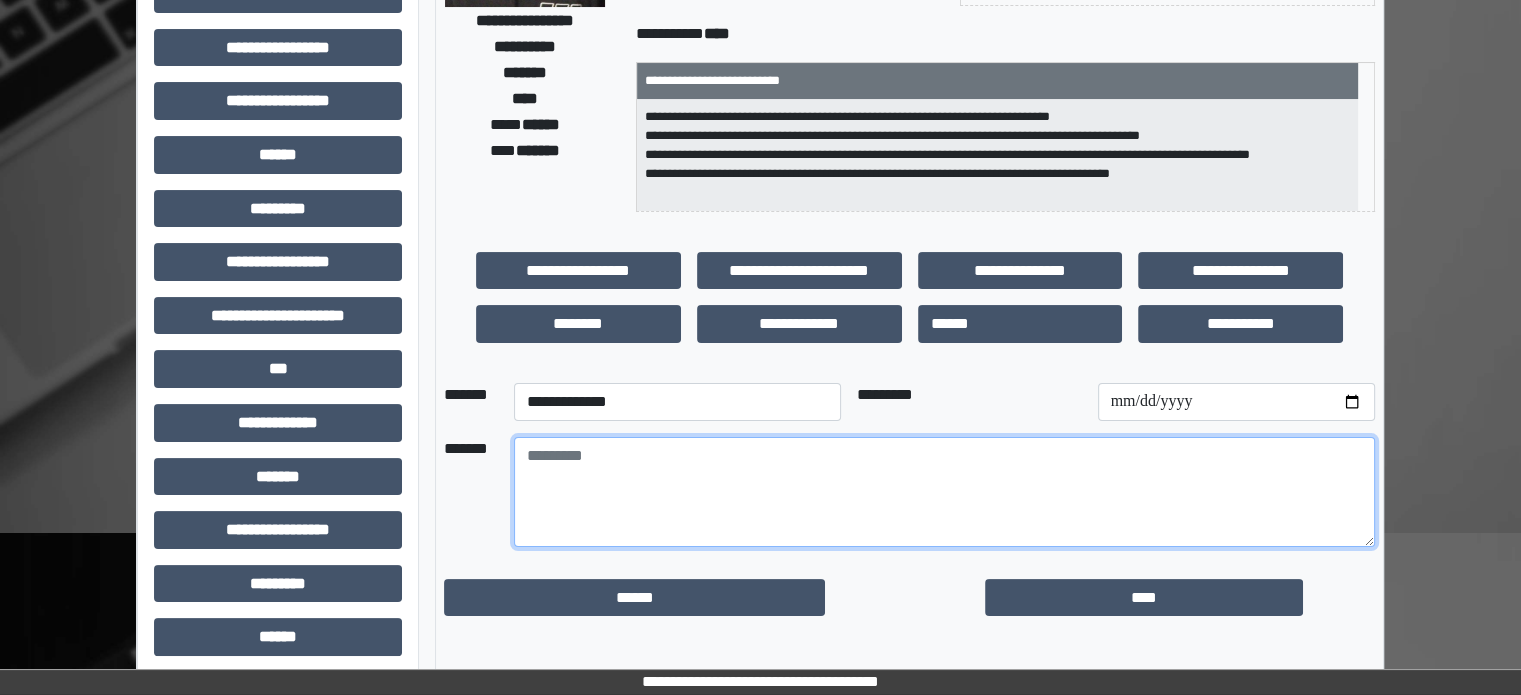 click at bounding box center (944, 492) 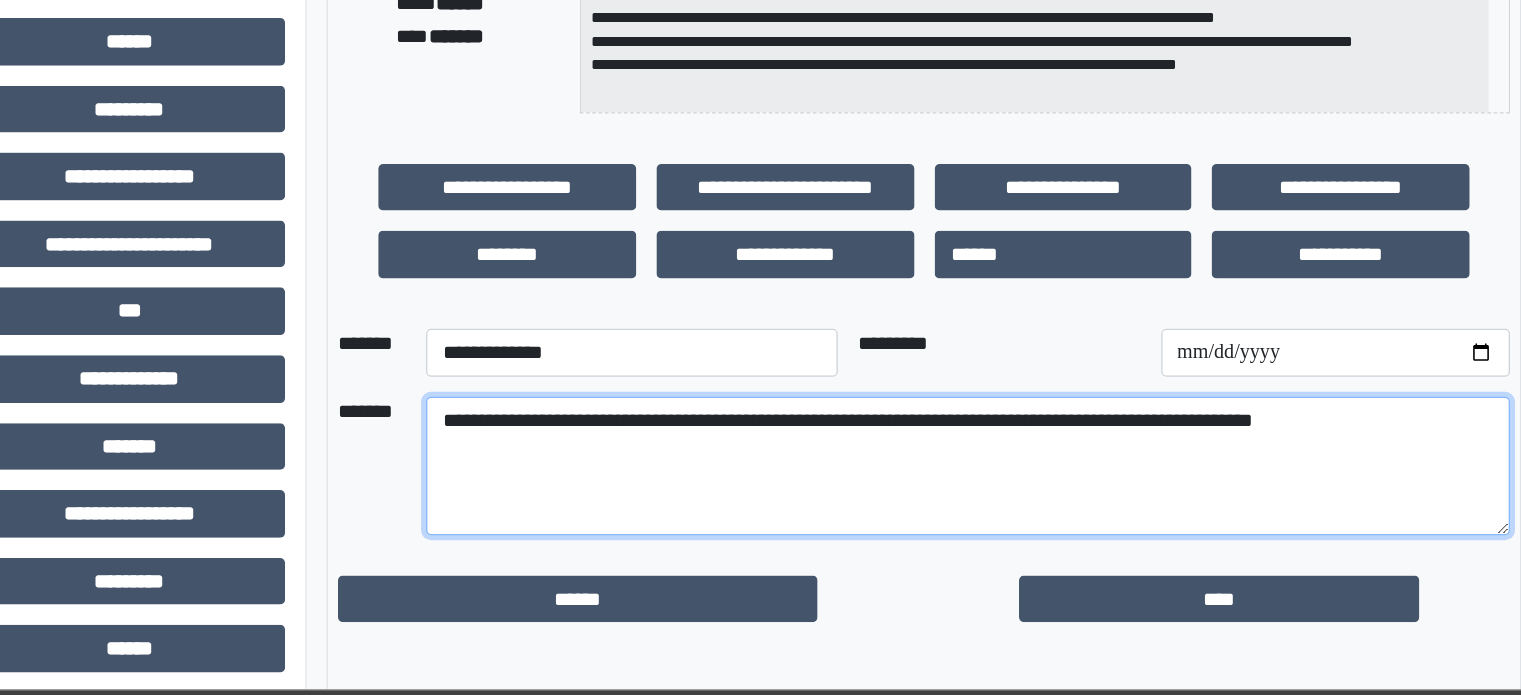 scroll, scrollTop: 300, scrollLeft: 0, axis: vertical 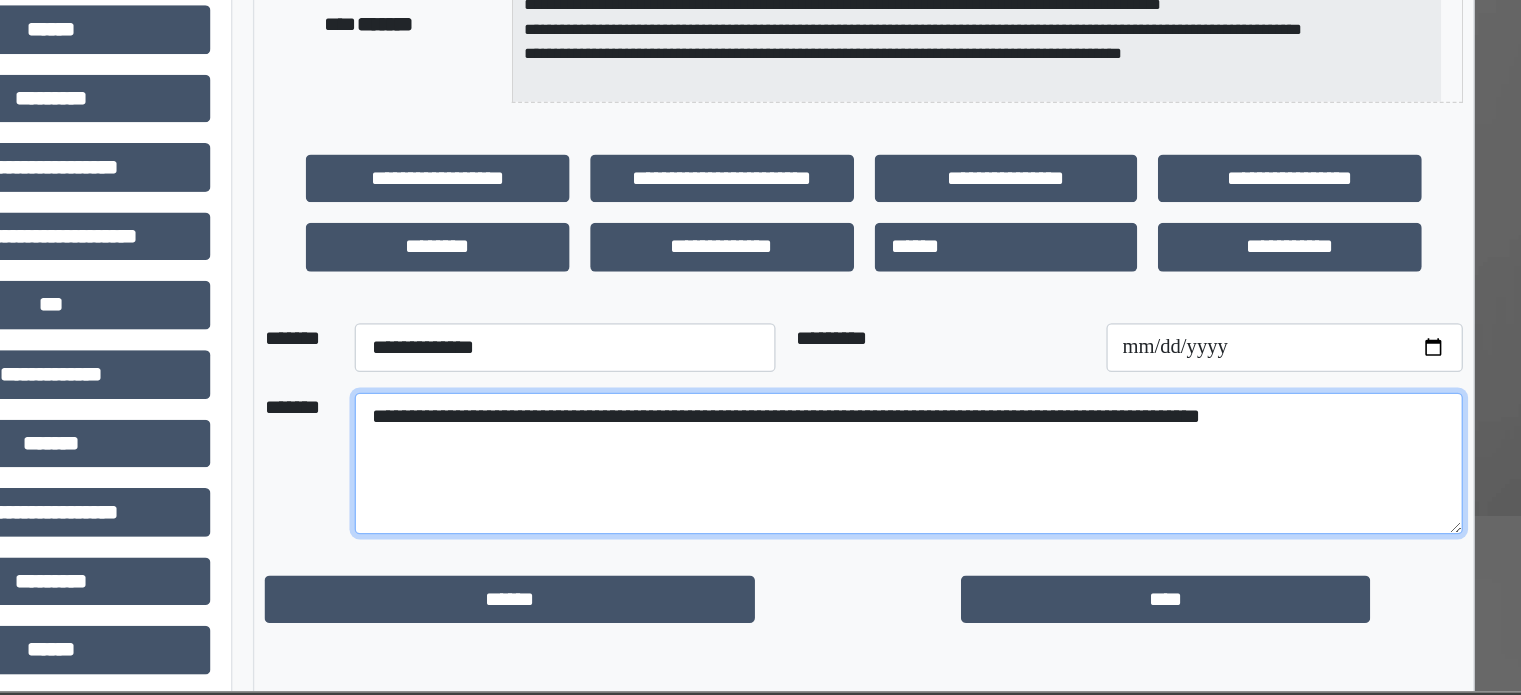click on "**********" at bounding box center [944, 492] 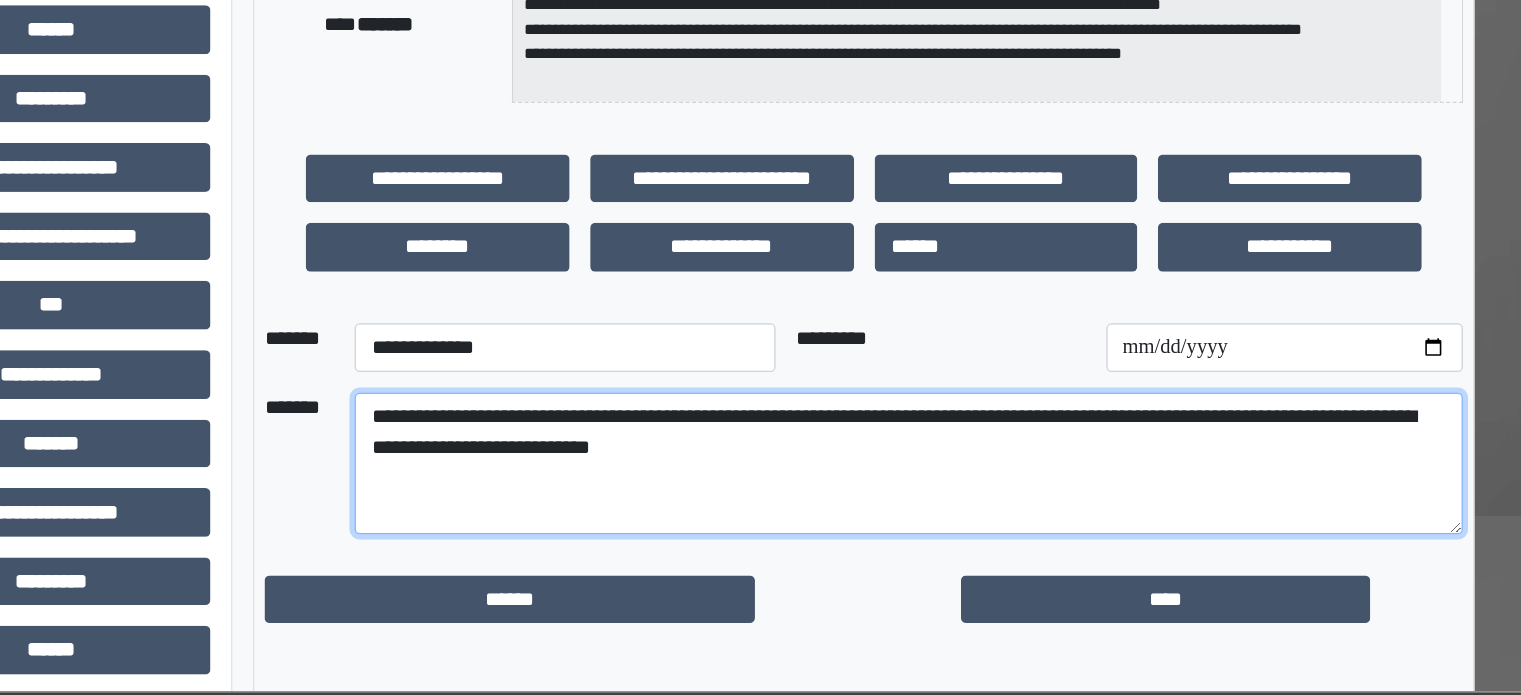 click on "**********" at bounding box center (944, 492) 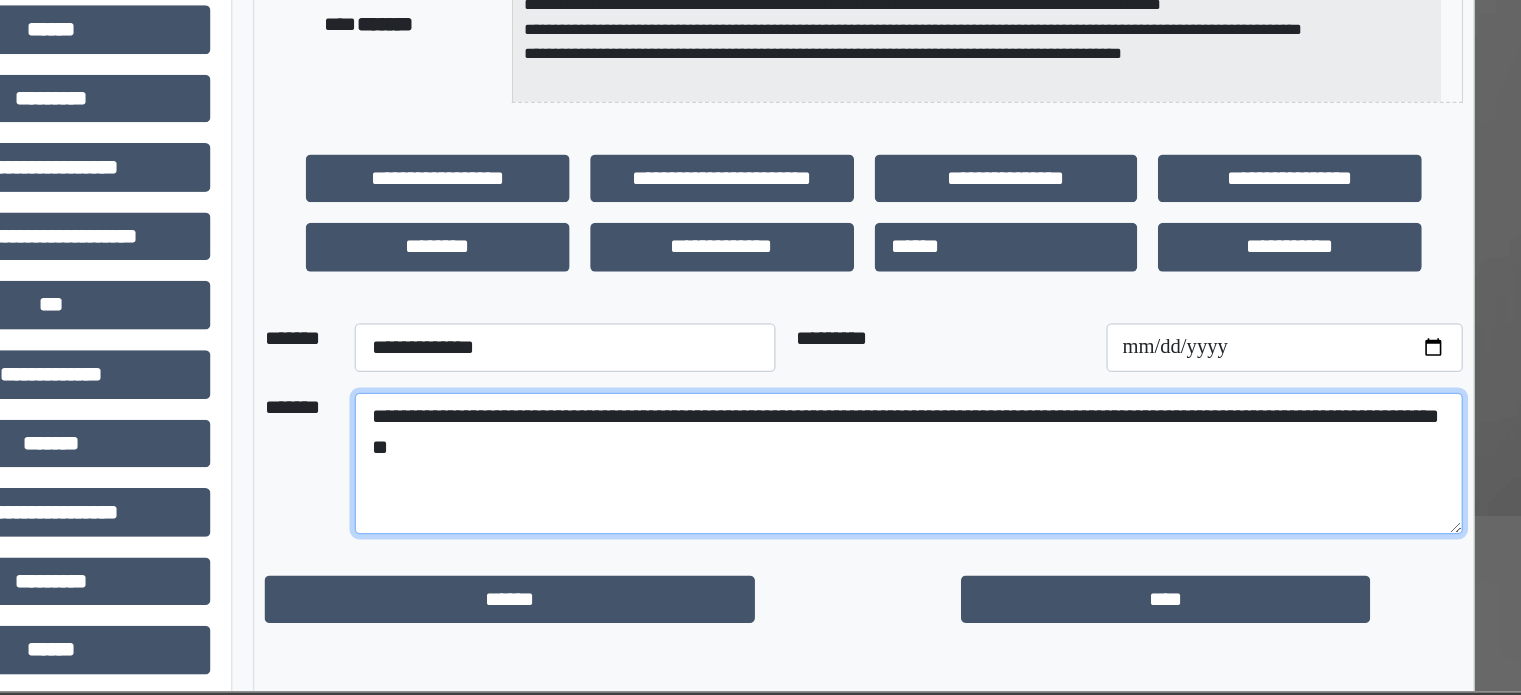 click on "**********" at bounding box center [944, 492] 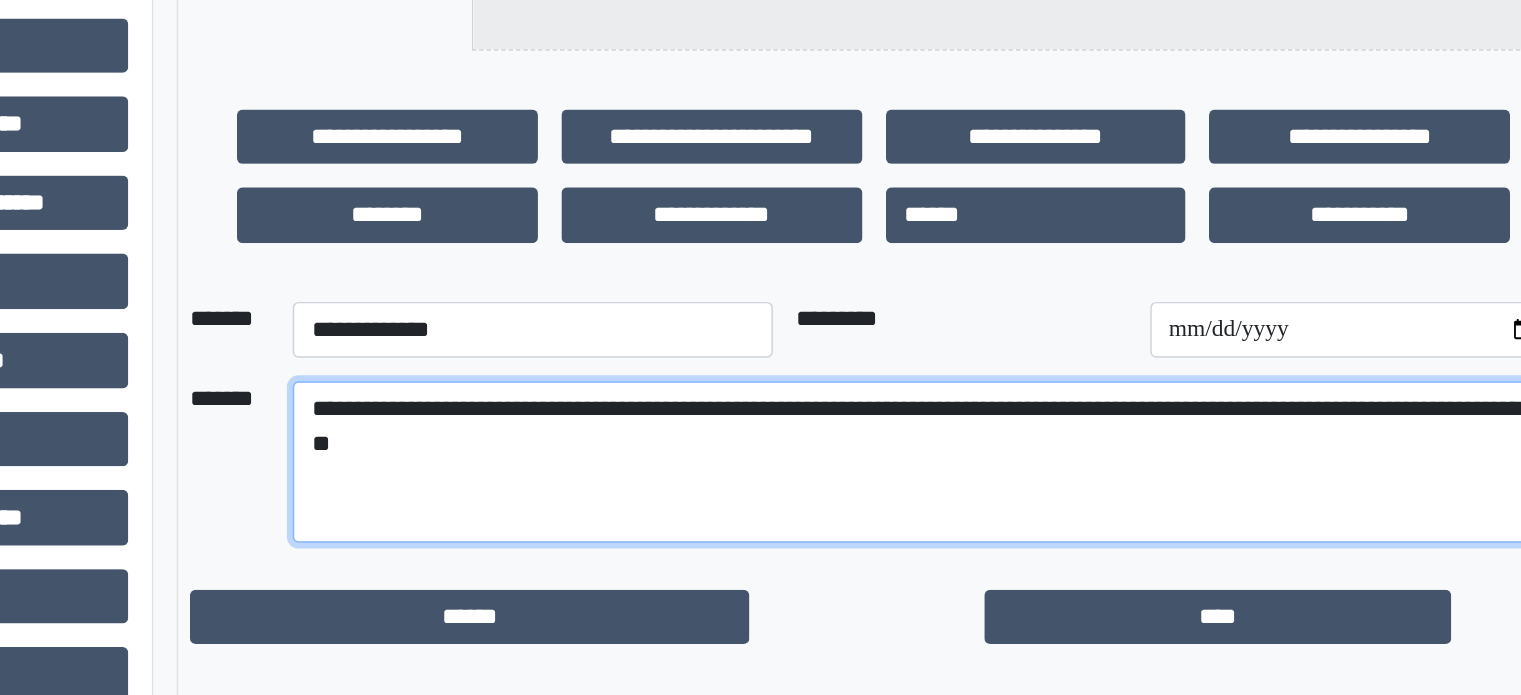 scroll, scrollTop: 300, scrollLeft: 0, axis: vertical 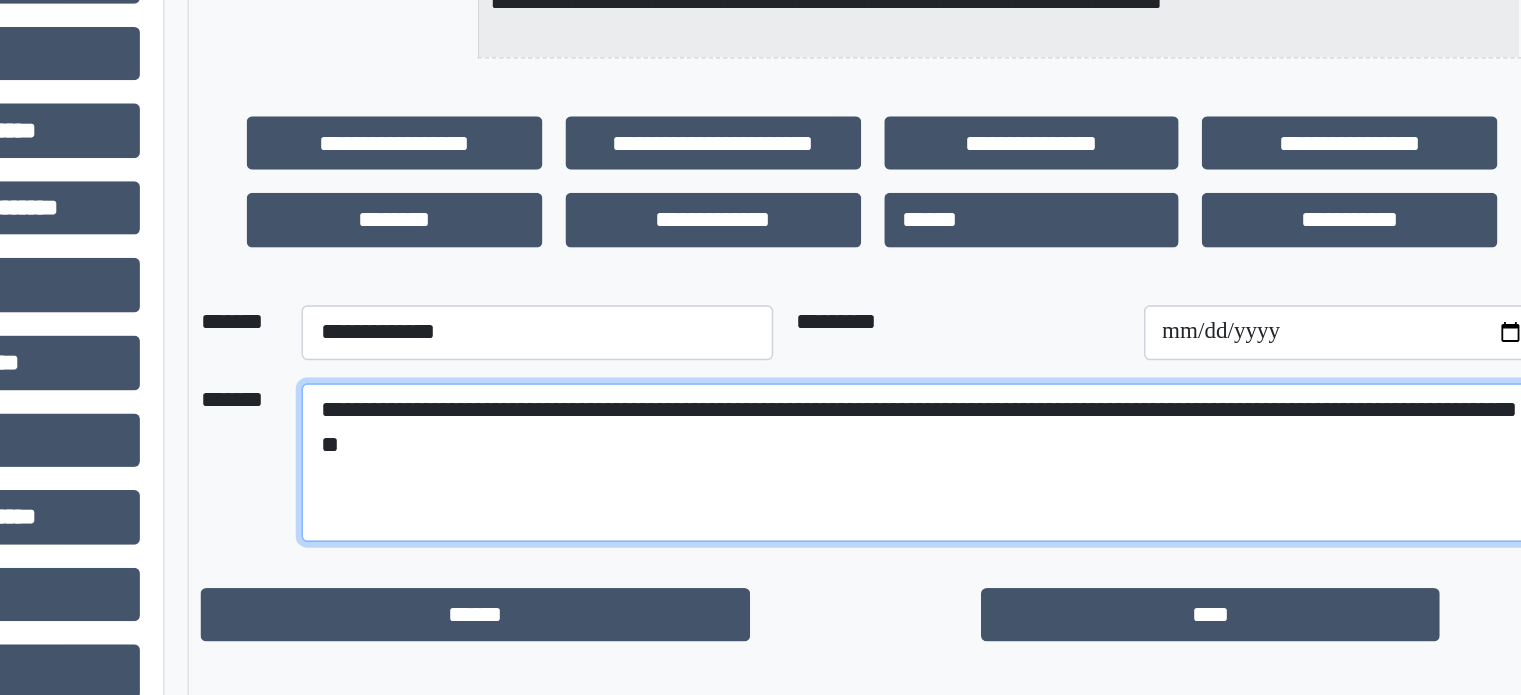 click on "**********" at bounding box center [944, 492] 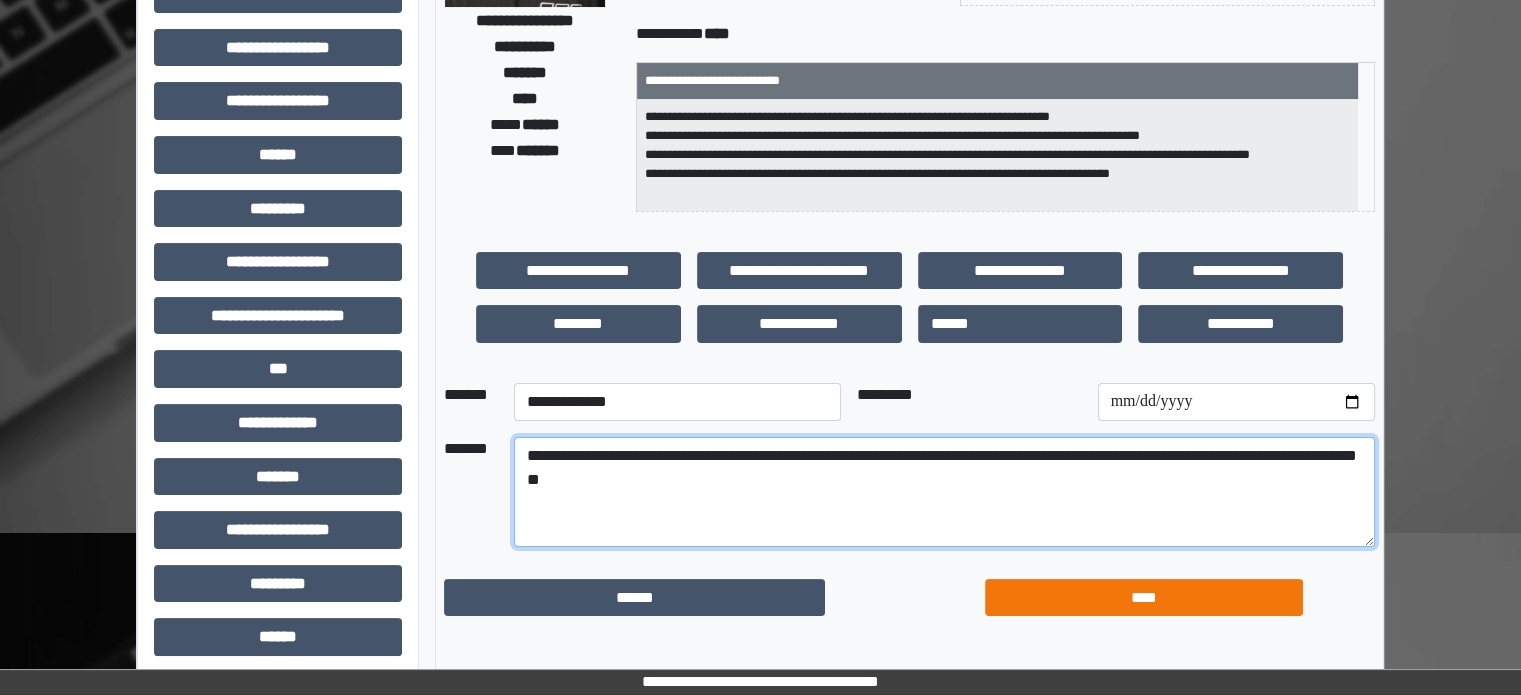 type on "**********" 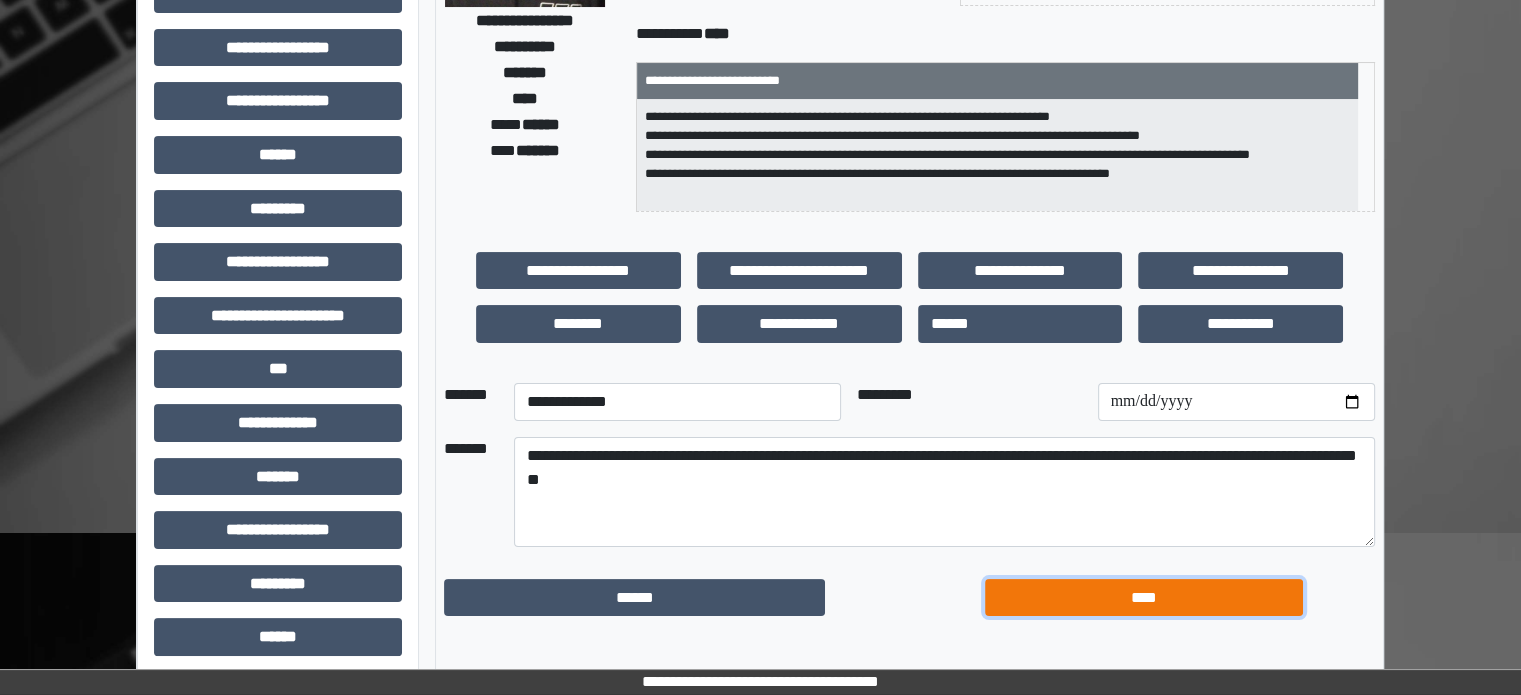 click on "****" at bounding box center (1144, 598) 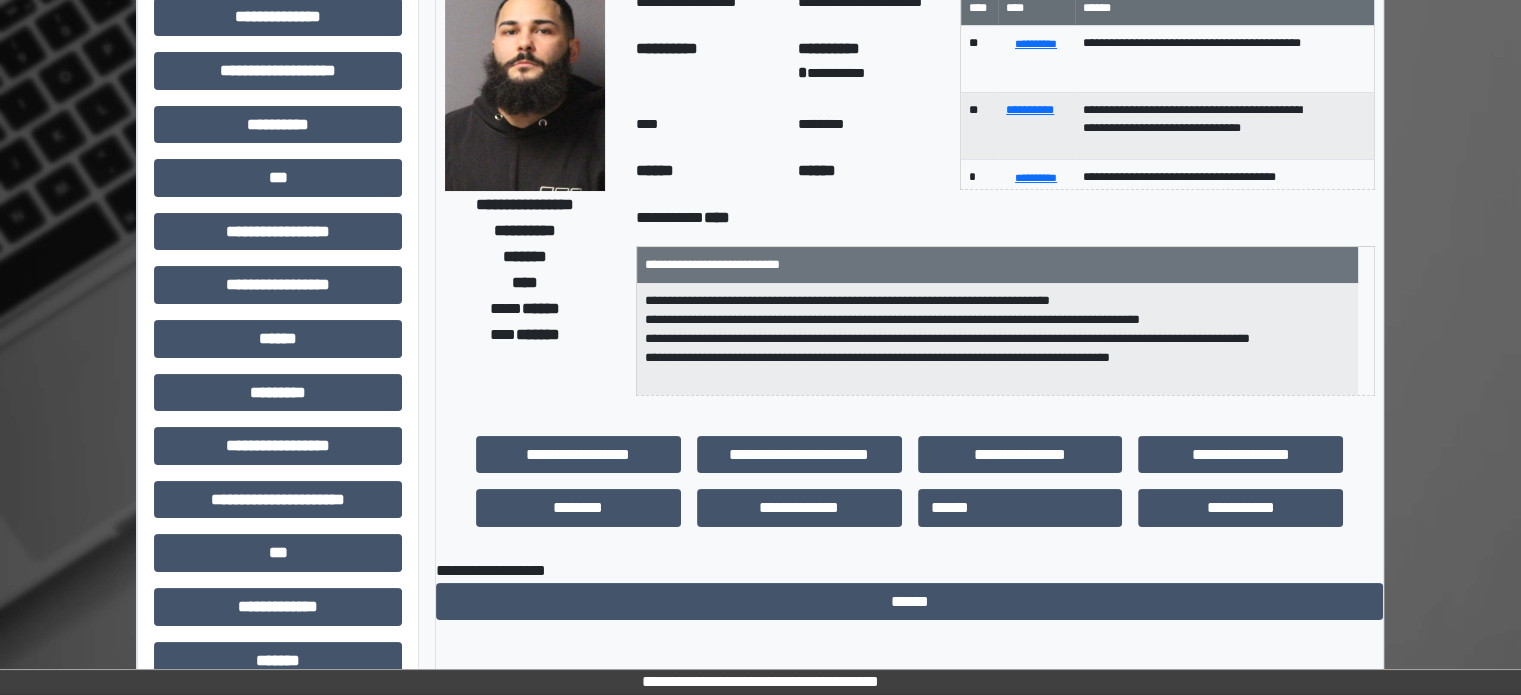 scroll, scrollTop: 0, scrollLeft: 0, axis: both 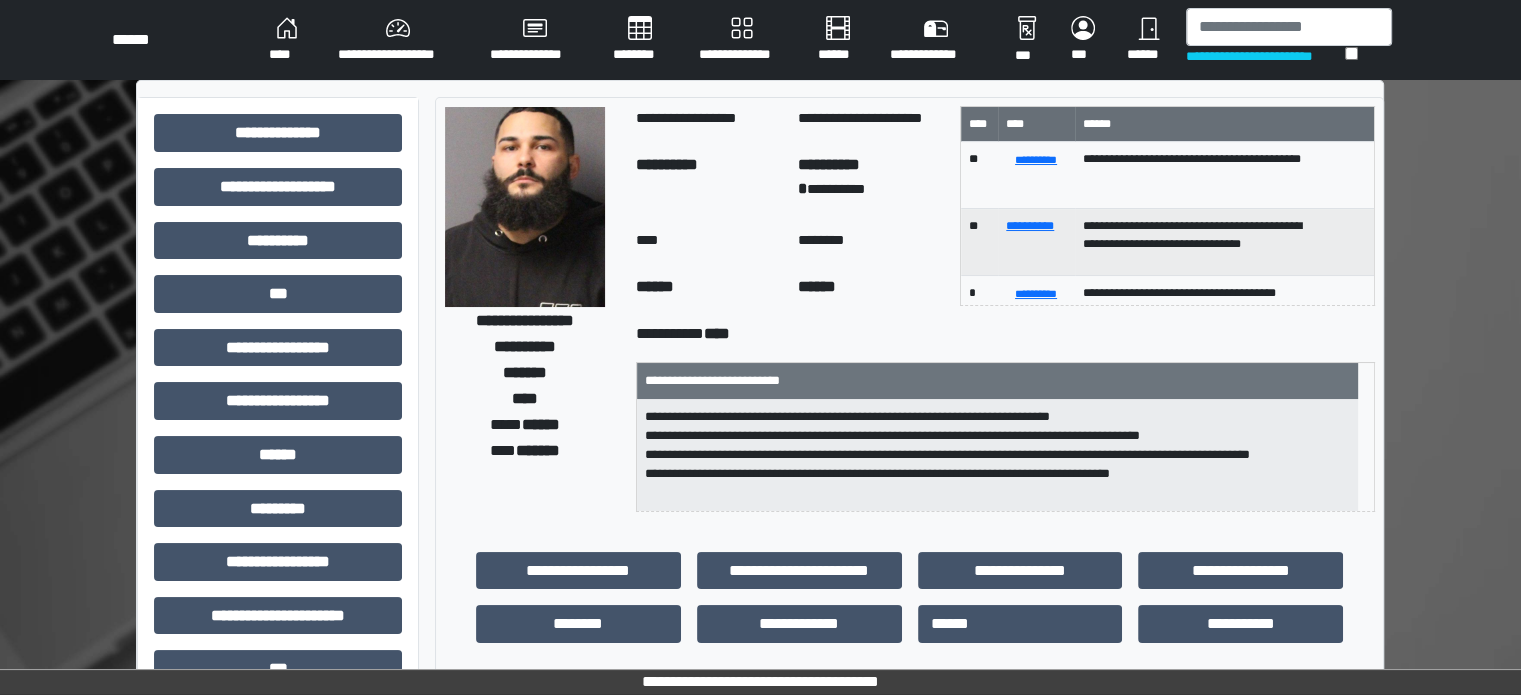 click on "**********" at bounding box center (398, 40) 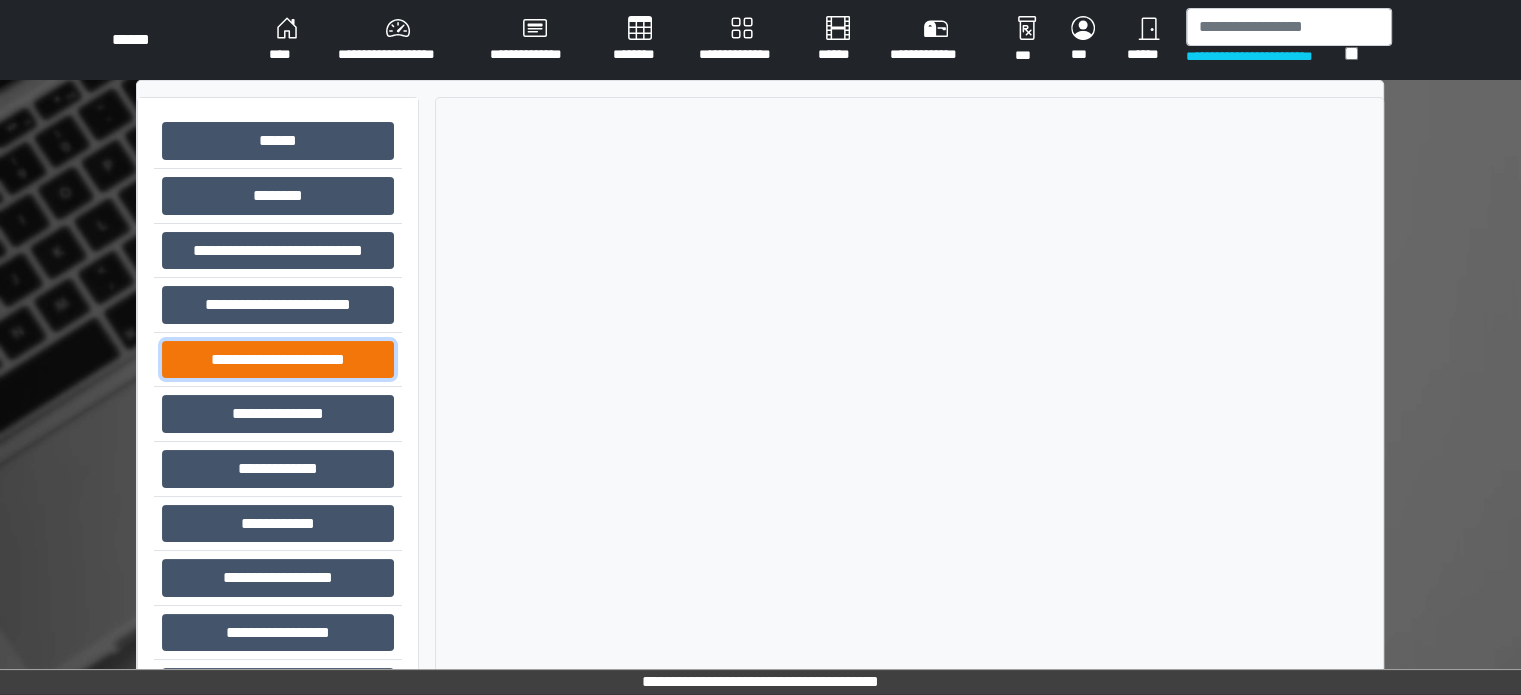 click on "**********" at bounding box center (278, 360) 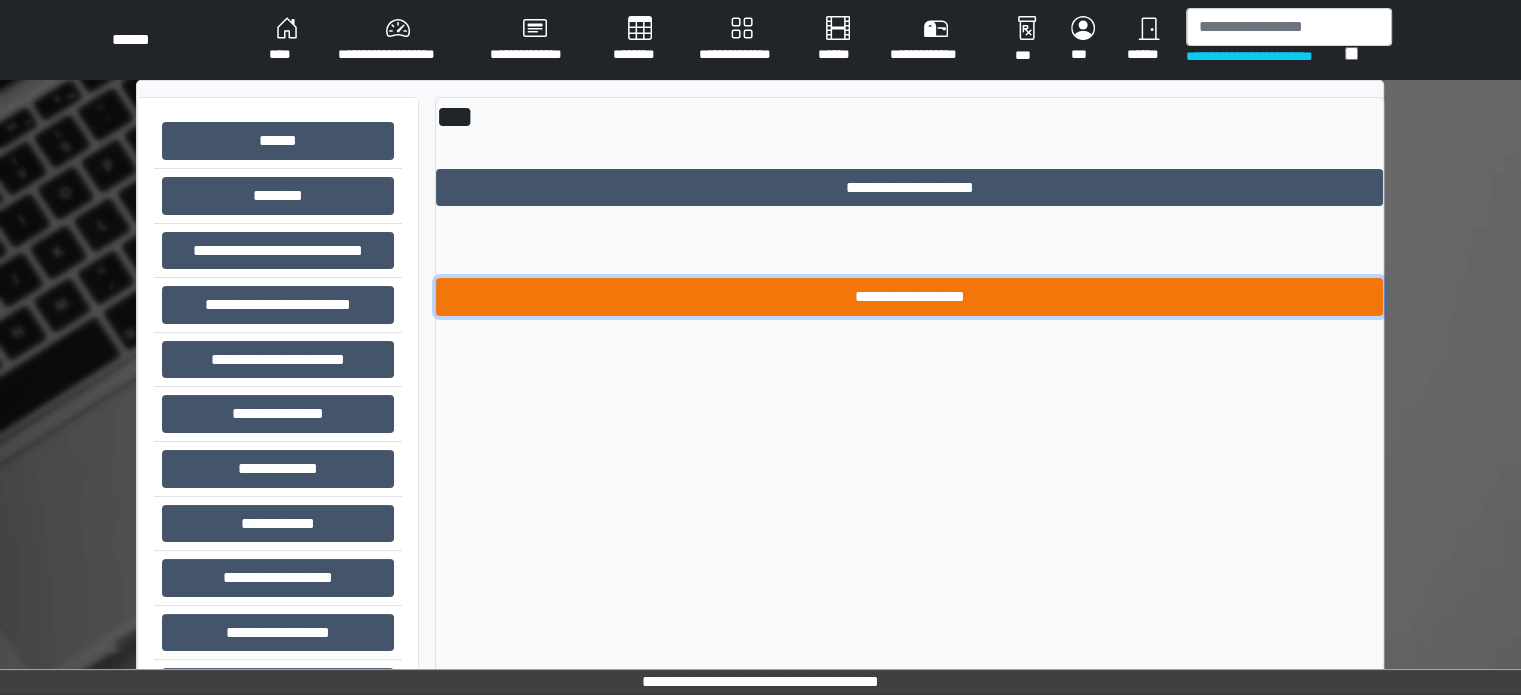 click on "**********" at bounding box center [909, 297] 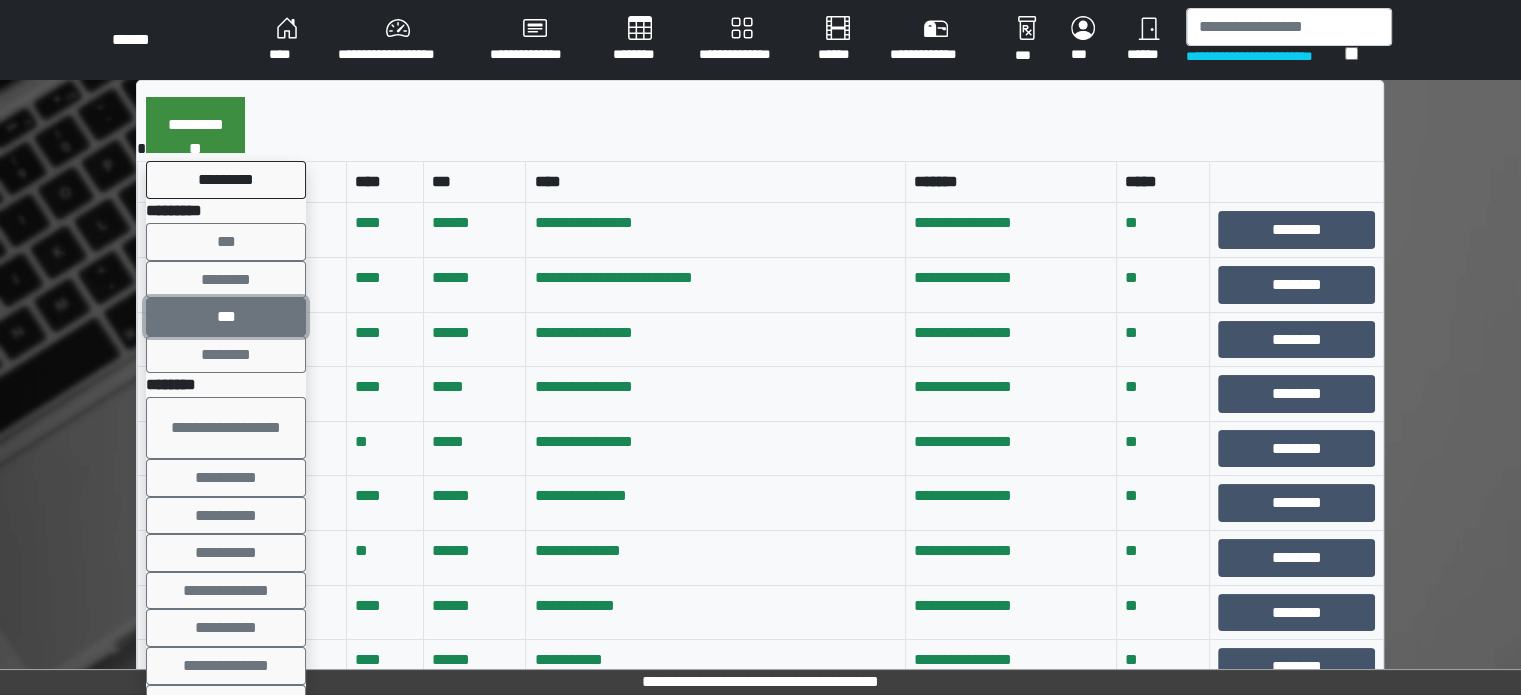 click on "***" at bounding box center (226, 317) 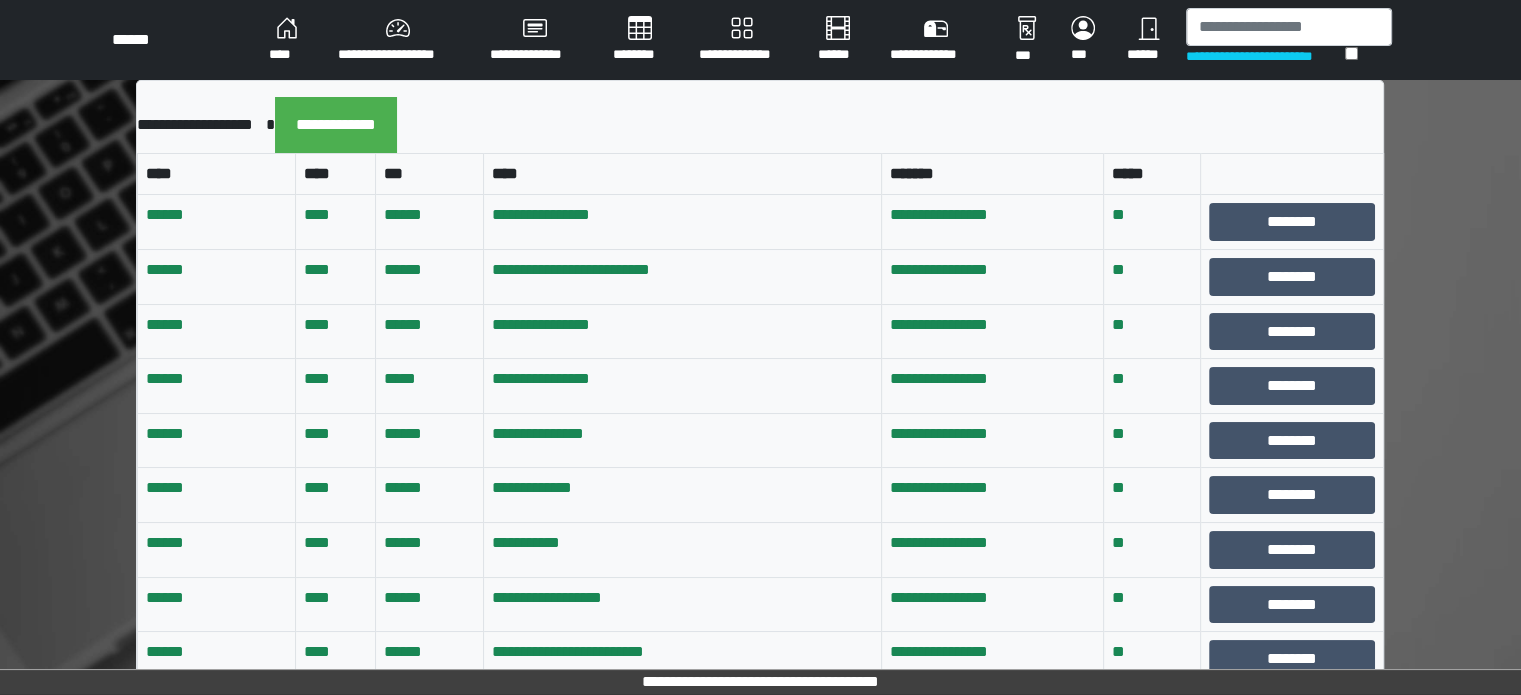 scroll, scrollTop: 100, scrollLeft: 0, axis: vertical 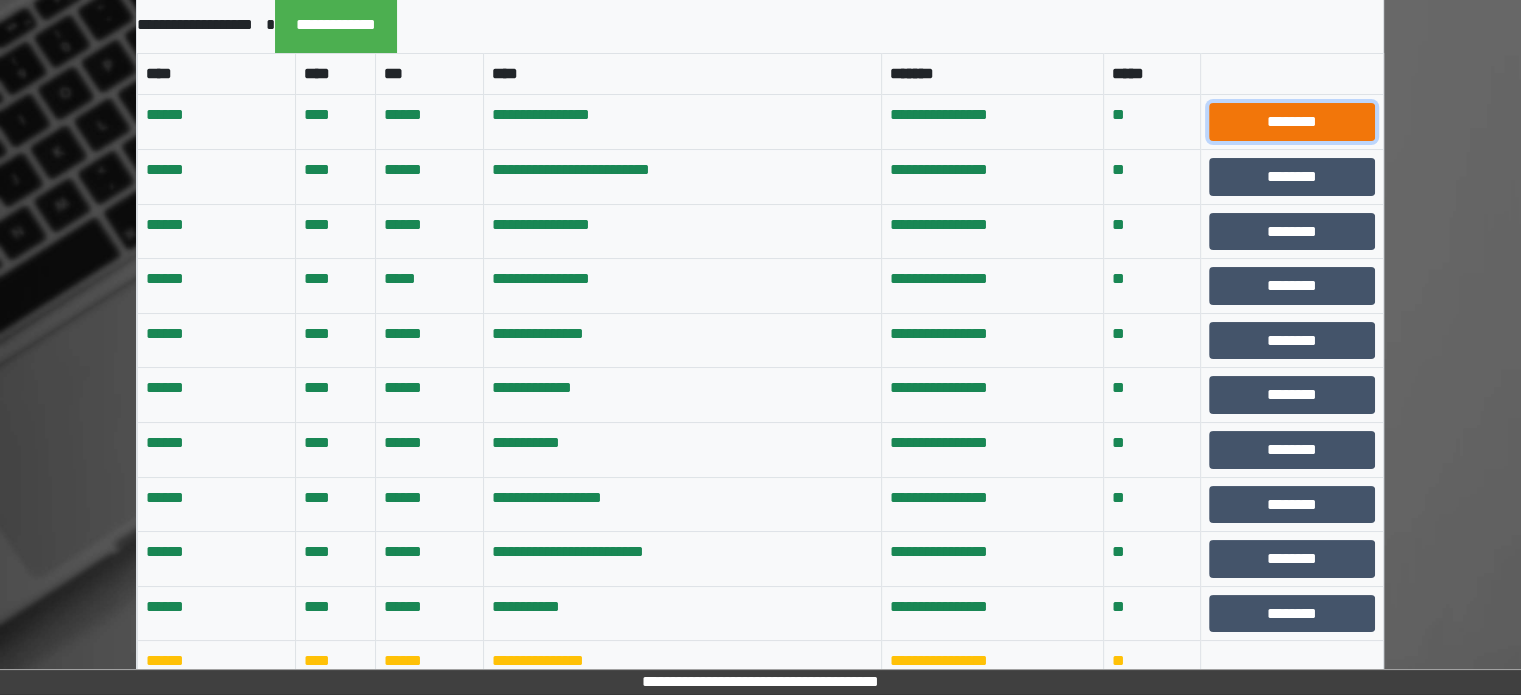 click on "********" at bounding box center (1292, 122) 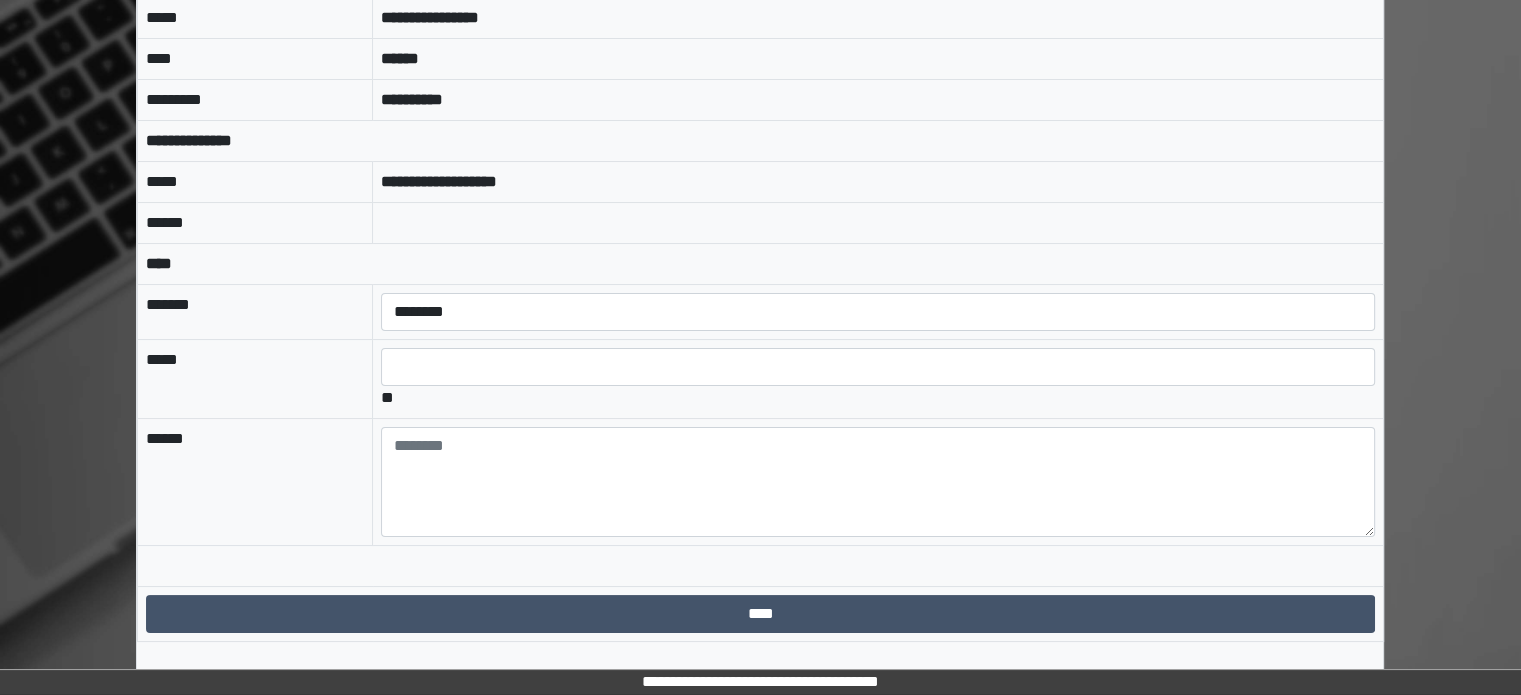 scroll, scrollTop: 76, scrollLeft: 0, axis: vertical 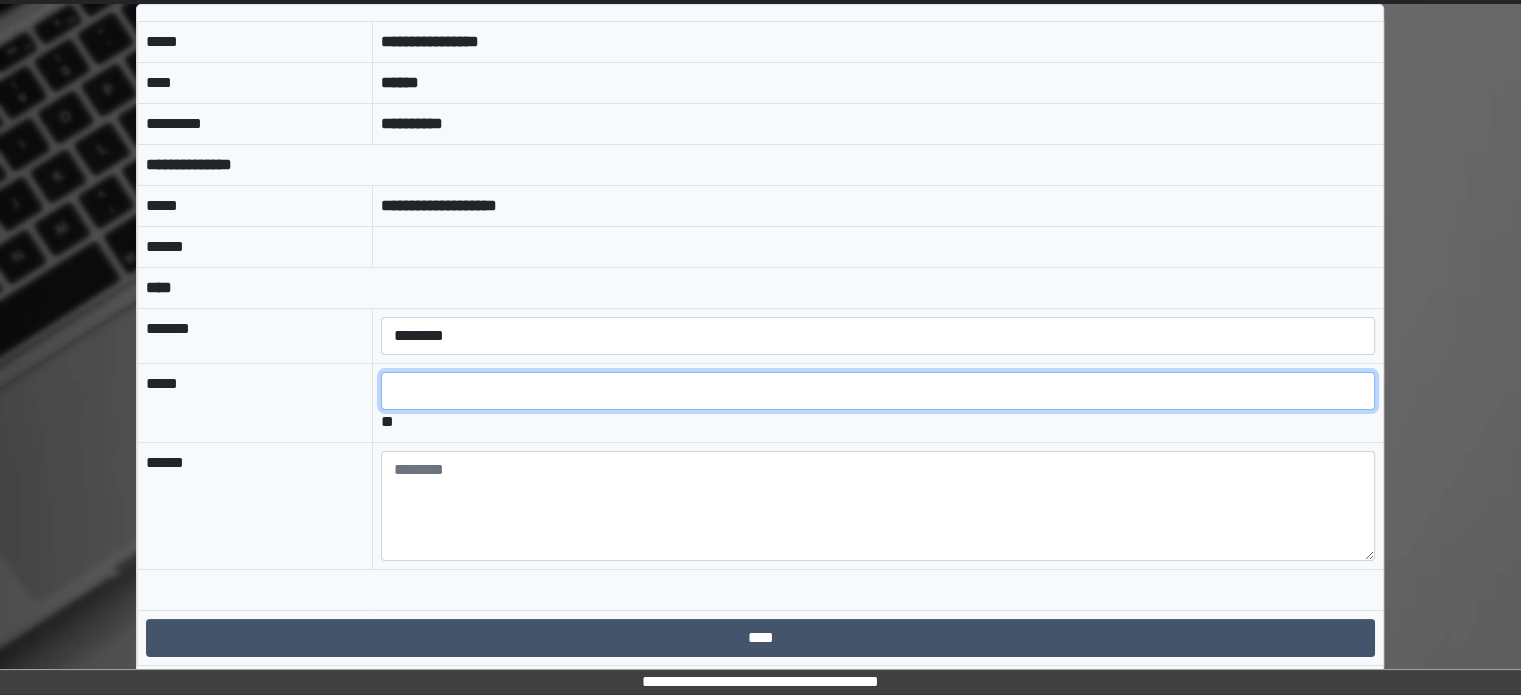 click at bounding box center (878, 391) 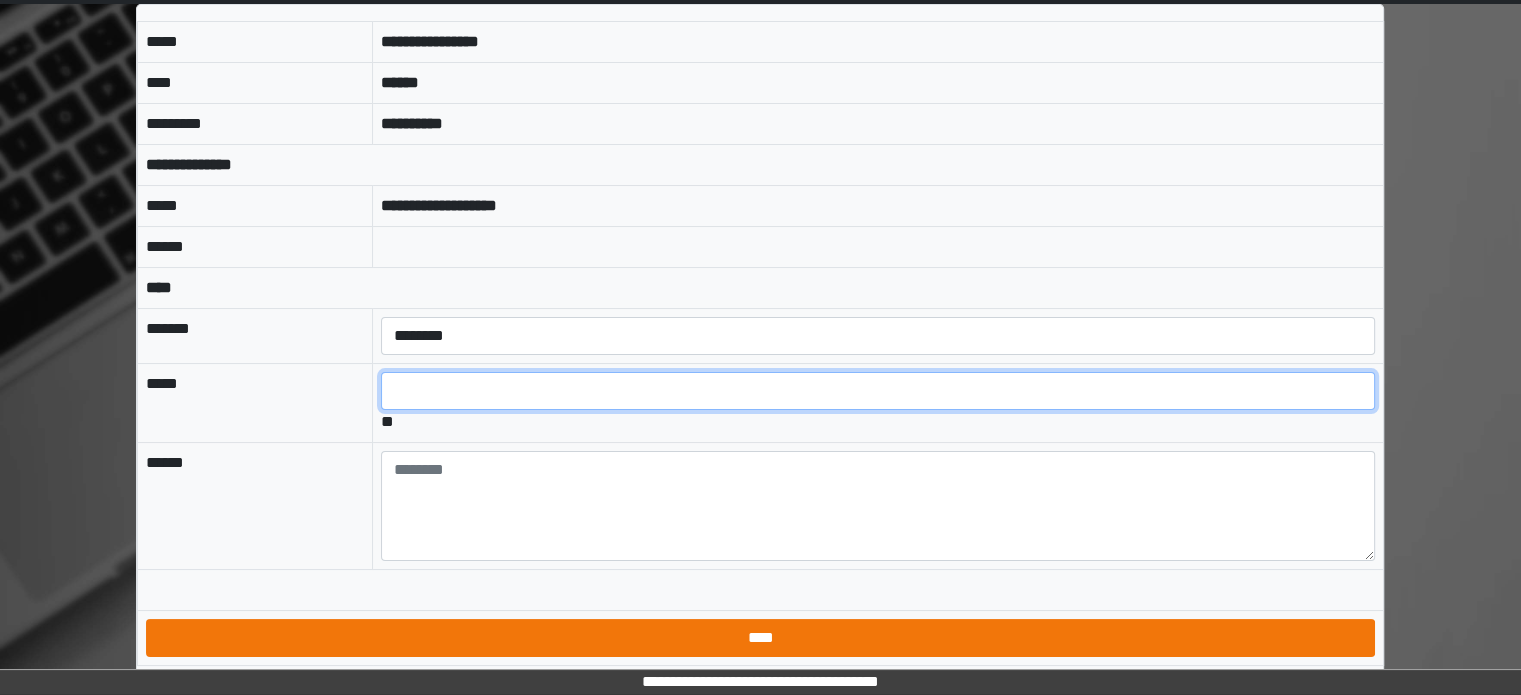 type on "*" 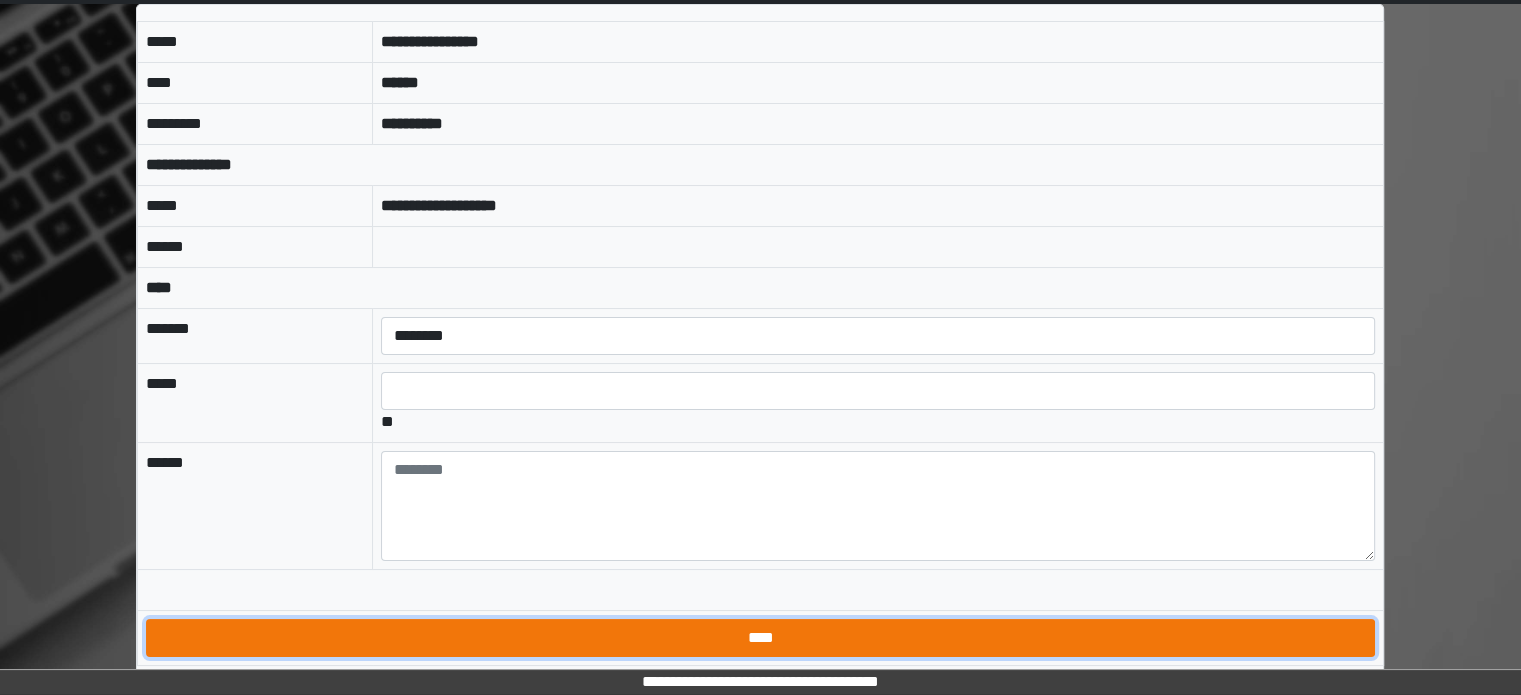 click on "****" at bounding box center (760, 638) 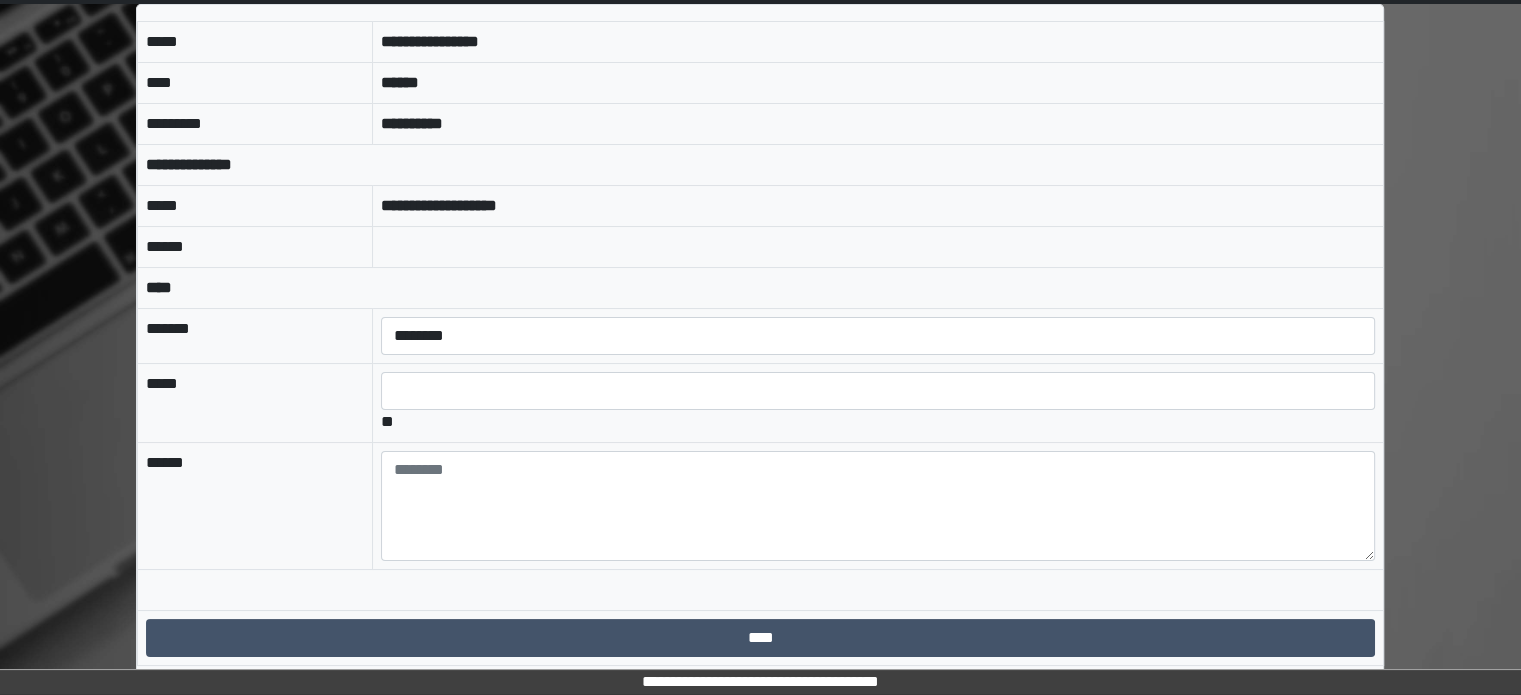 scroll, scrollTop: 0, scrollLeft: 0, axis: both 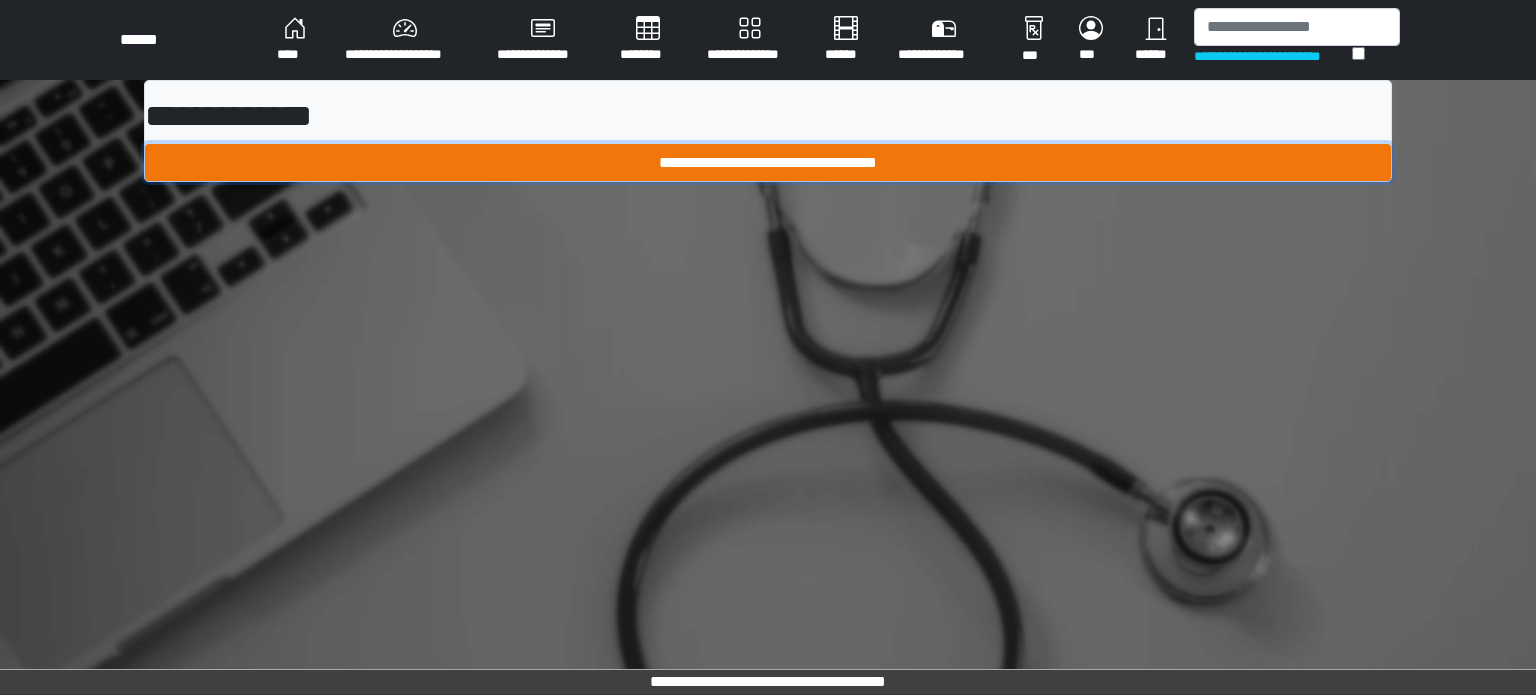 click on "**********" at bounding box center [768, 163] 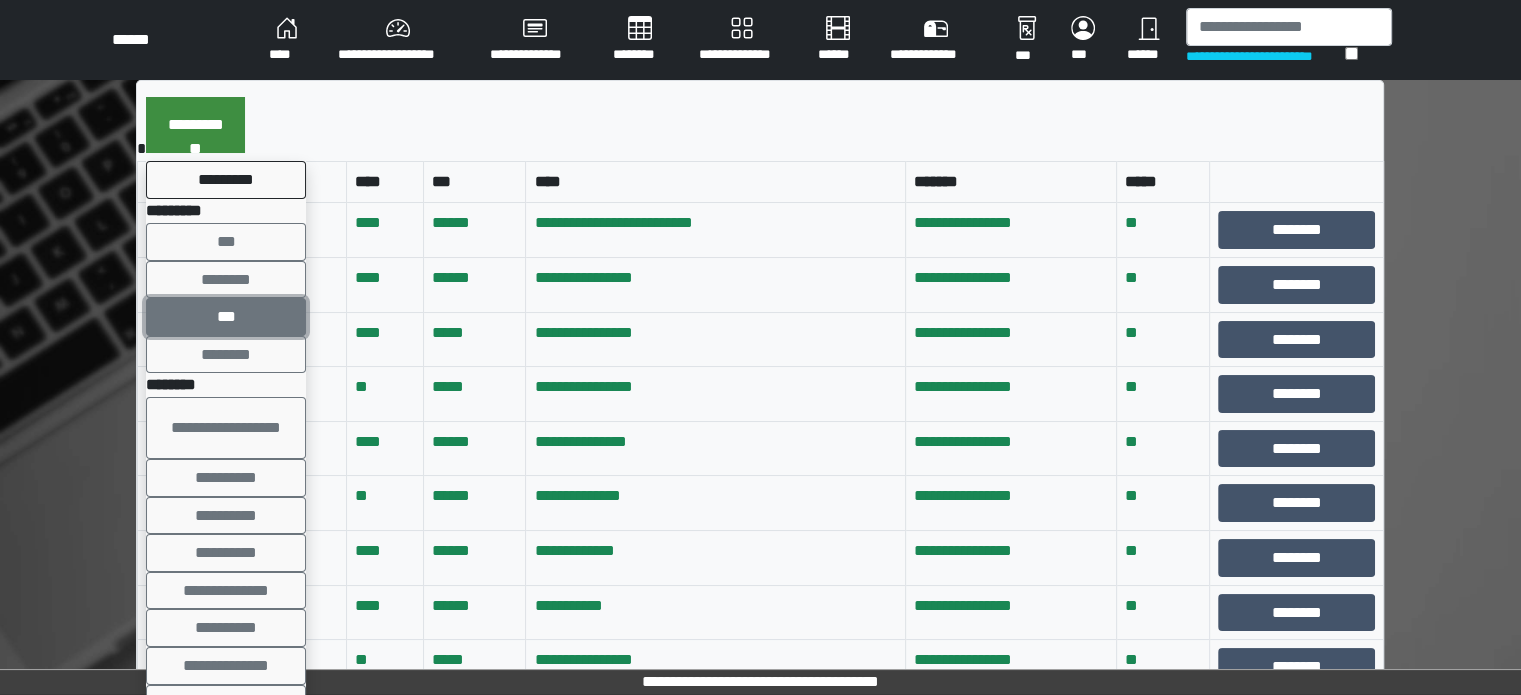 click on "***" at bounding box center [226, 317] 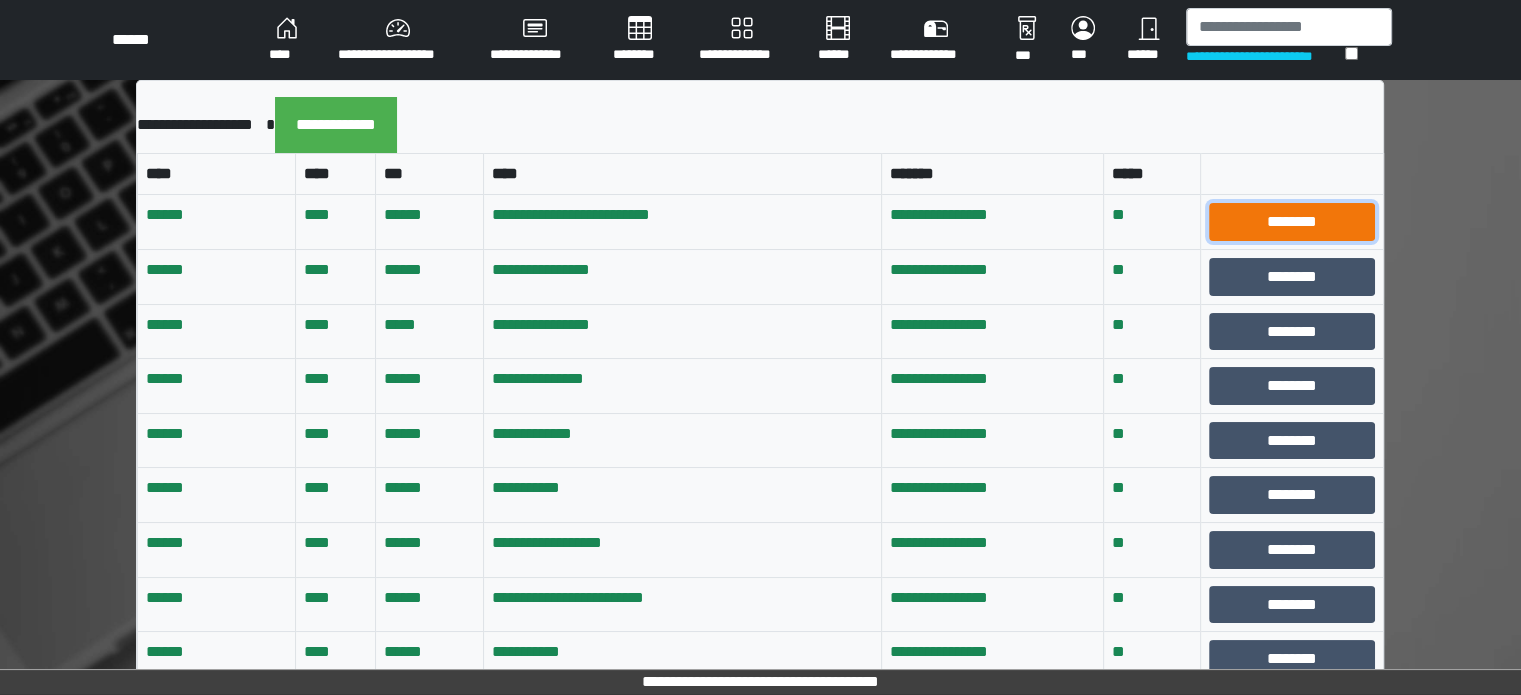click on "********" at bounding box center [1292, 222] 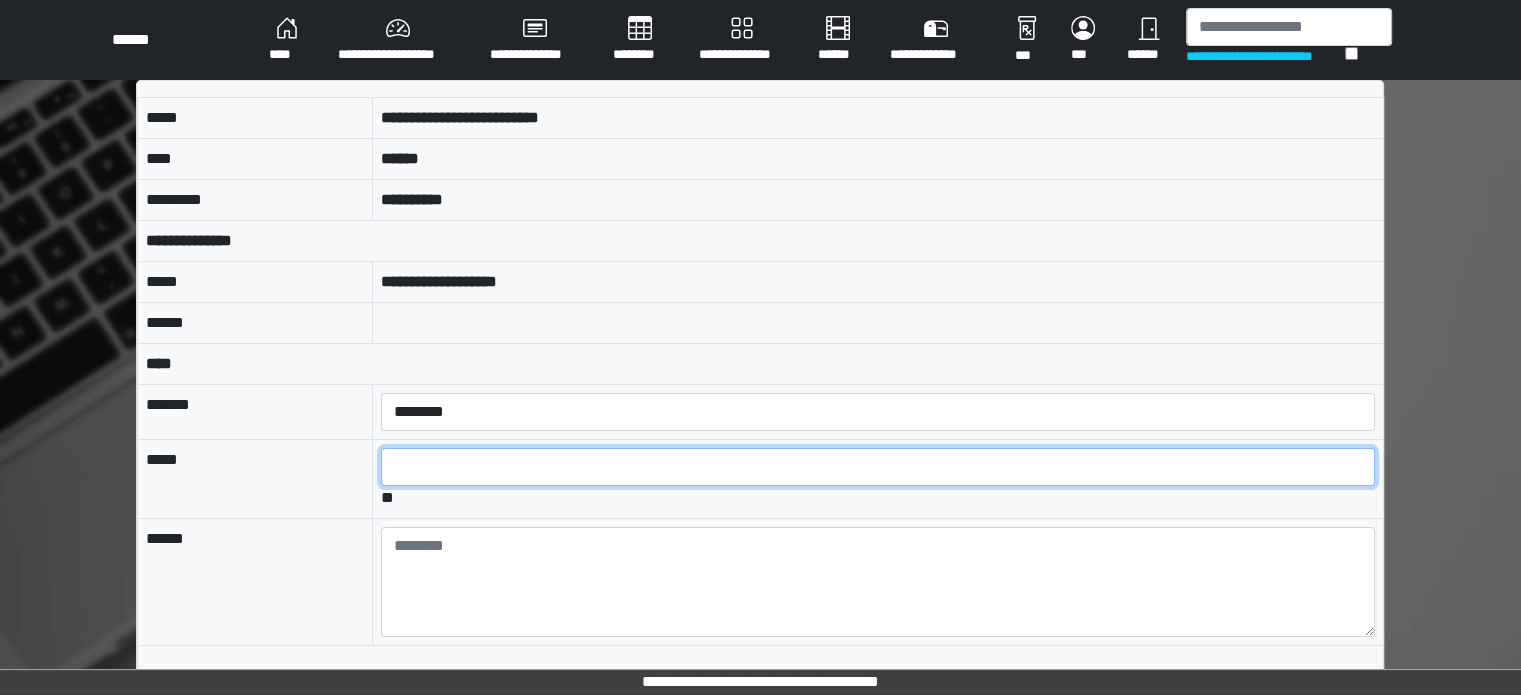 click at bounding box center [878, 467] 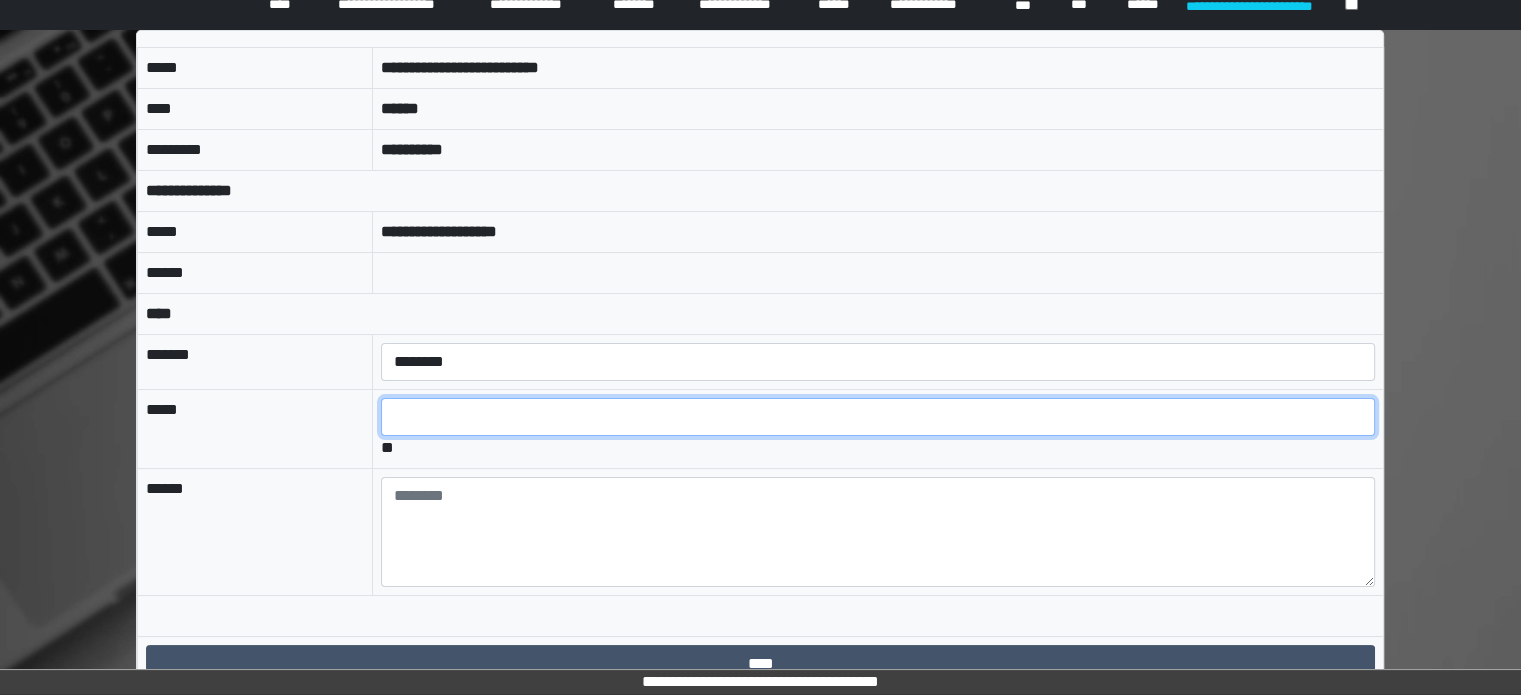 scroll, scrollTop: 76, scrollLeft: 0, axis: vertical 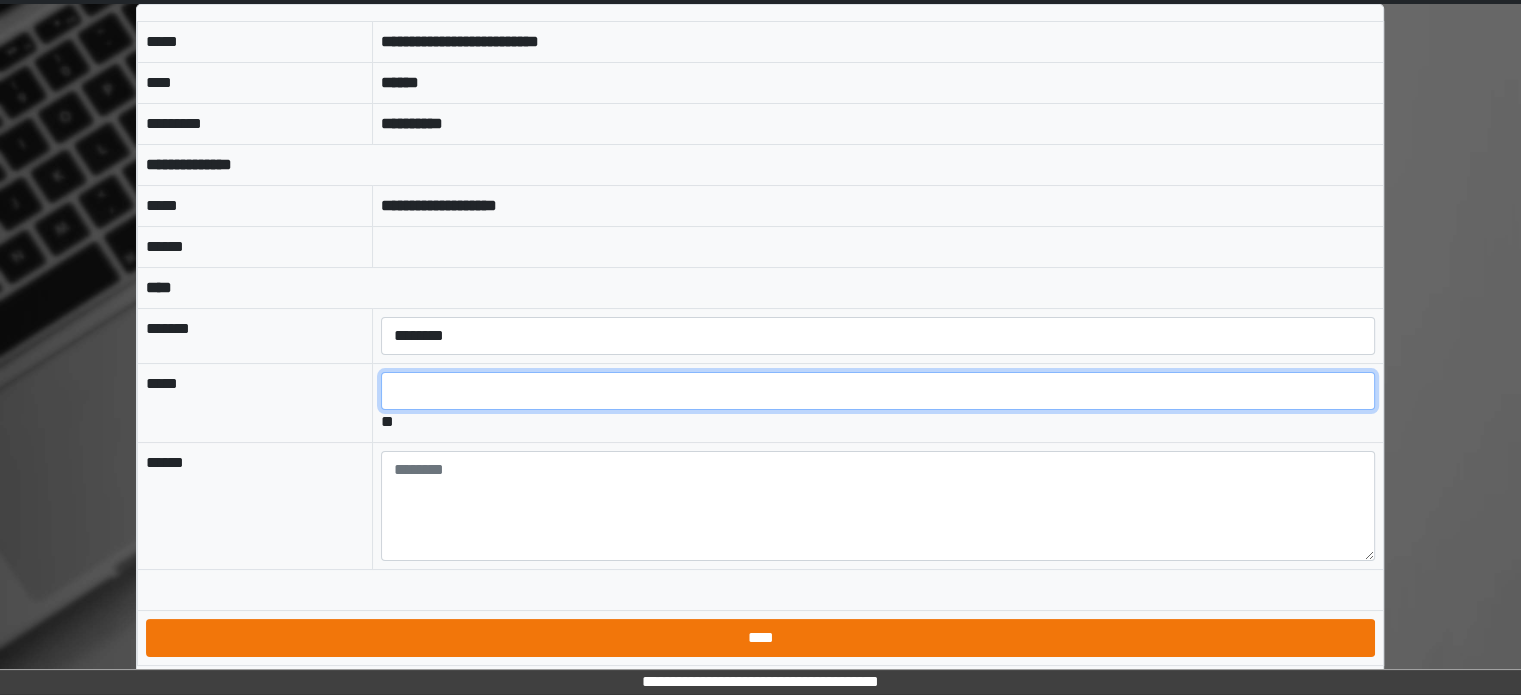 type on "*" 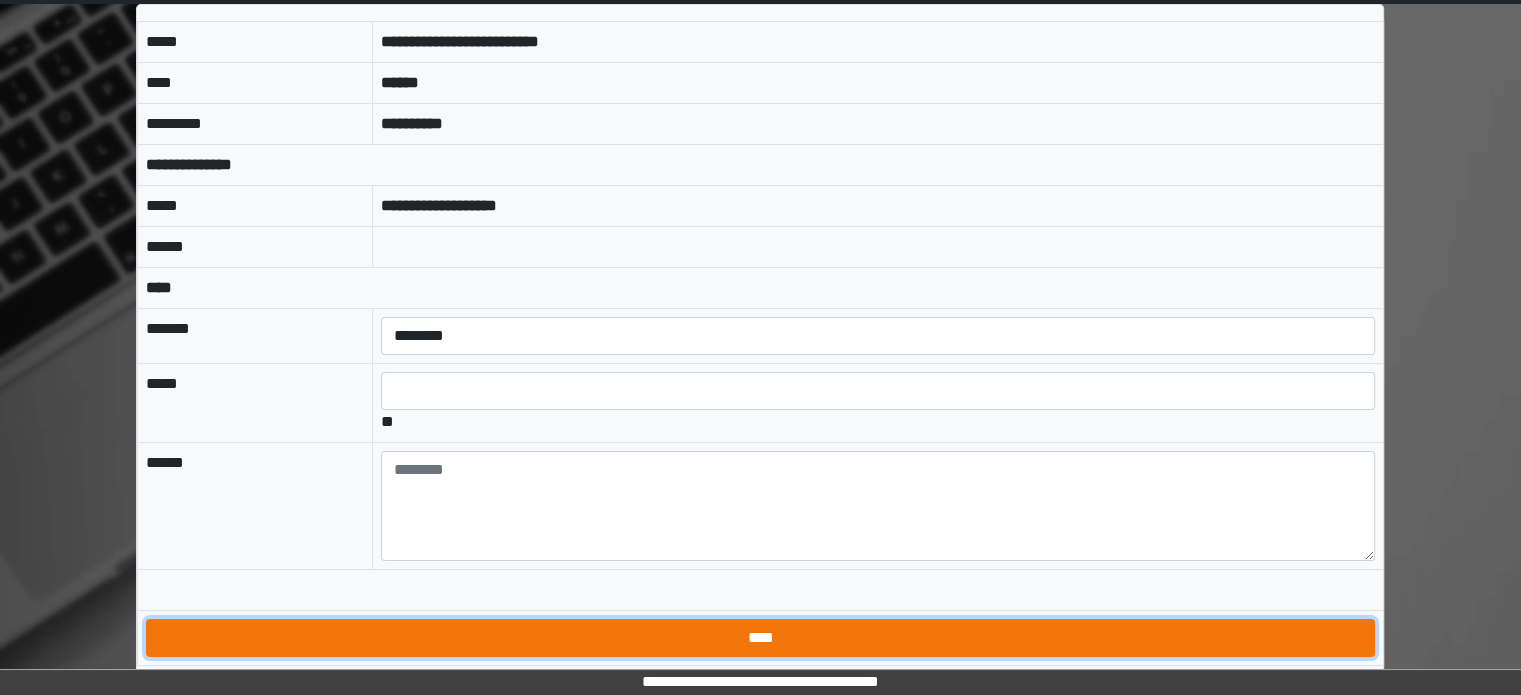 click on "****" at bounding box center [760, 638] 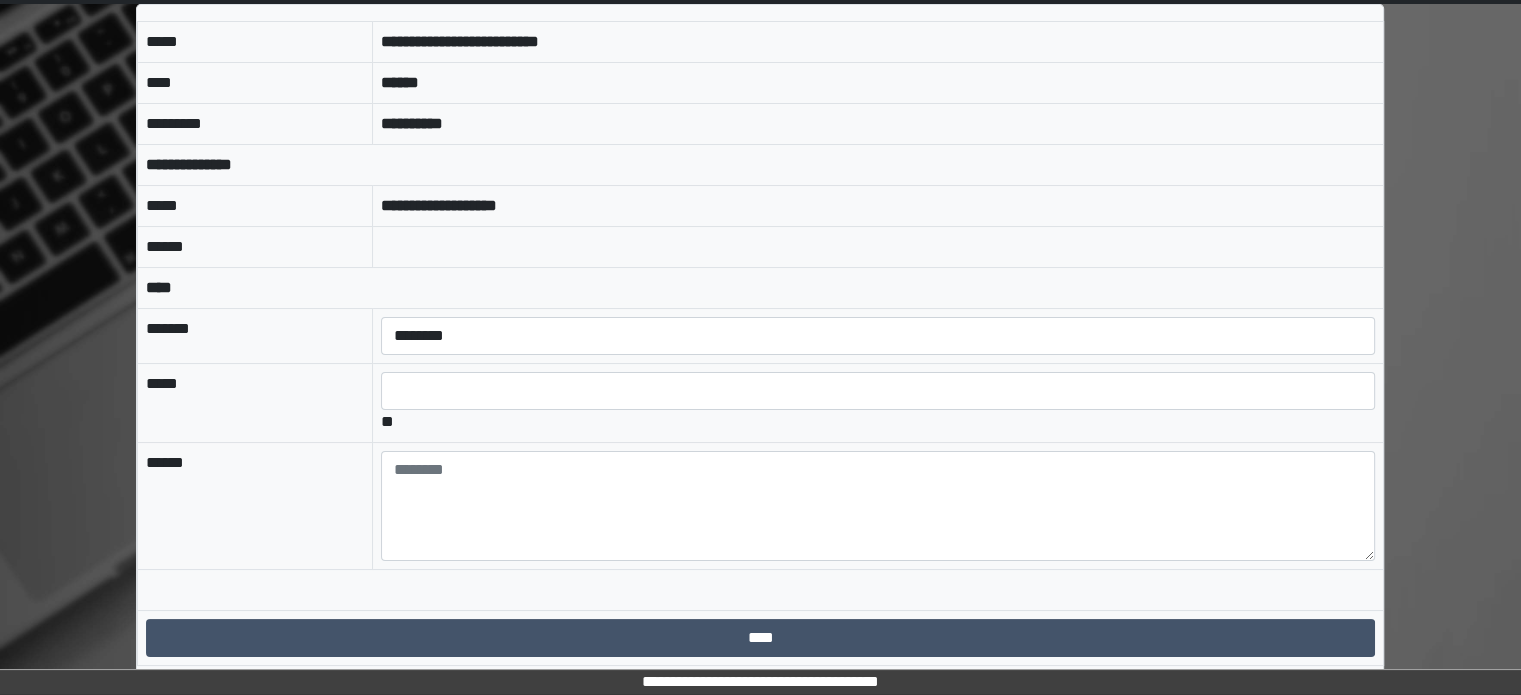 scroll, scrollTop: 0, scrollLeft: 0, axis: both 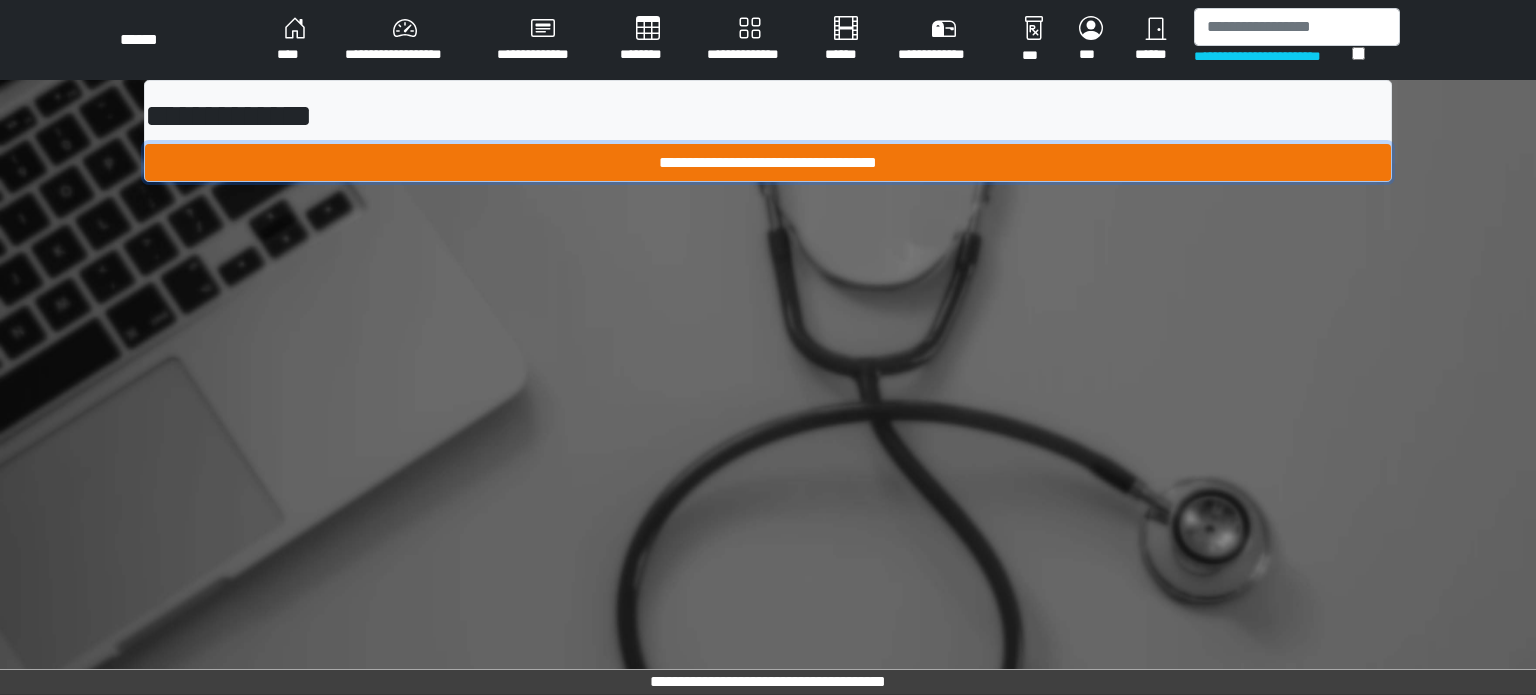 click on "**********" at bounding box center (768, 163) 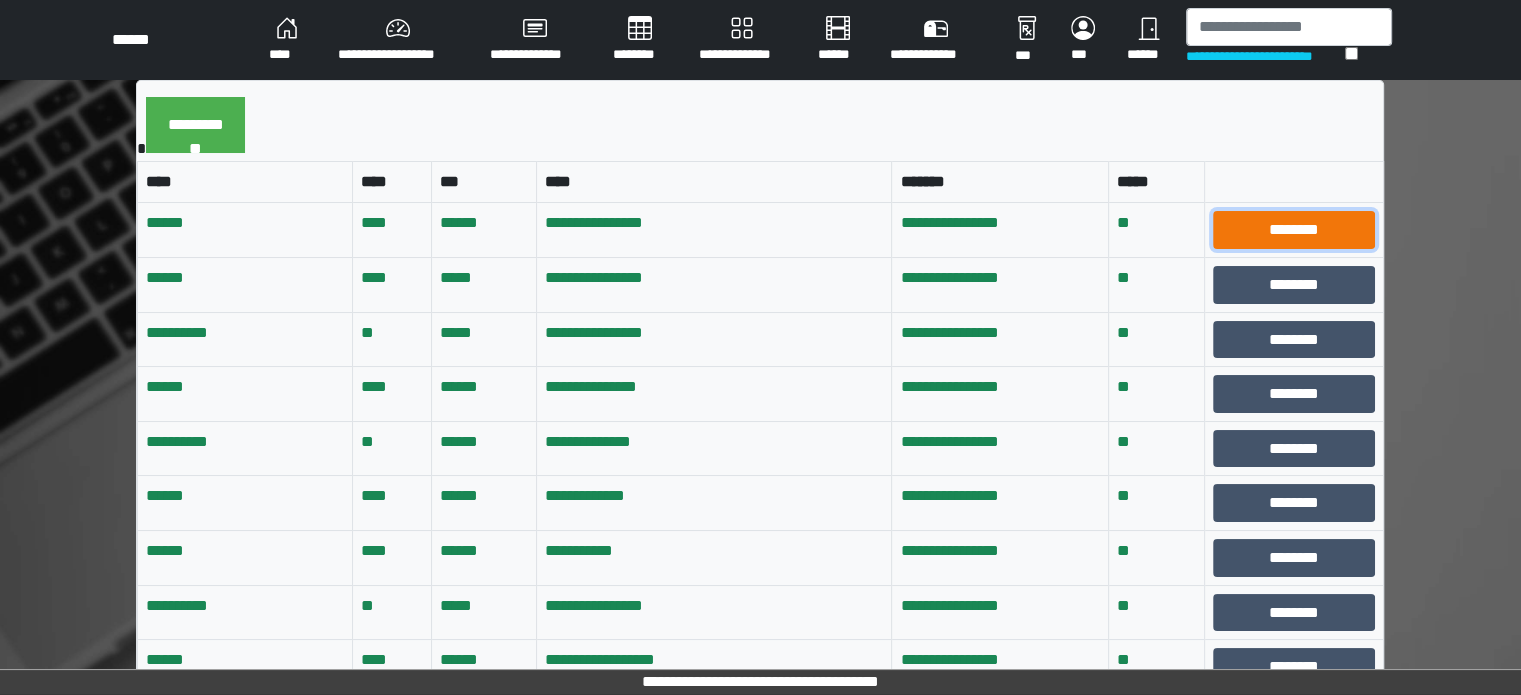 click on "********" at bounding box center [1294, 230] 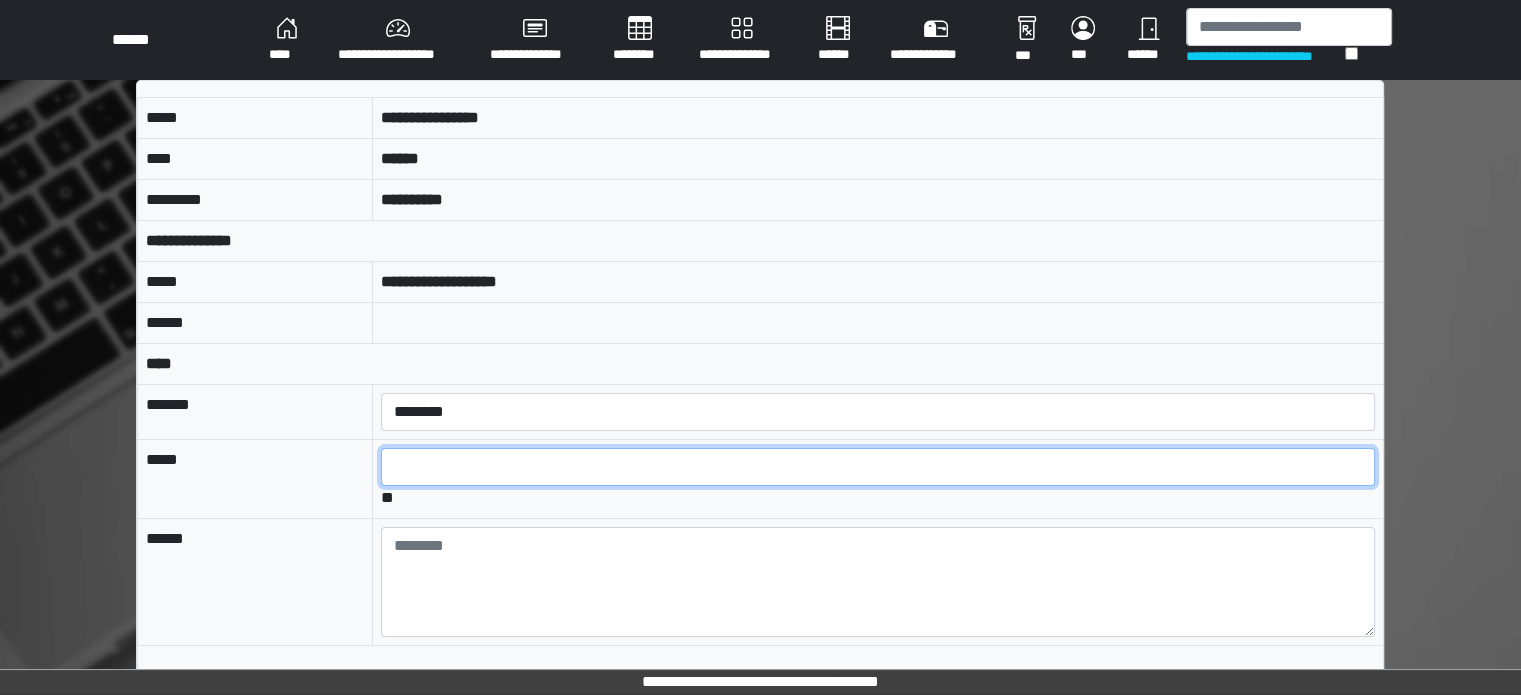 click at bounding box center (878, 467) 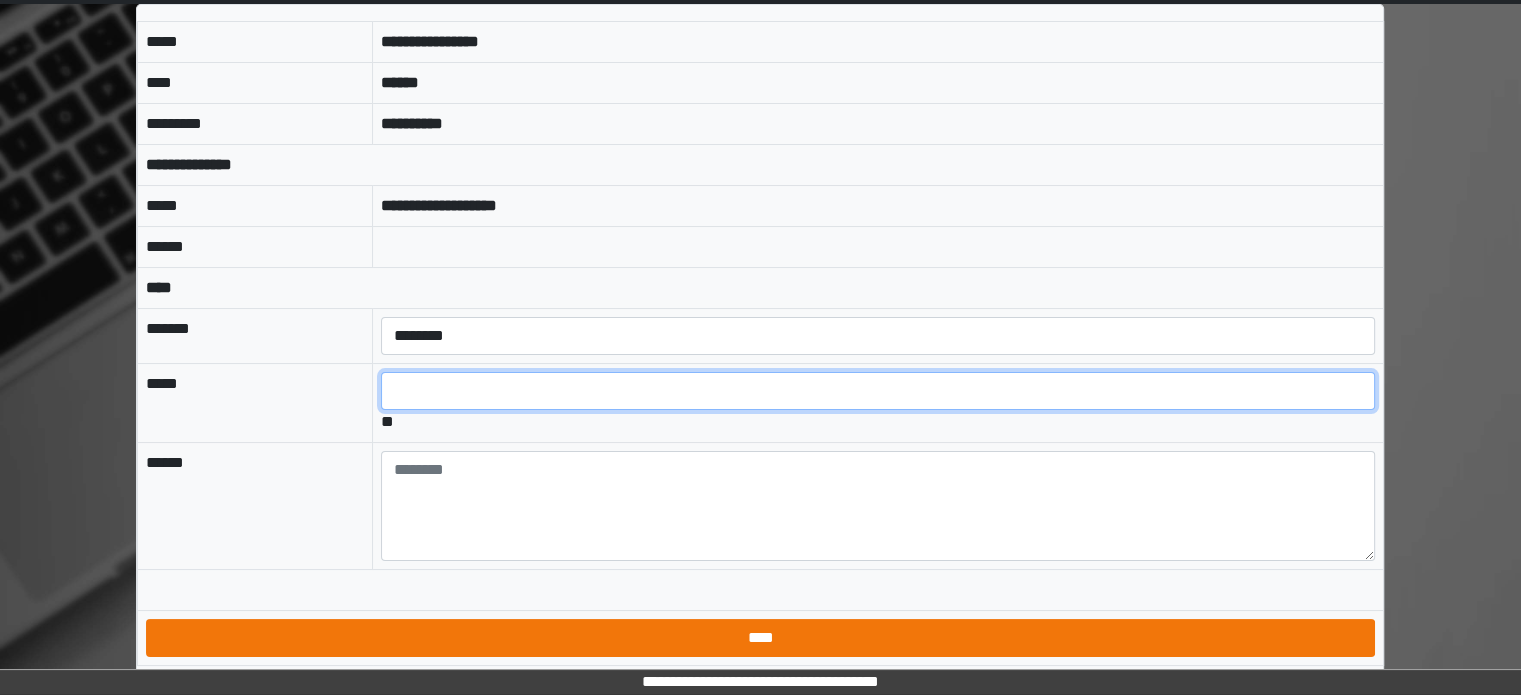 type on "*" 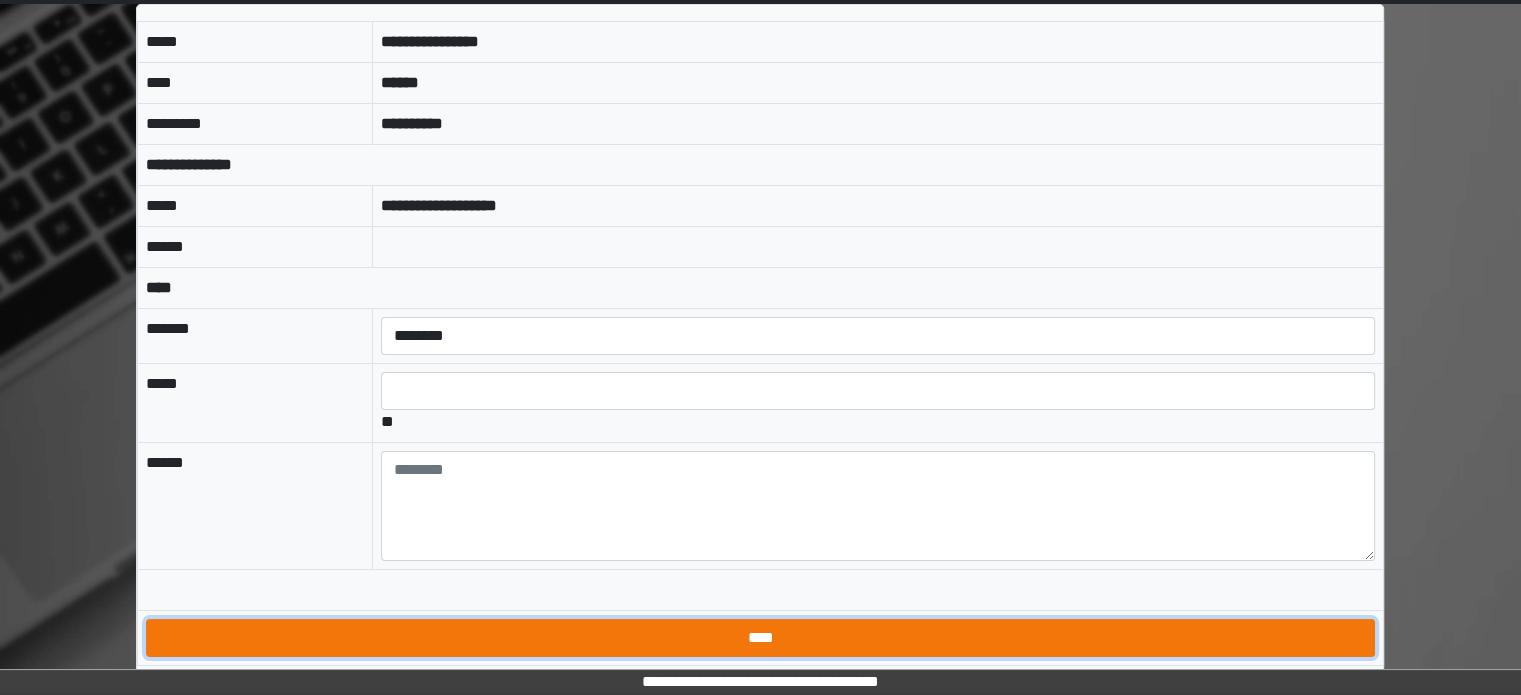 click on "****" at bounding box center (760, 638) 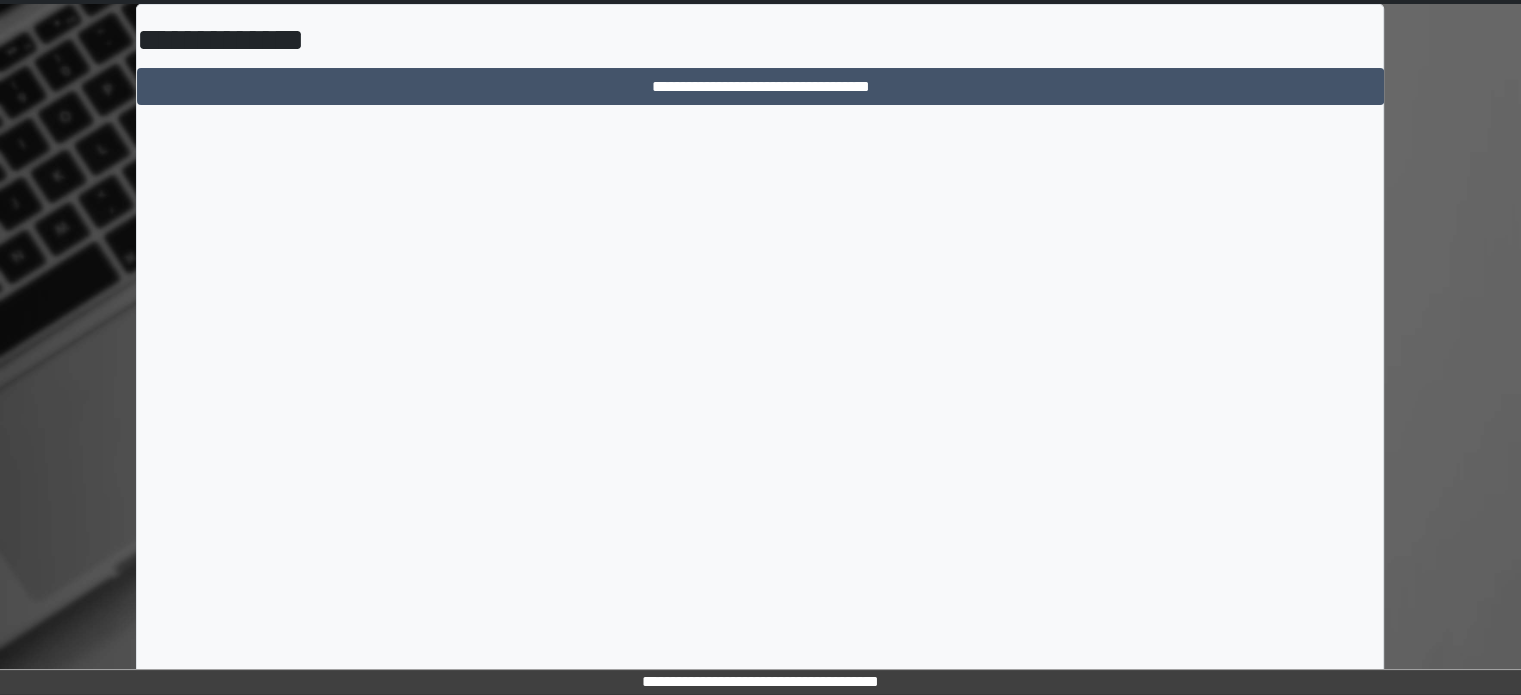scroll, scrollTop: 0, scrollLeft: 0, axis: both 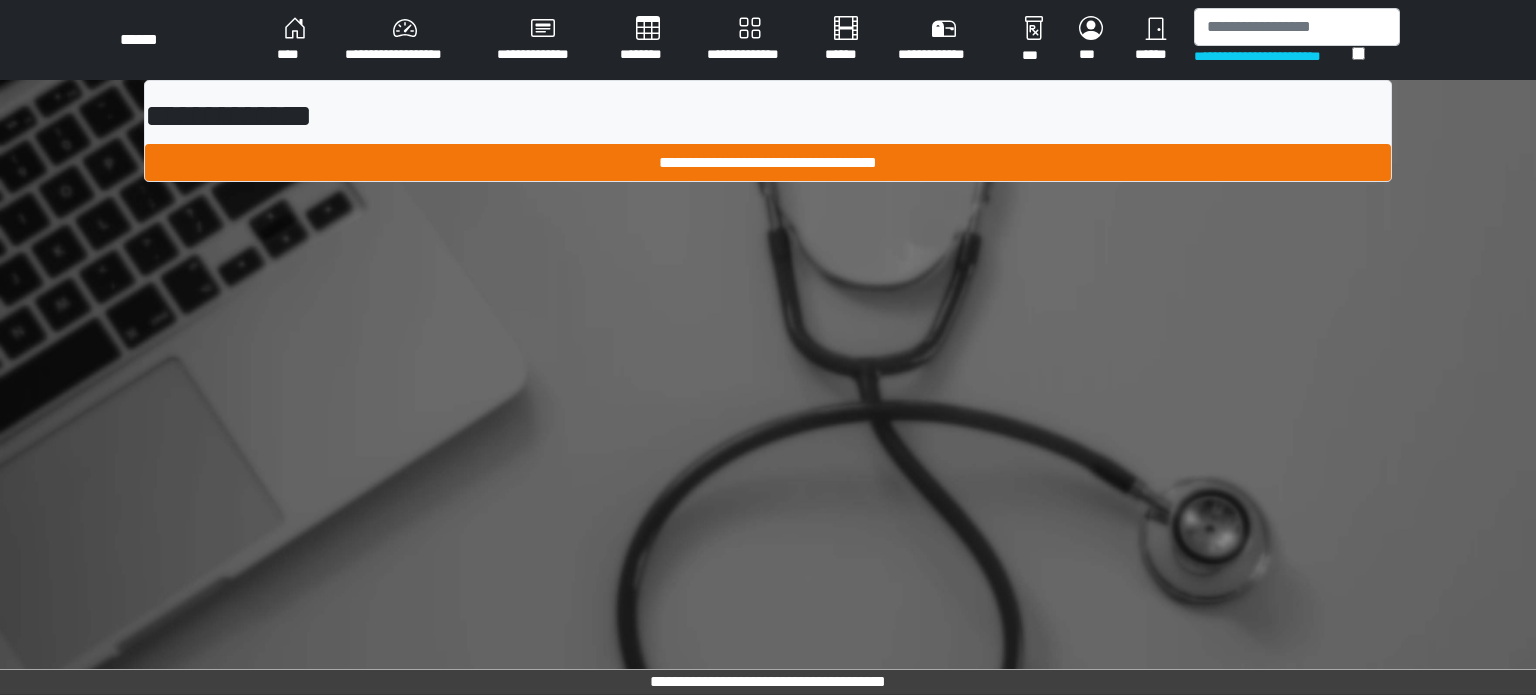 drag, startPoint x: 896, startPoint y: 187, endPoint x: 894, endPoint y: 171, distance: 16.124516 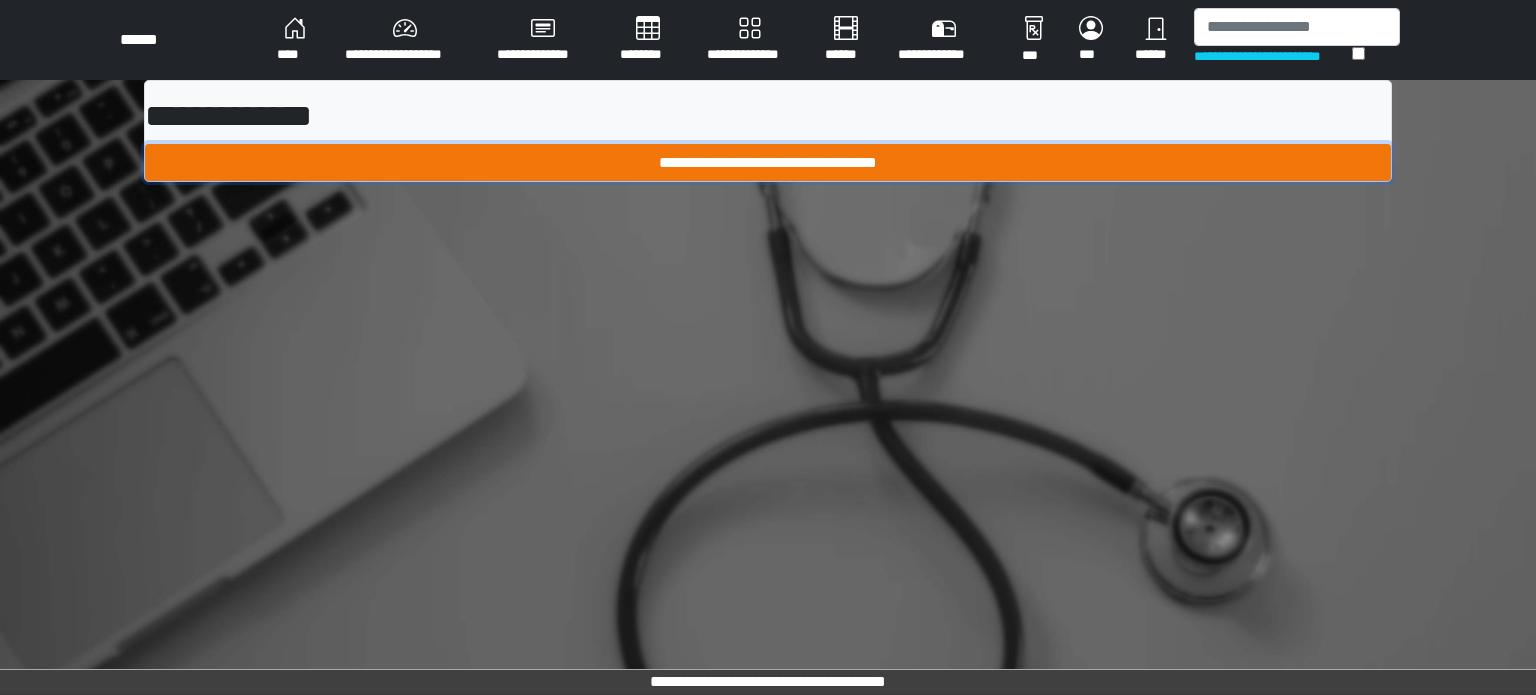 click on "**********" at bounding box center (768, 163) 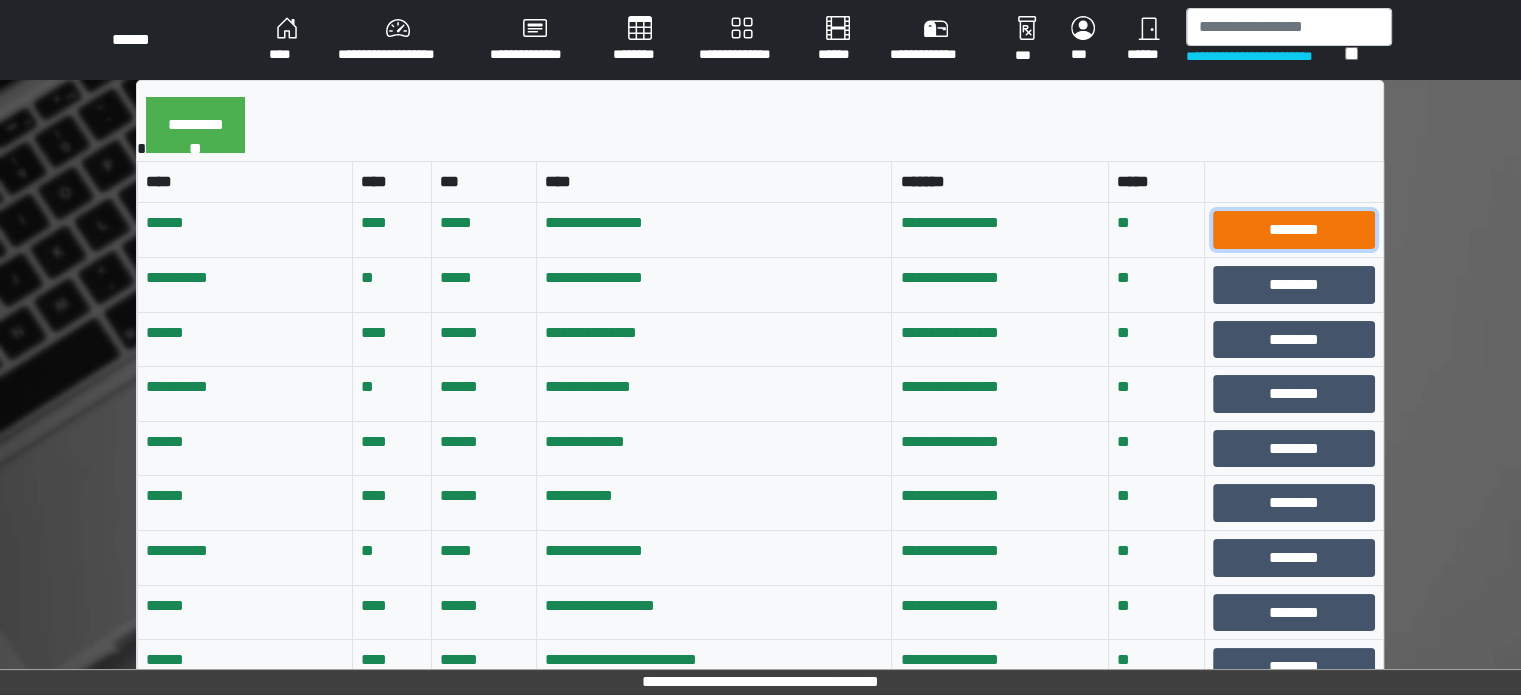 click on "********" at bounding box center (1294, 230) 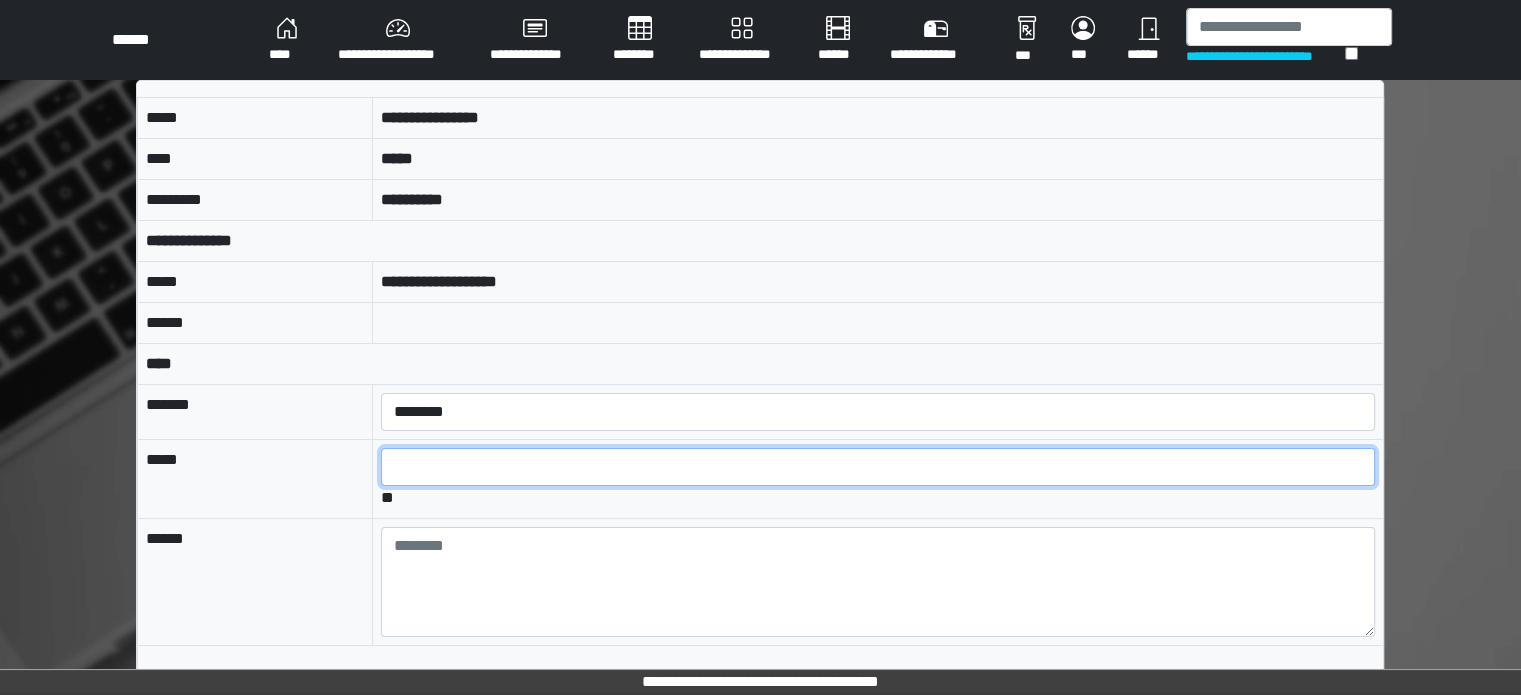 drag, startPoint x: 454, startPoint y: 470, endPoint x: 459, endPoint y: 439, distance: 31.400637 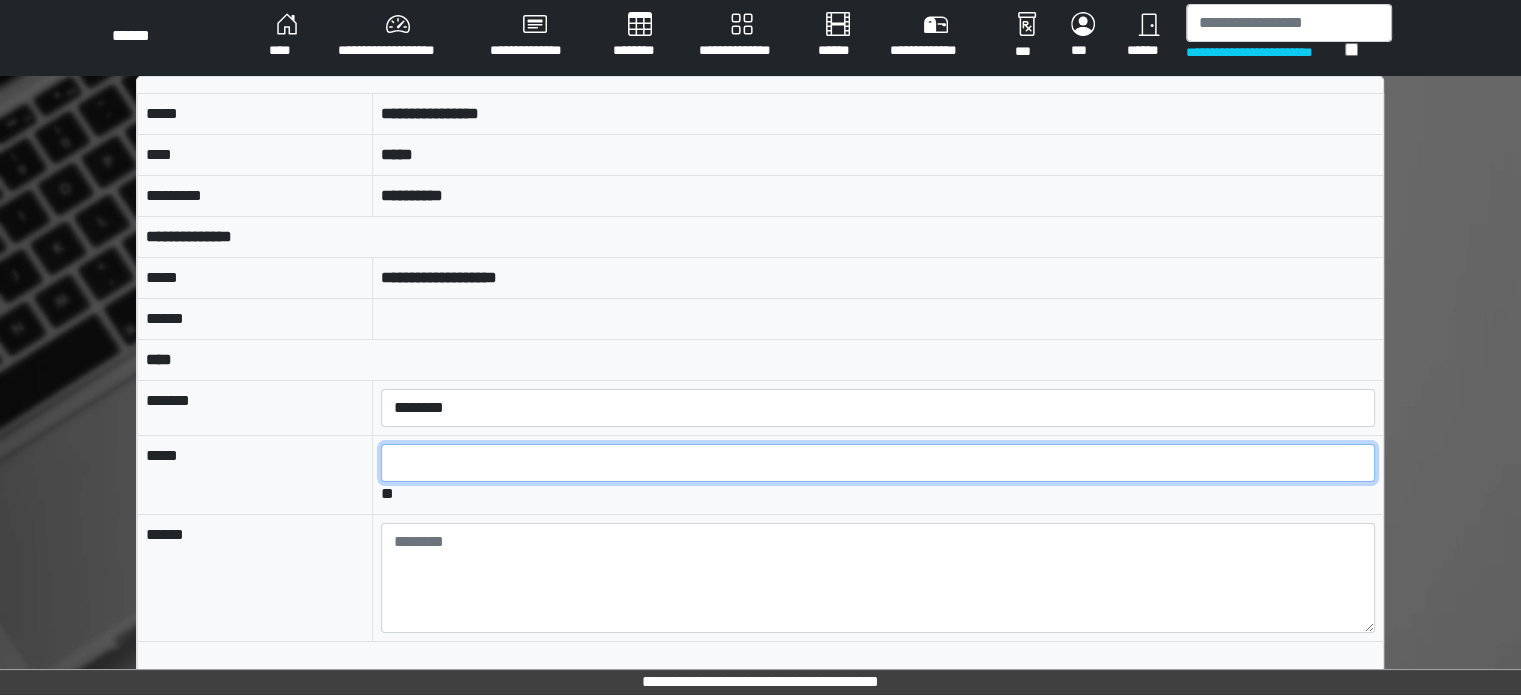 scroll, scrollTop: 76, scrollLeft: 0, axis: vertical 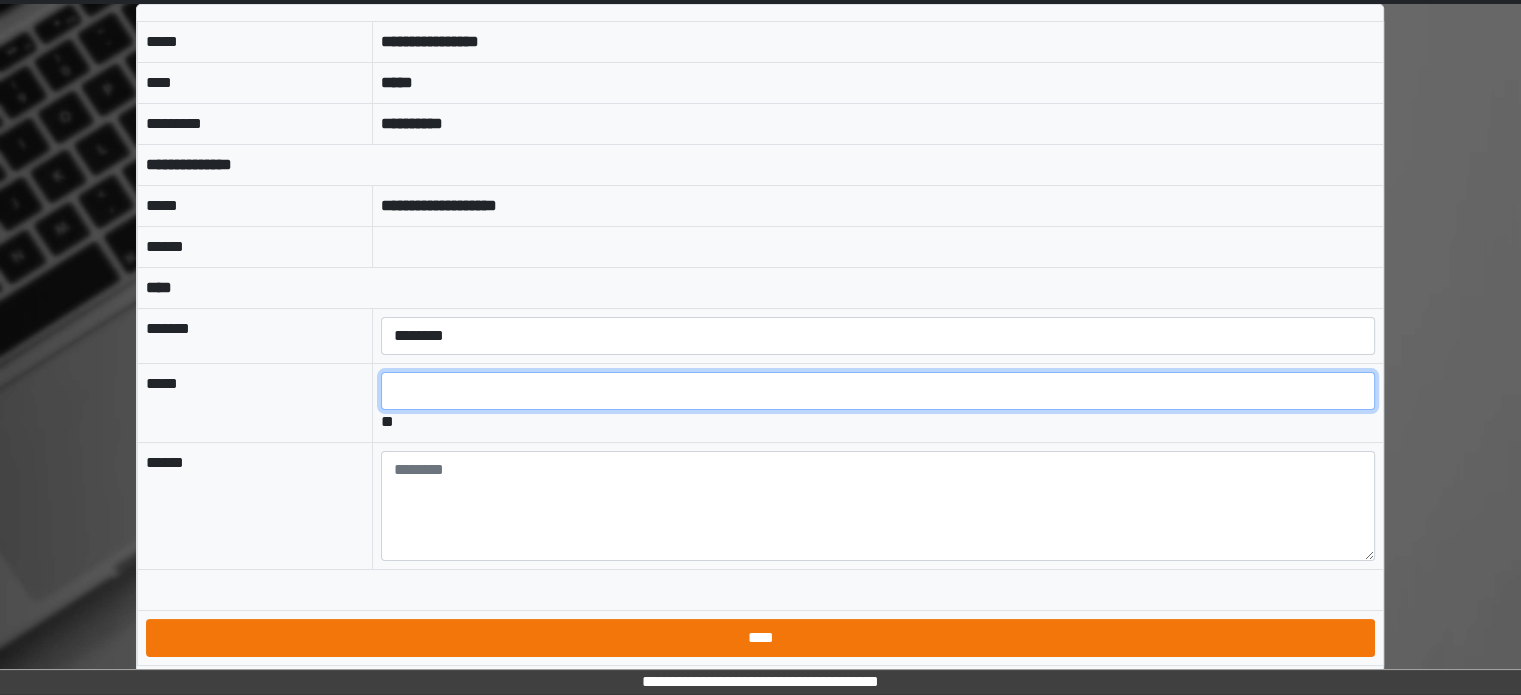 type on "*" 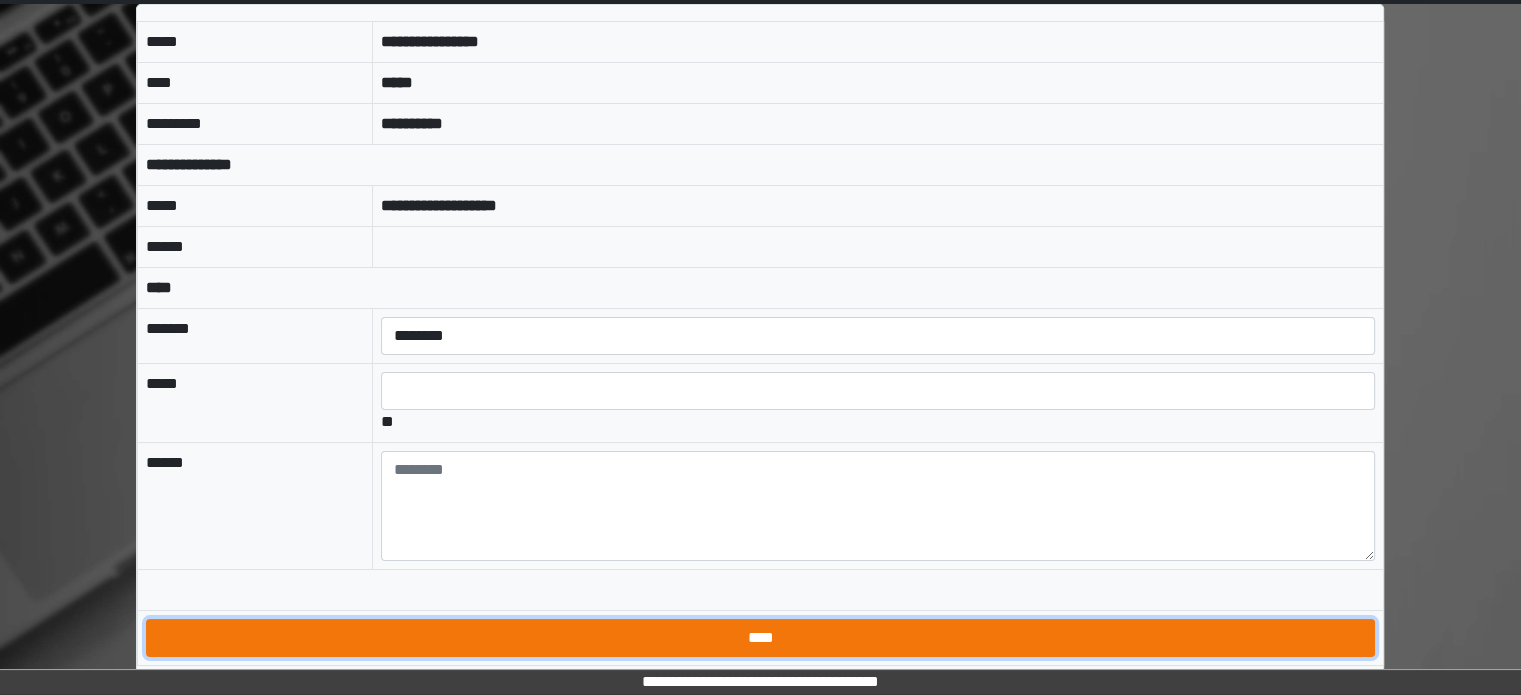 click on "****" at bounding box center (760, 638) 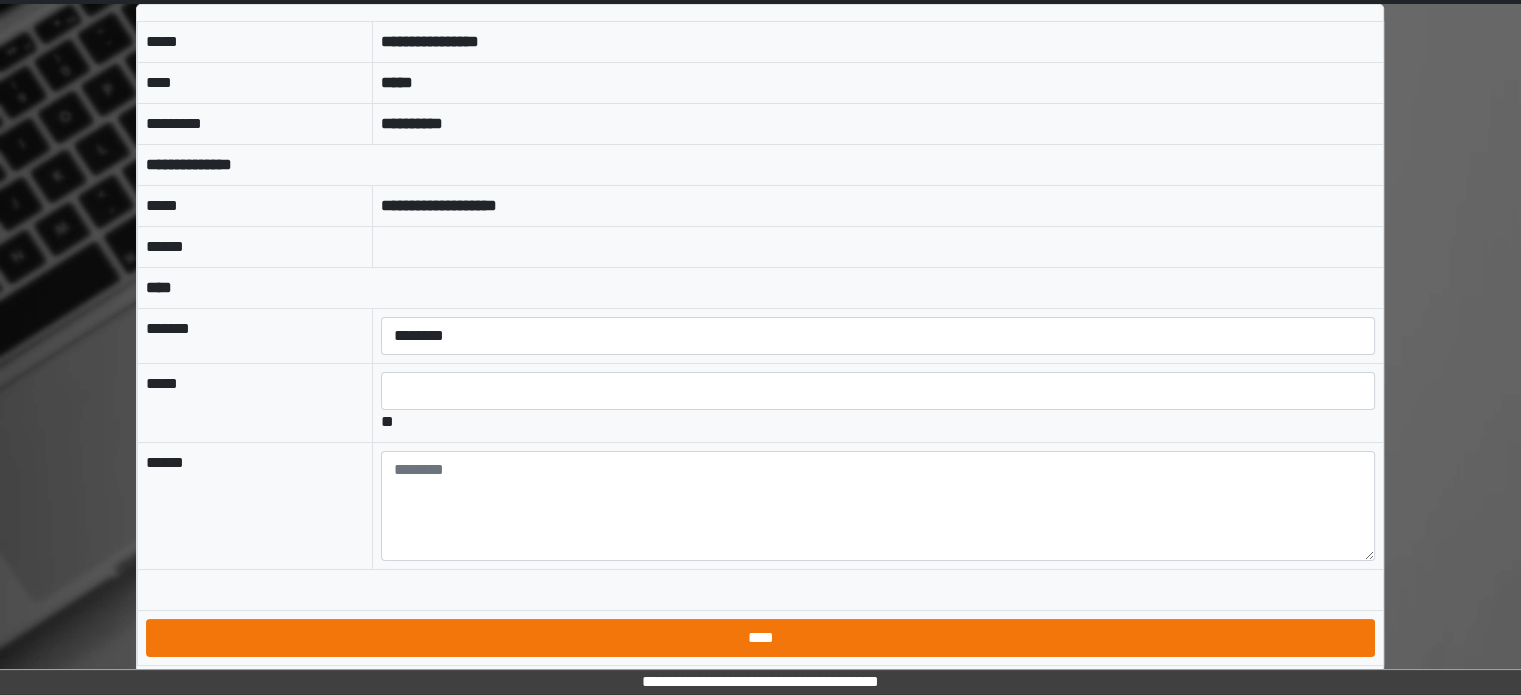 scroll, scrollTop: 0, scrollLeft: 0, axis: both 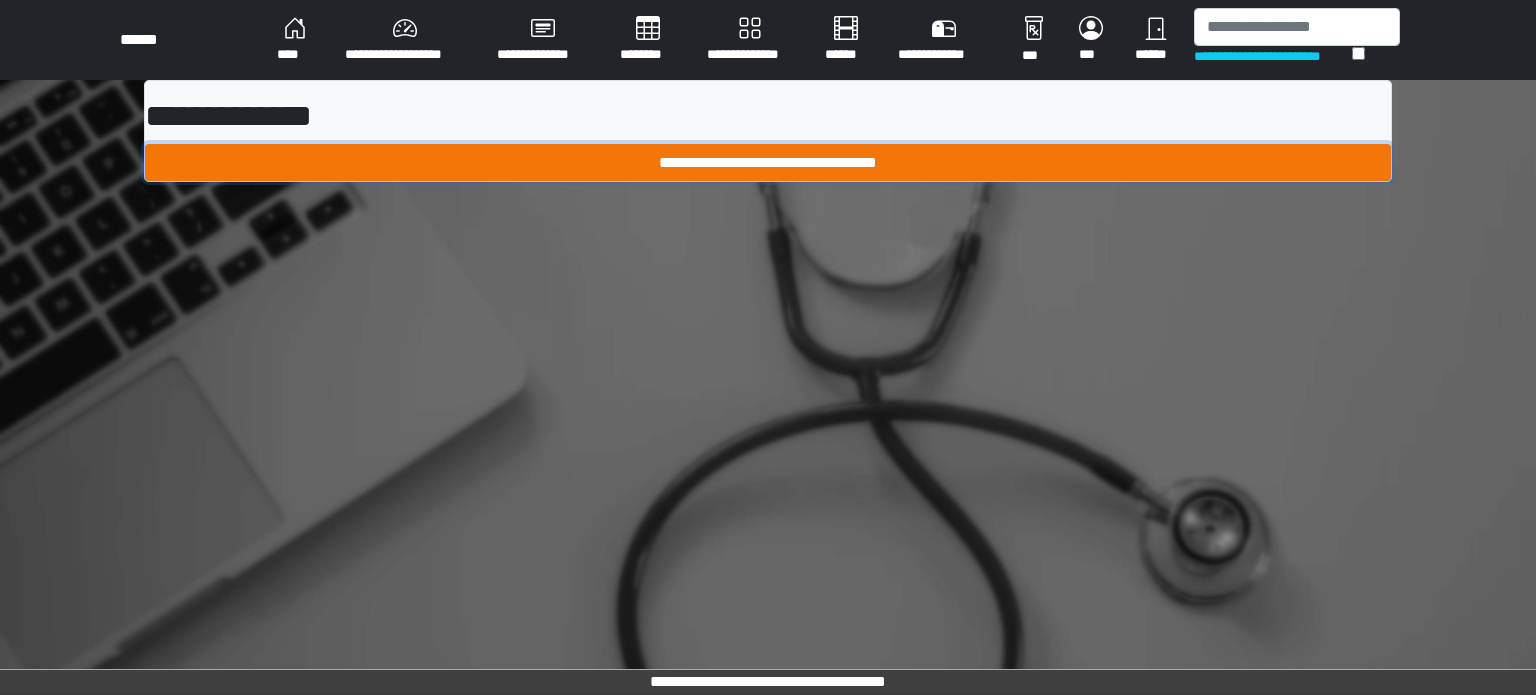click on "**********" at bounding box center [768, 163] 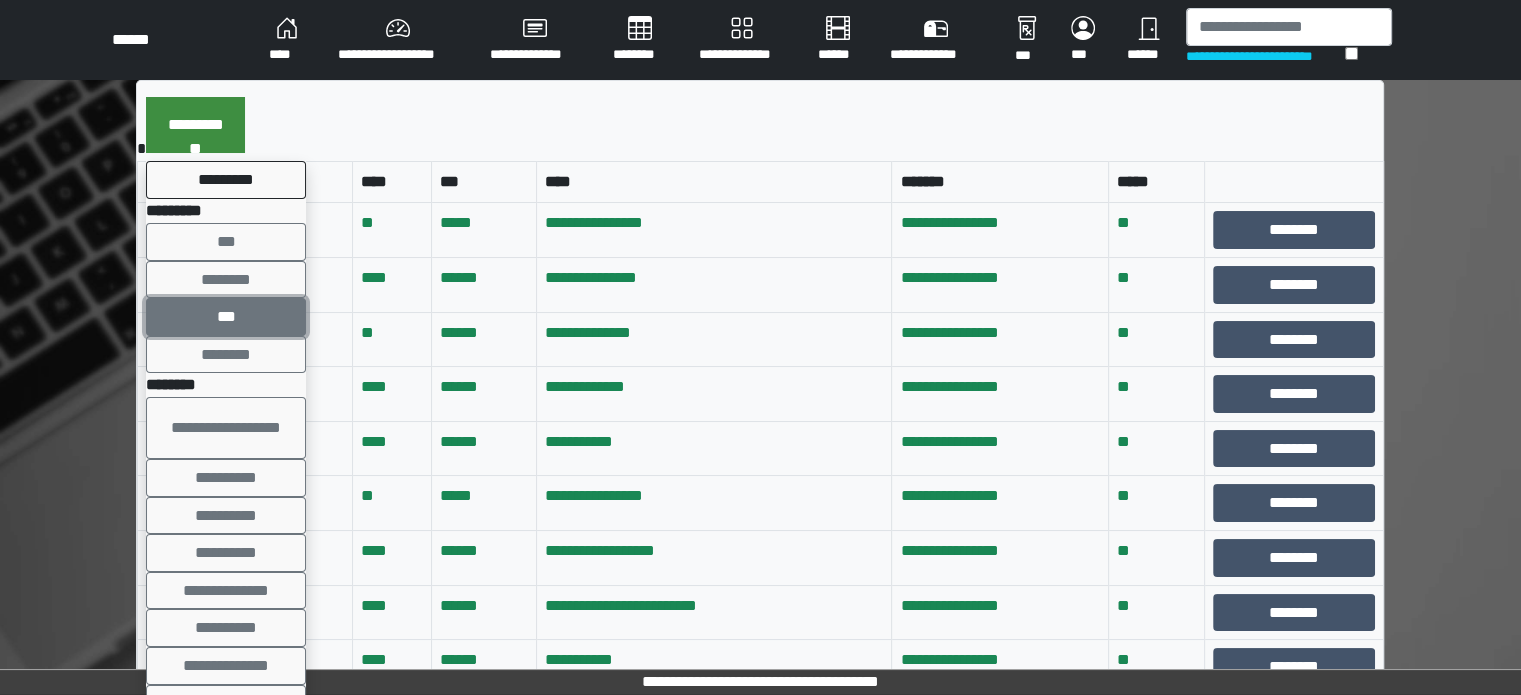 click on "***" at bounding box center [226, 317] 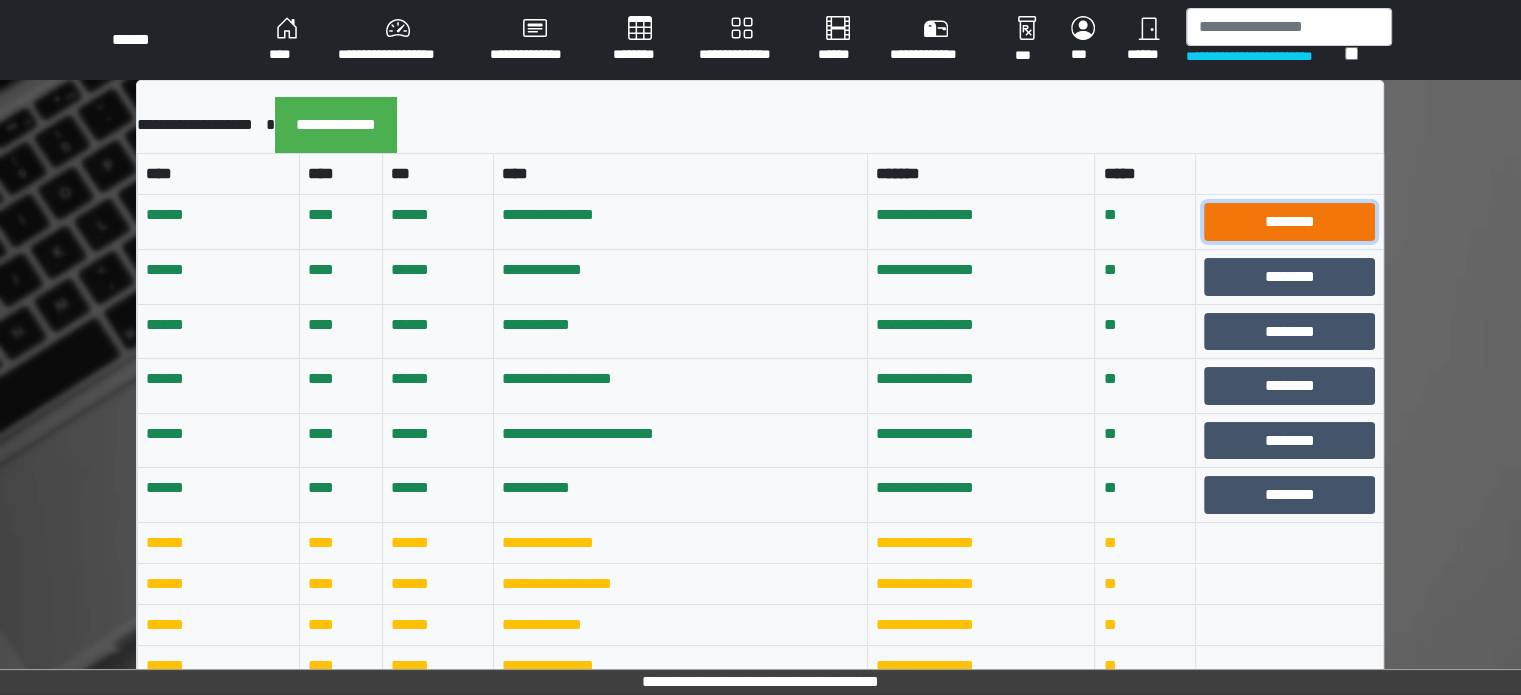 click on "********" at bounding box center (1289, 222) 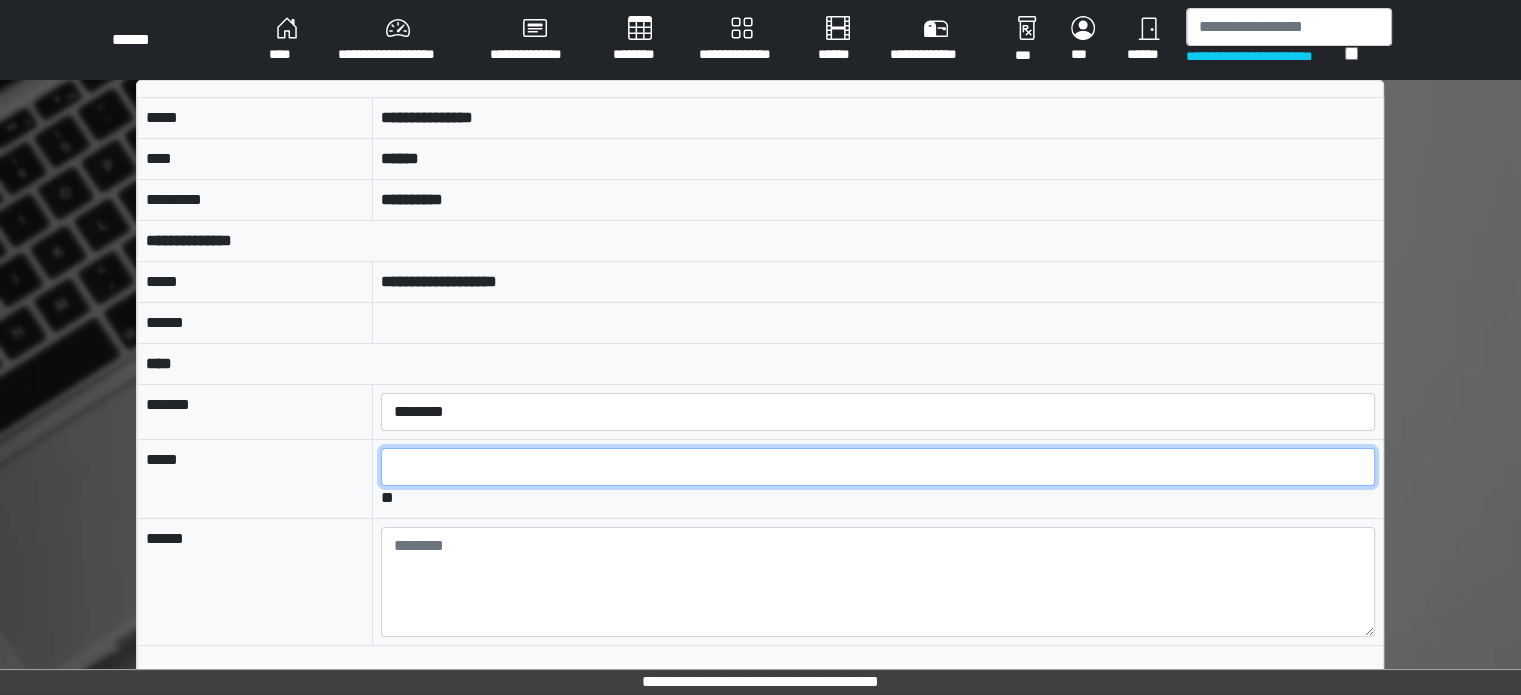 click at bounding box center [878, 467] 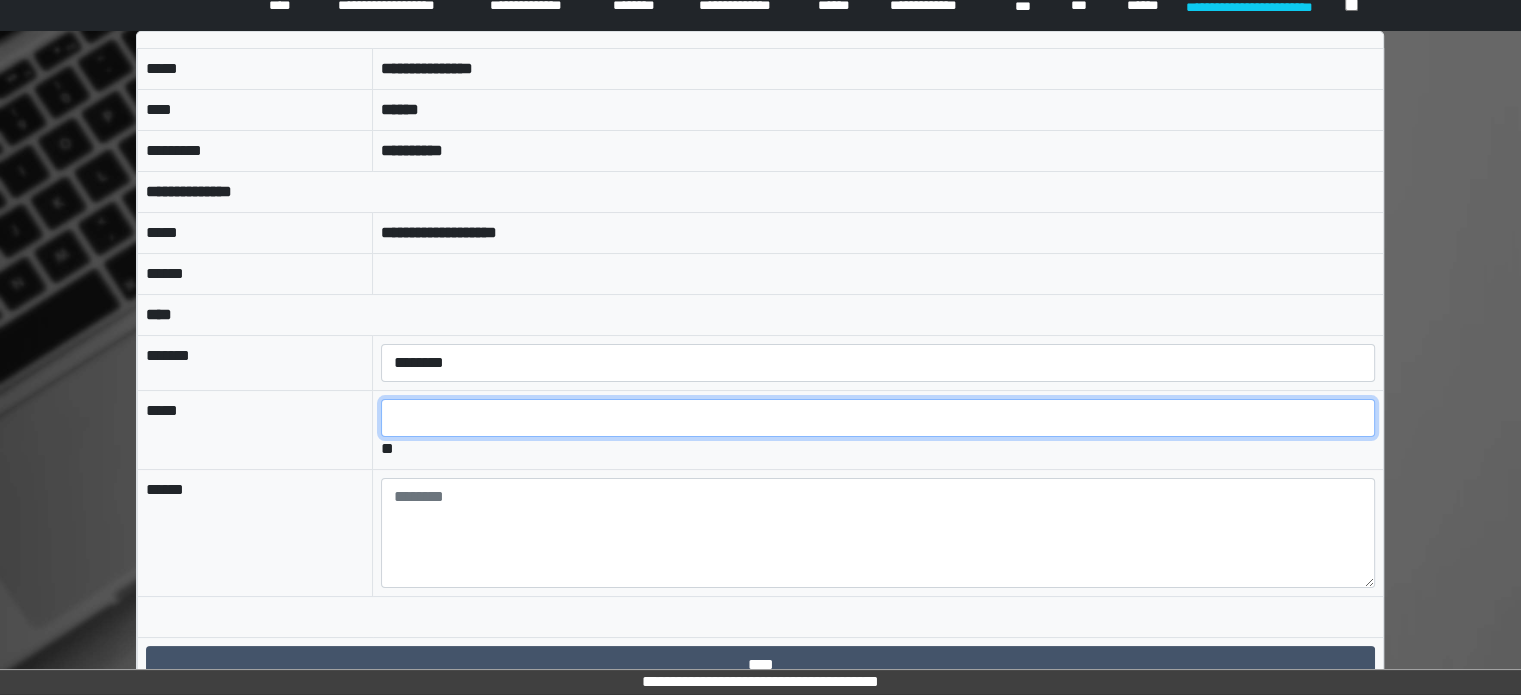scroll, scrollTop: 76, scrollLeft: 0, axis: vertical 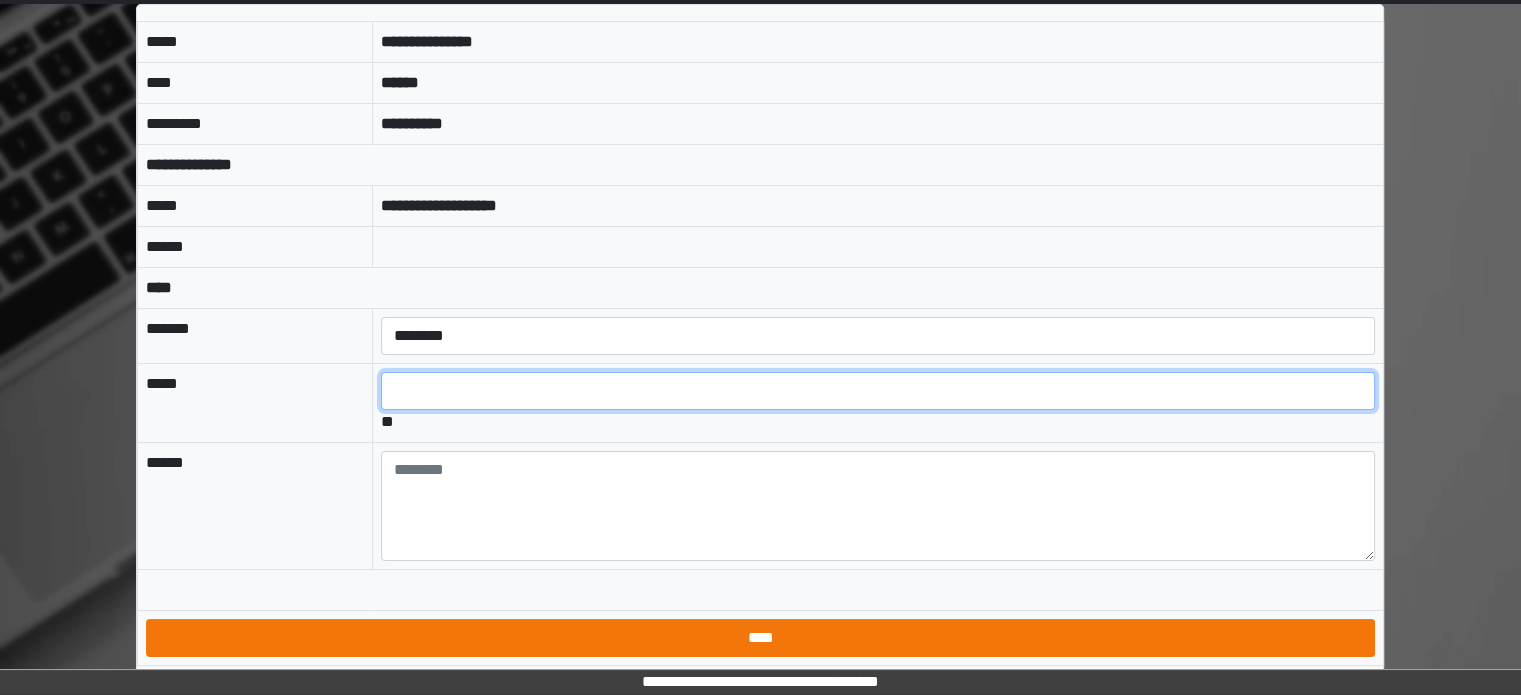 type on "*" 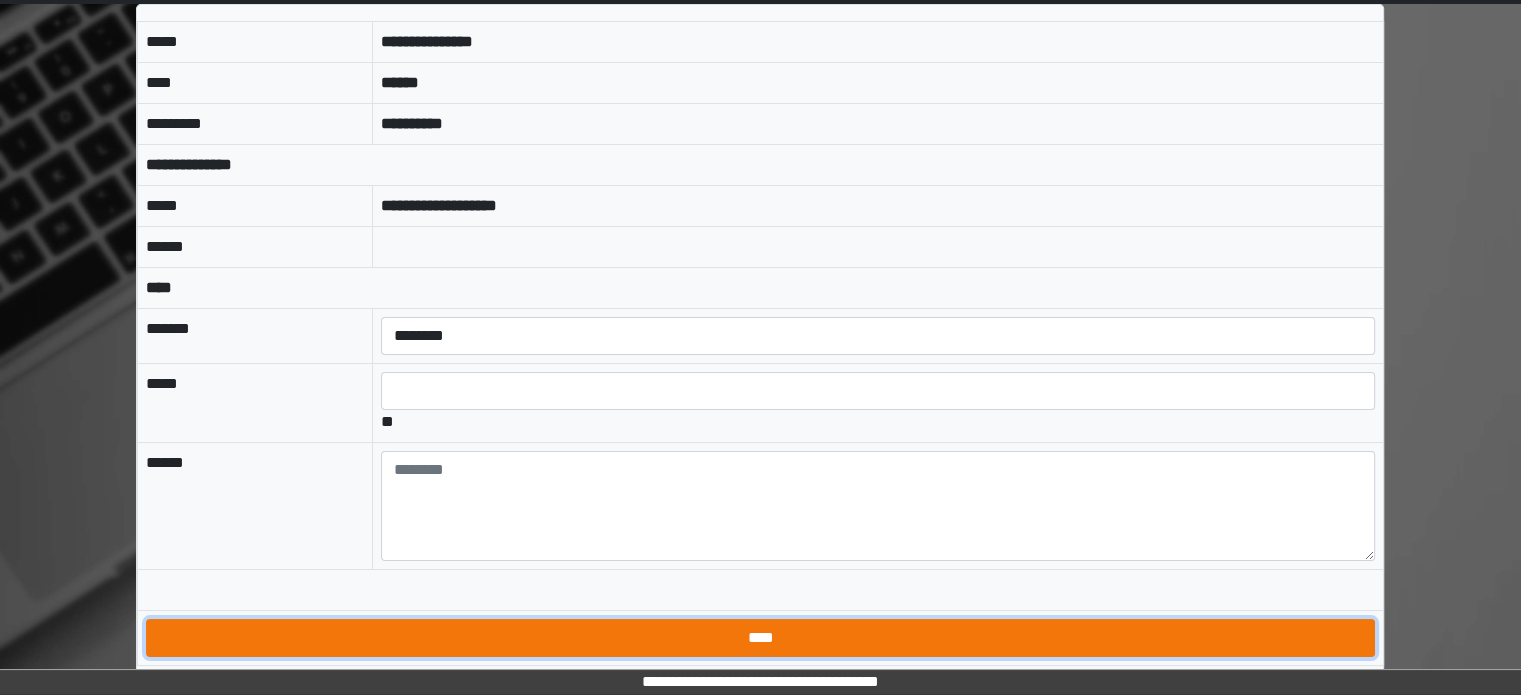click on "****" at bounding box center [760, 638] 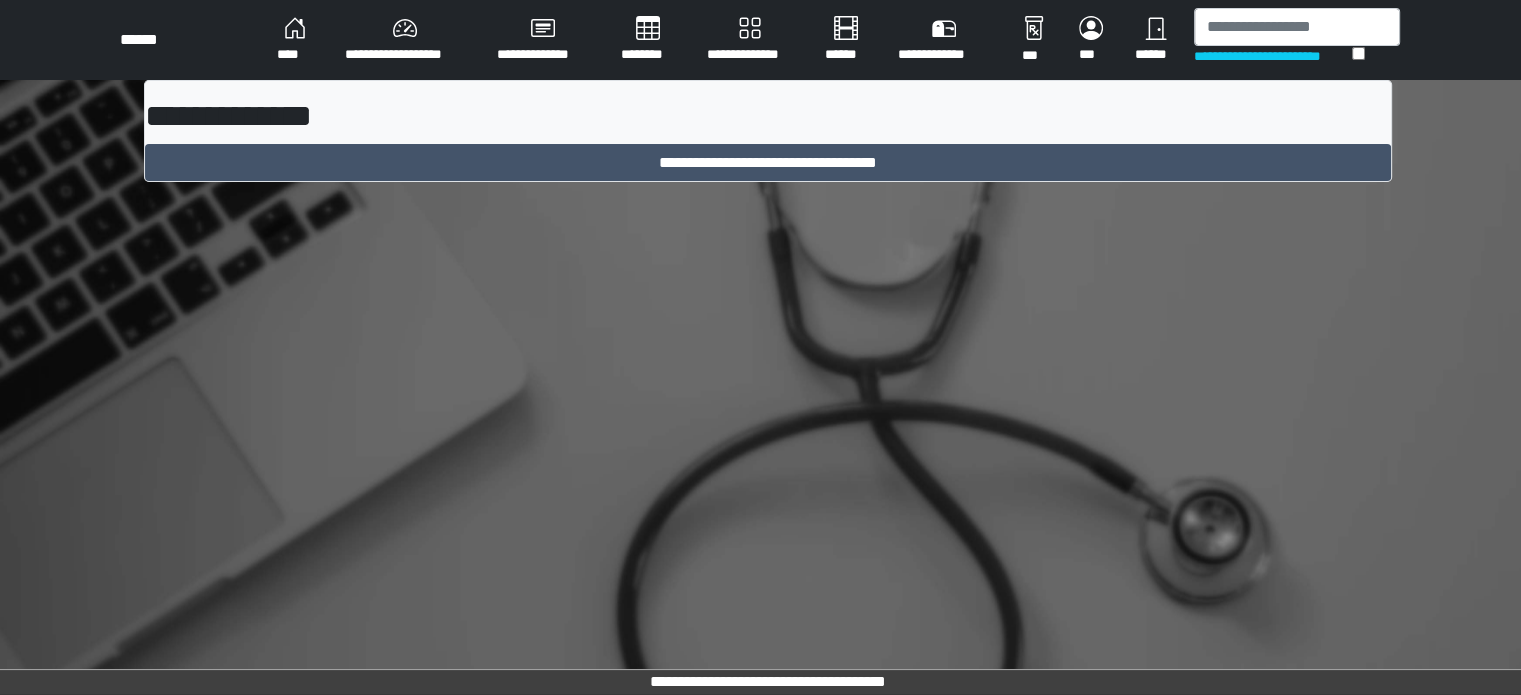 scroll, scrollTop: 0, scrollLeft: 0, axis: both 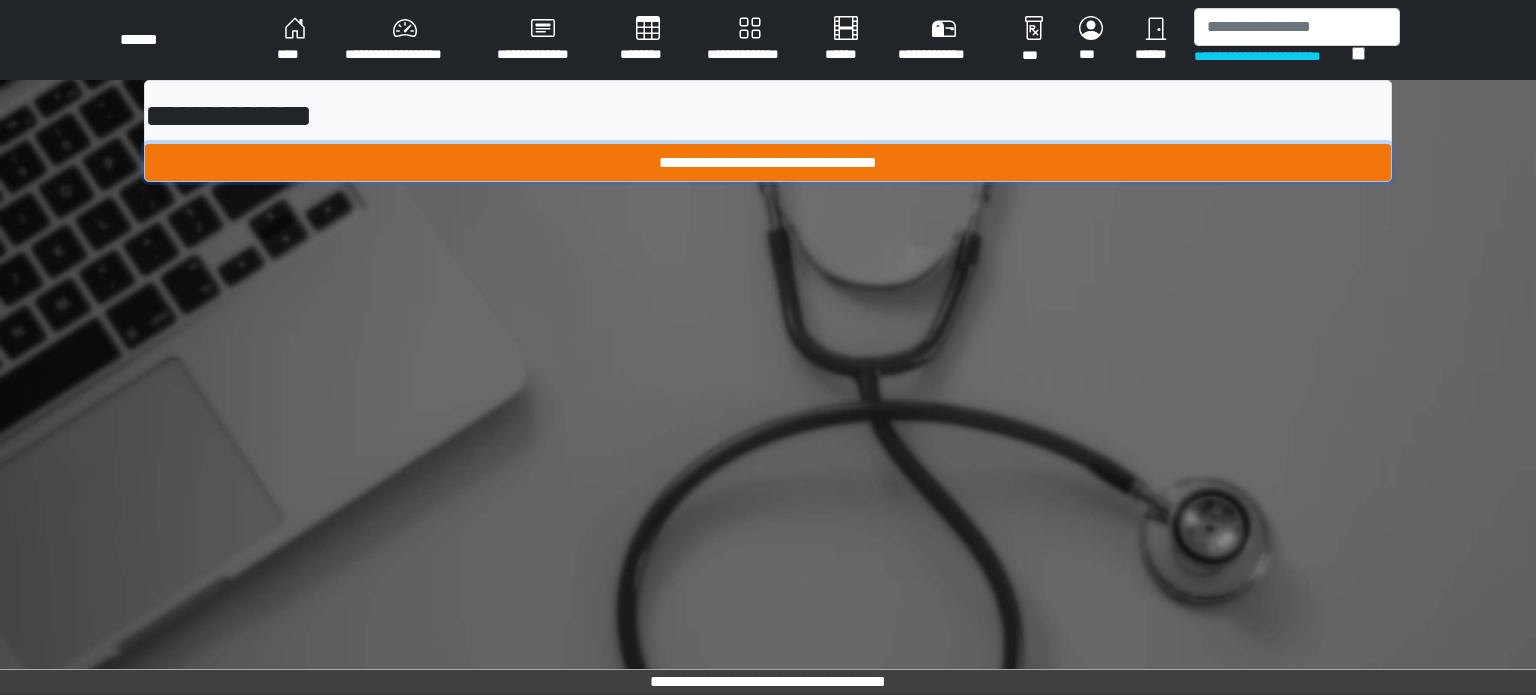 click on "**********" at bounding box center [768, 163] 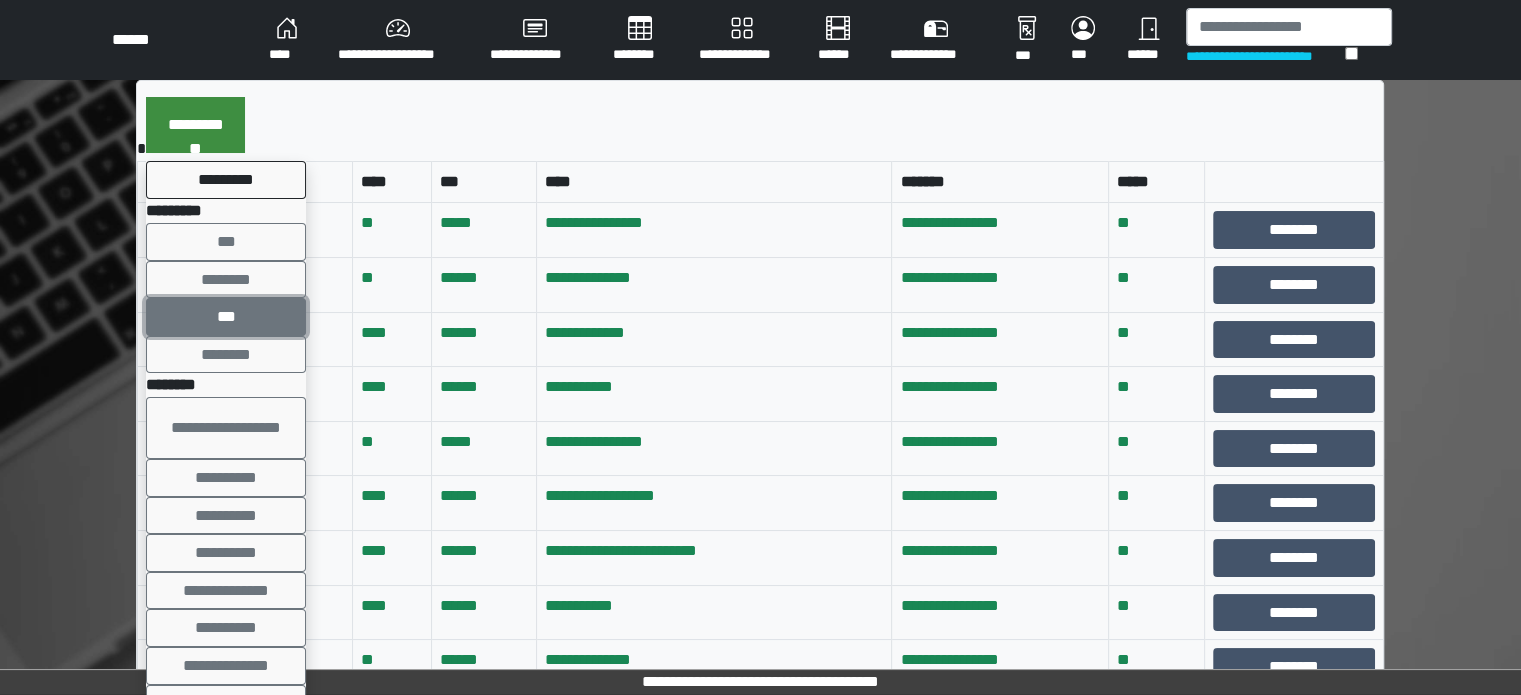 click on "***" at bounding box center (226, 317) 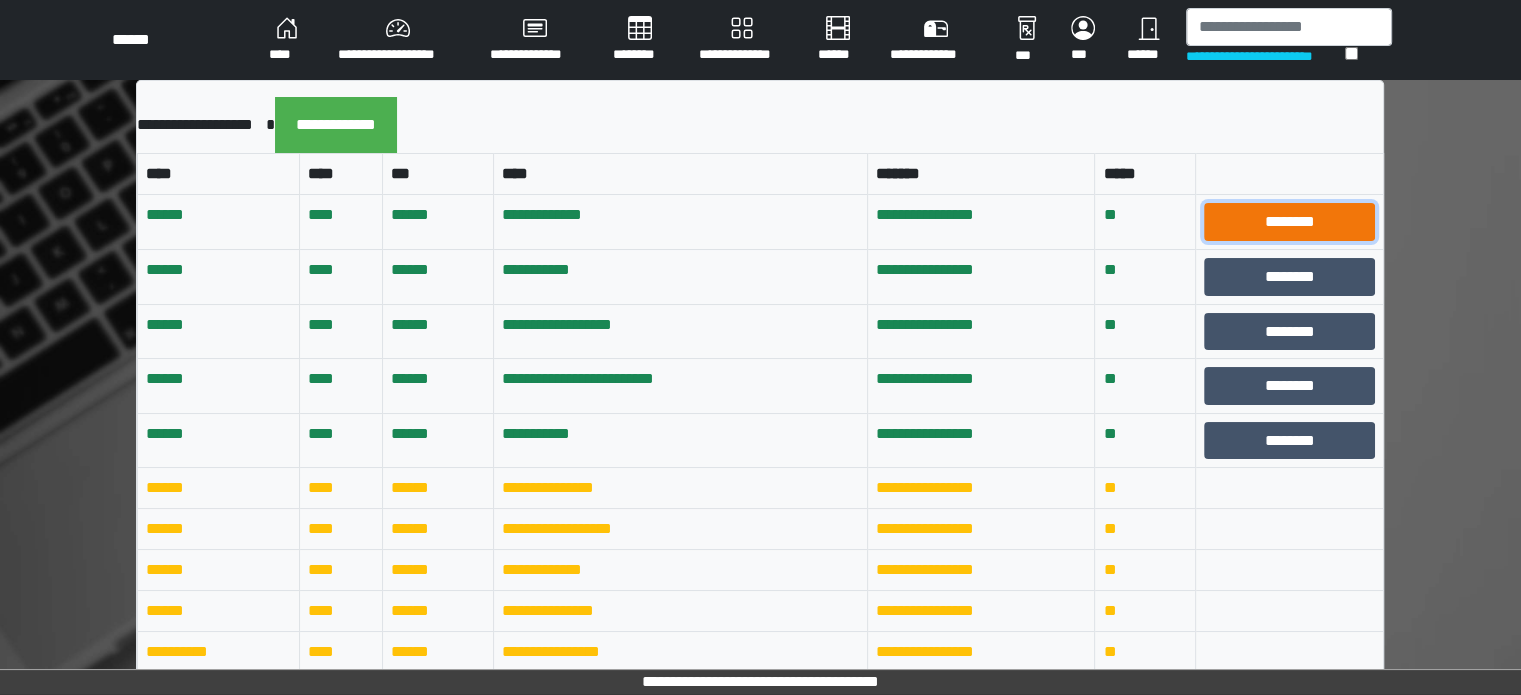 click on "********" at bounding box center (1289, 222) 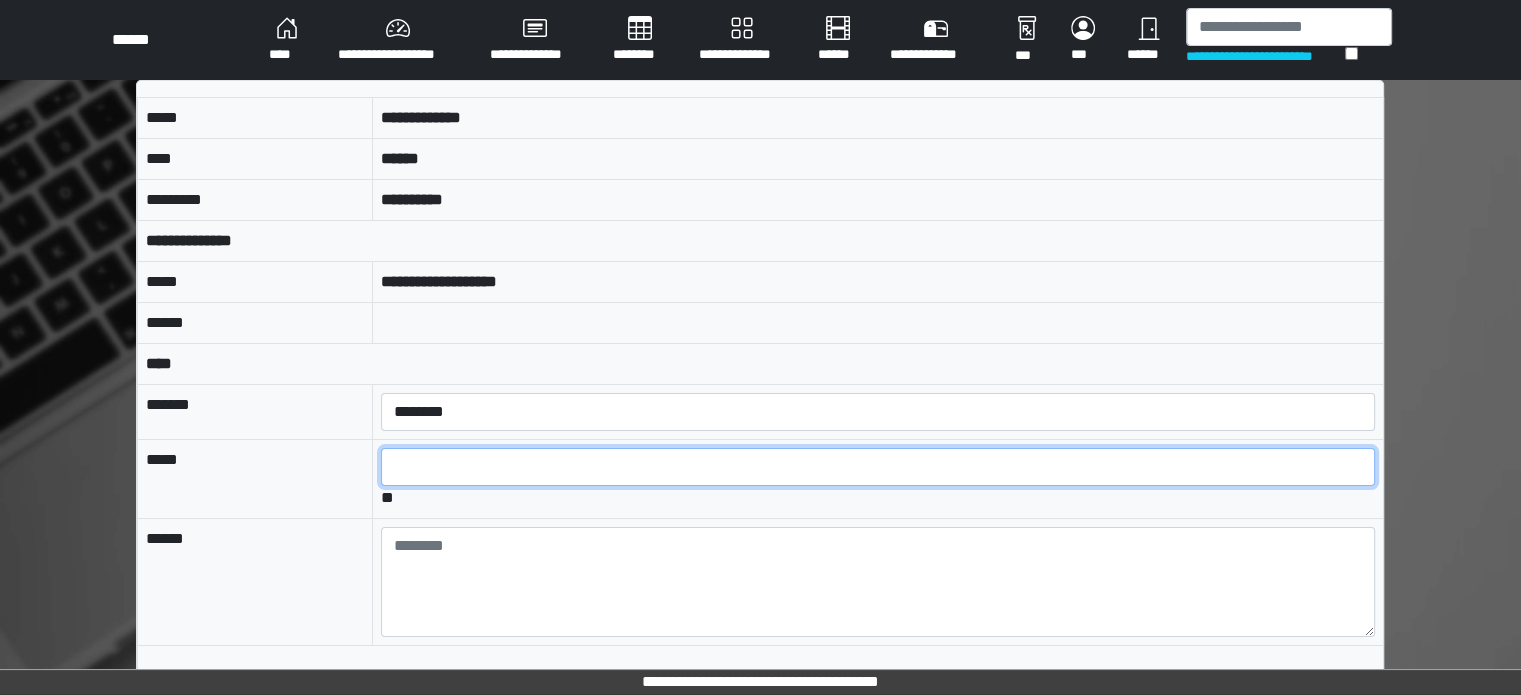 click at bounding box center [878, 467] 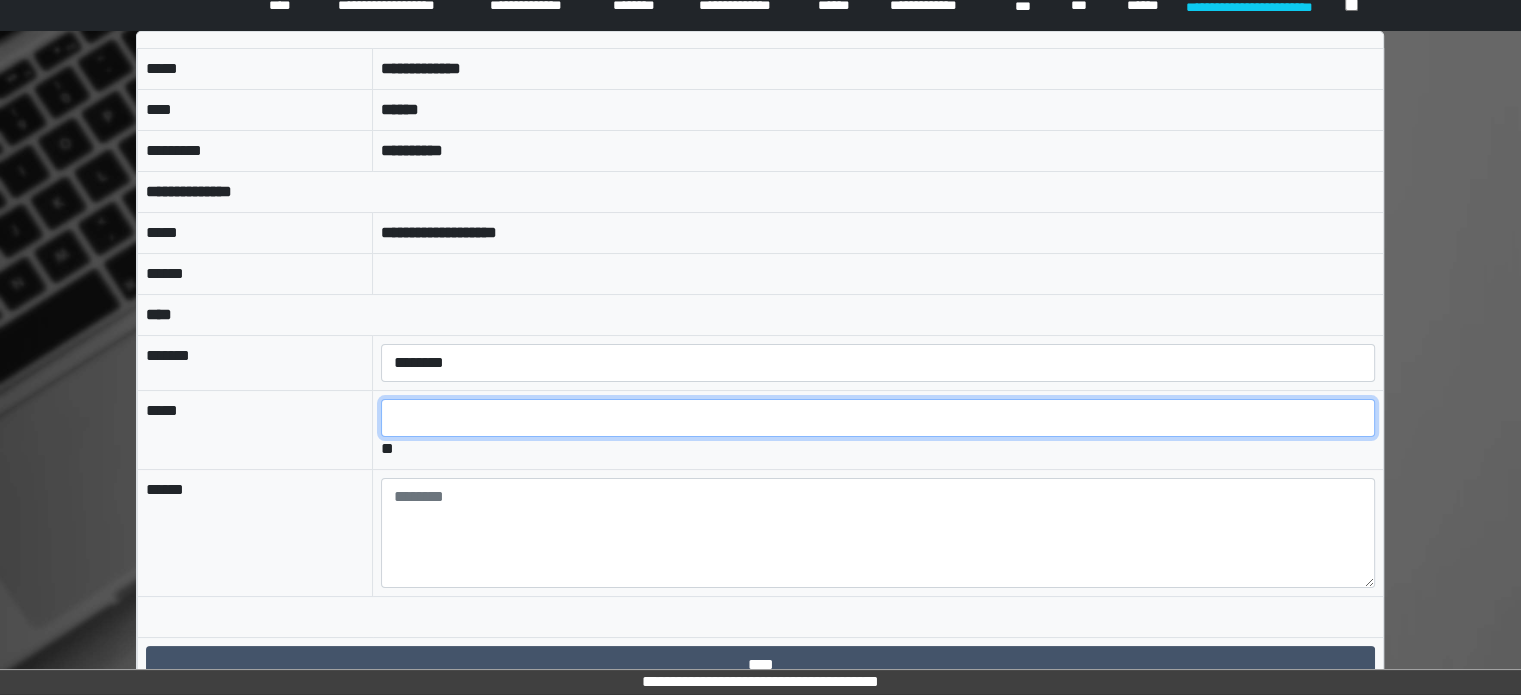 scroll, scrollTop: 76, scrollLeft: 0, axis: vertical 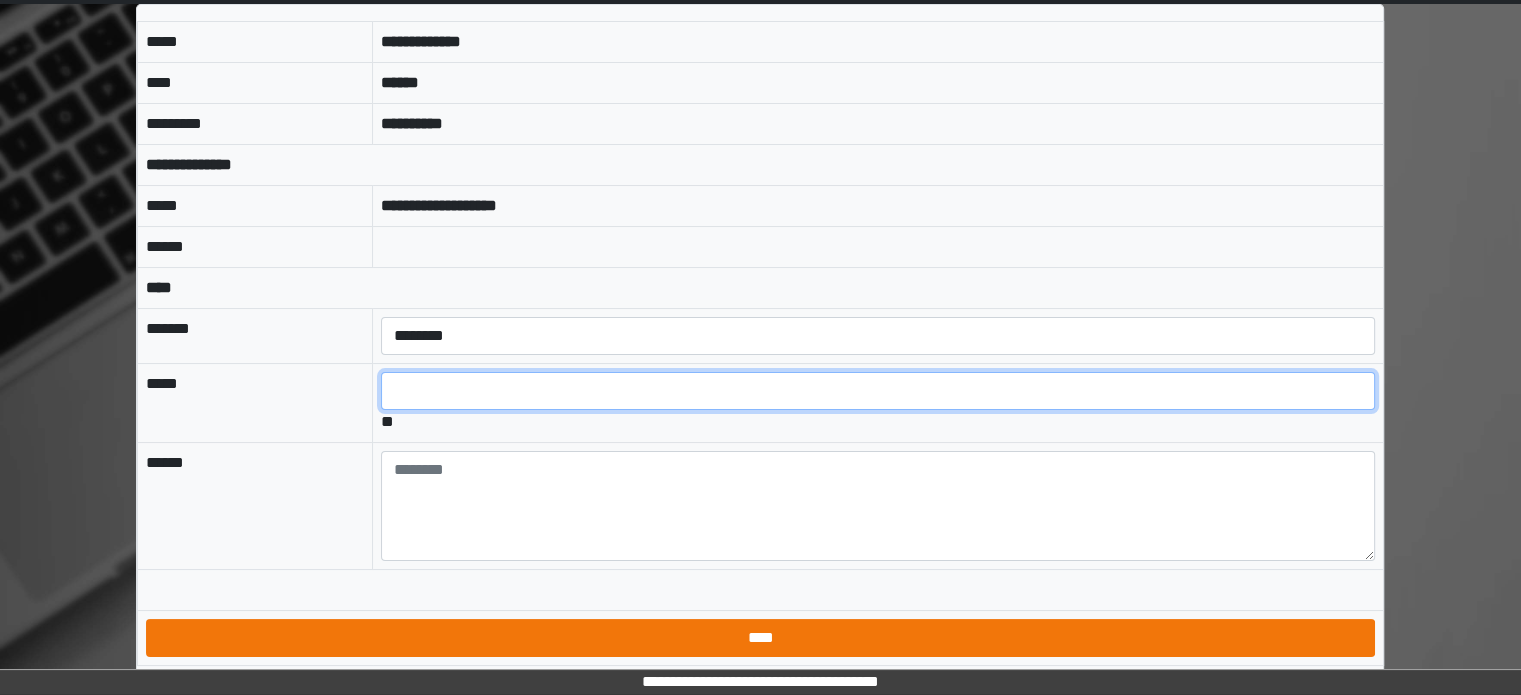 type on "*" 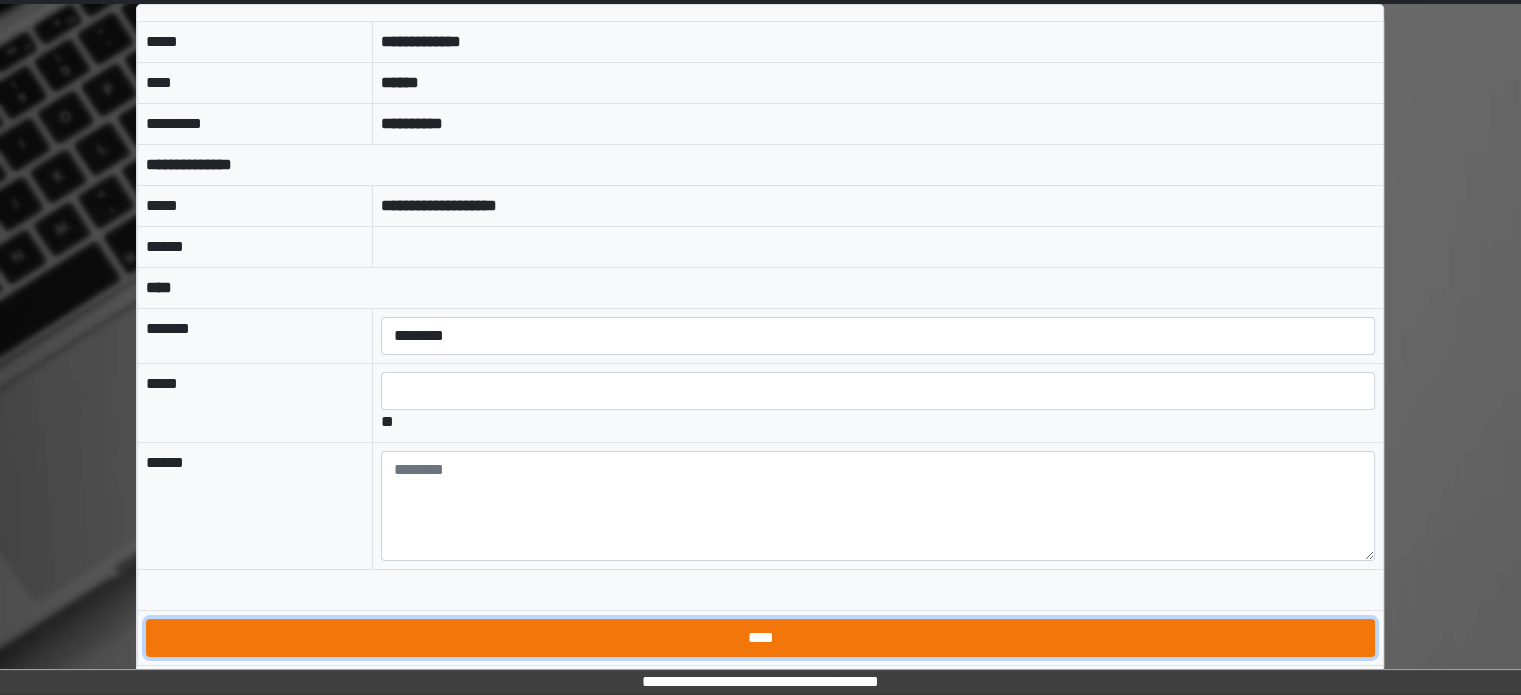 click on "****" at bounding box center [760, 638] 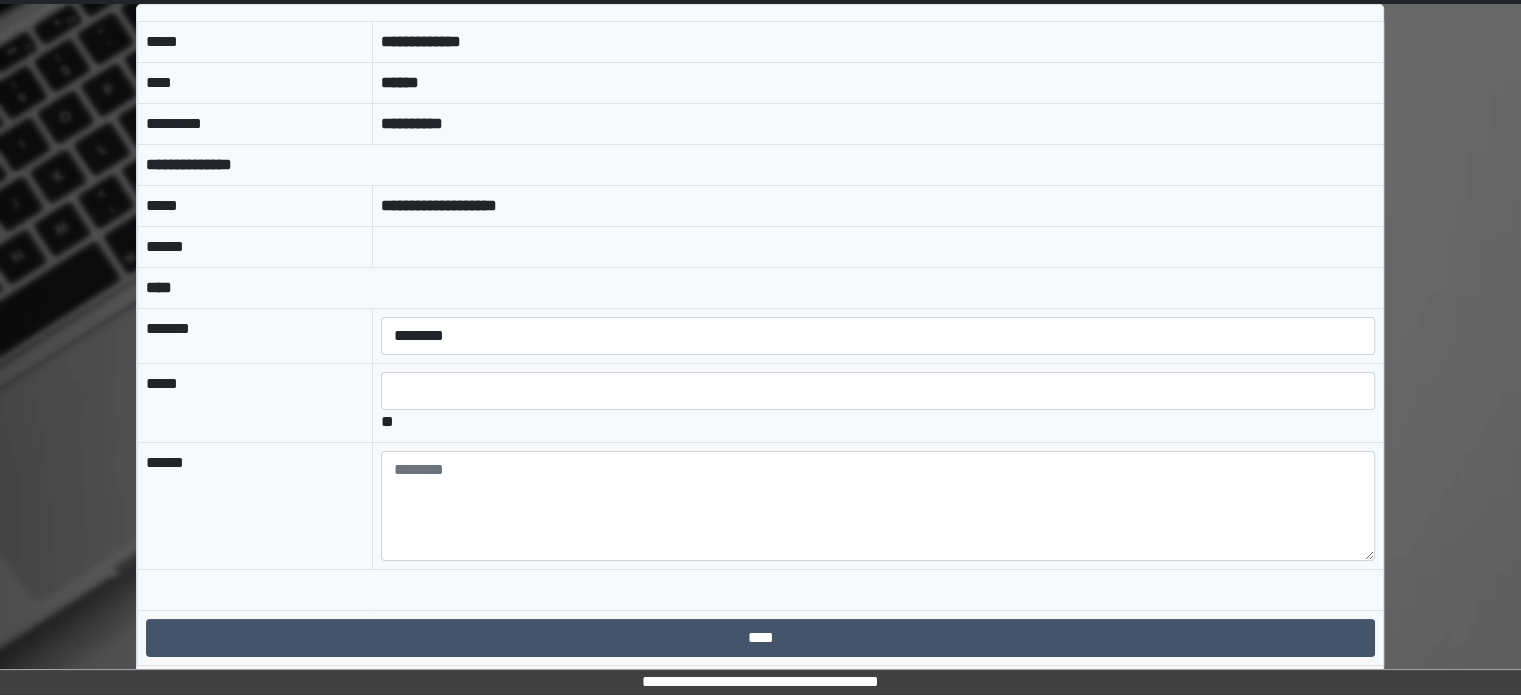 scroll, scrollTop: 0, scrollLeft: 0, axis: both 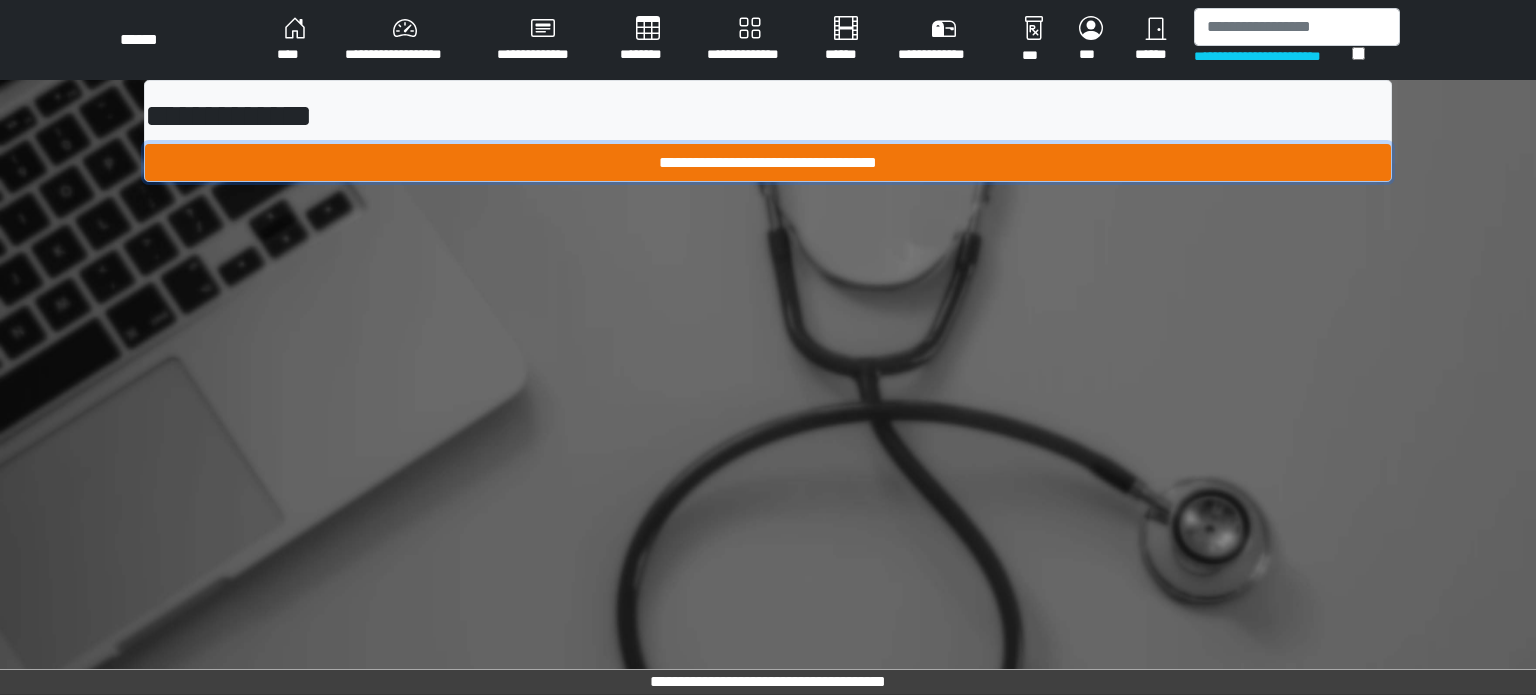 click on "**********" at bounding box center (768, 163) 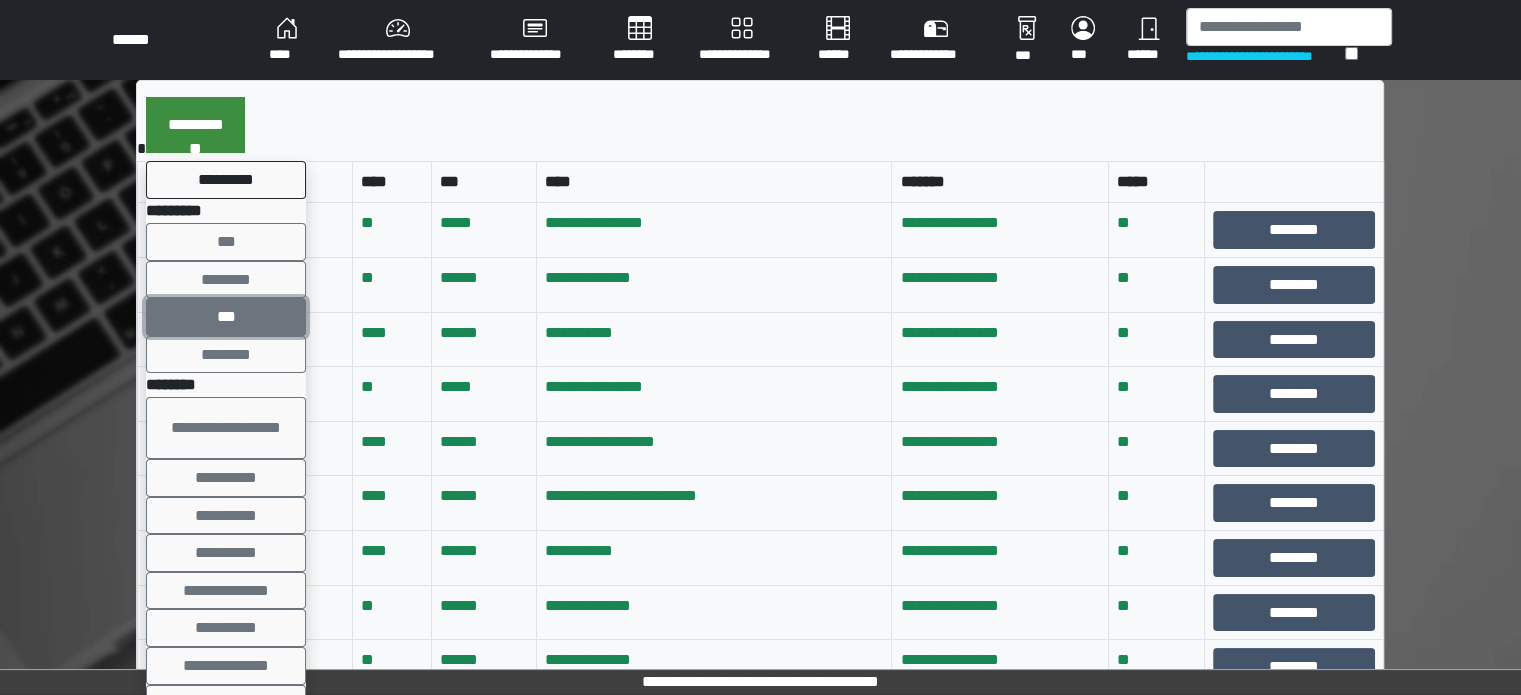 click on "***" at bounding box center [226, 317] 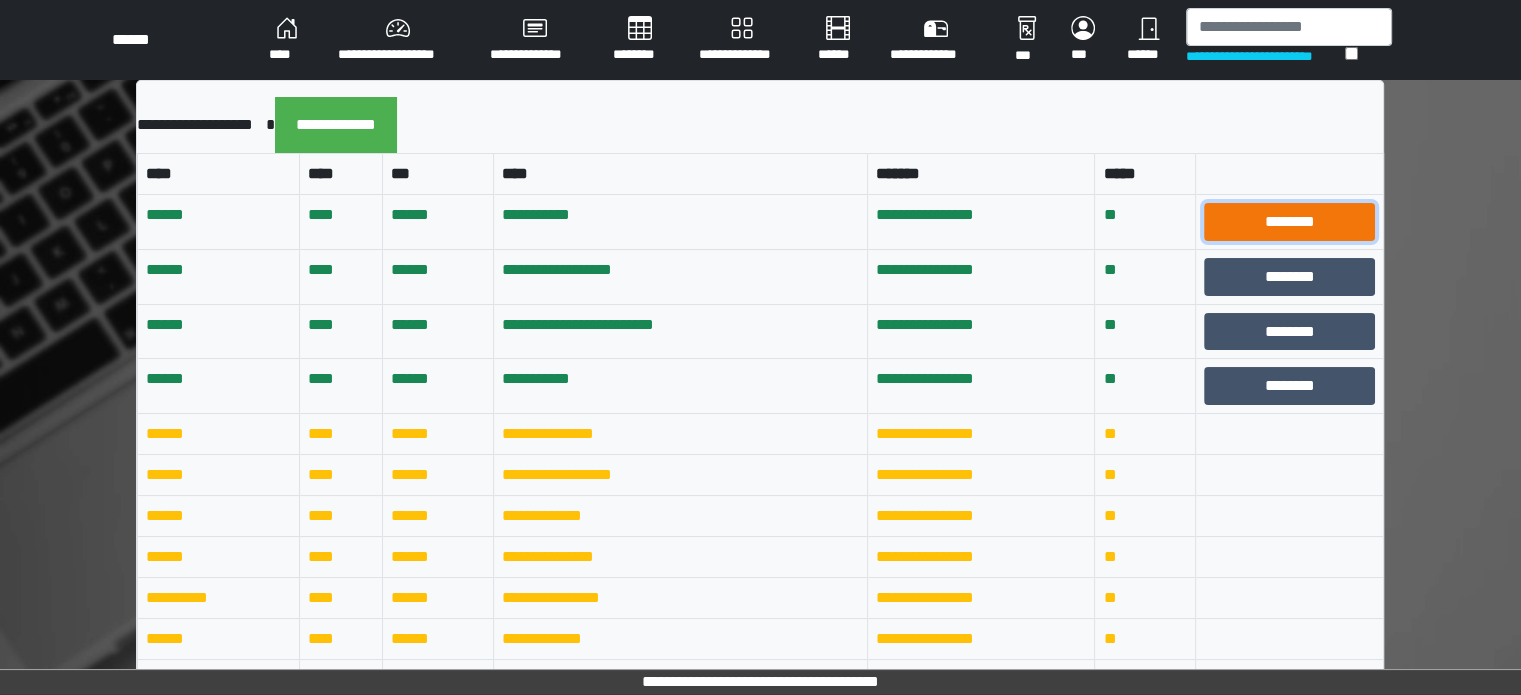 click on "********" at bounding box center [1289, 222] 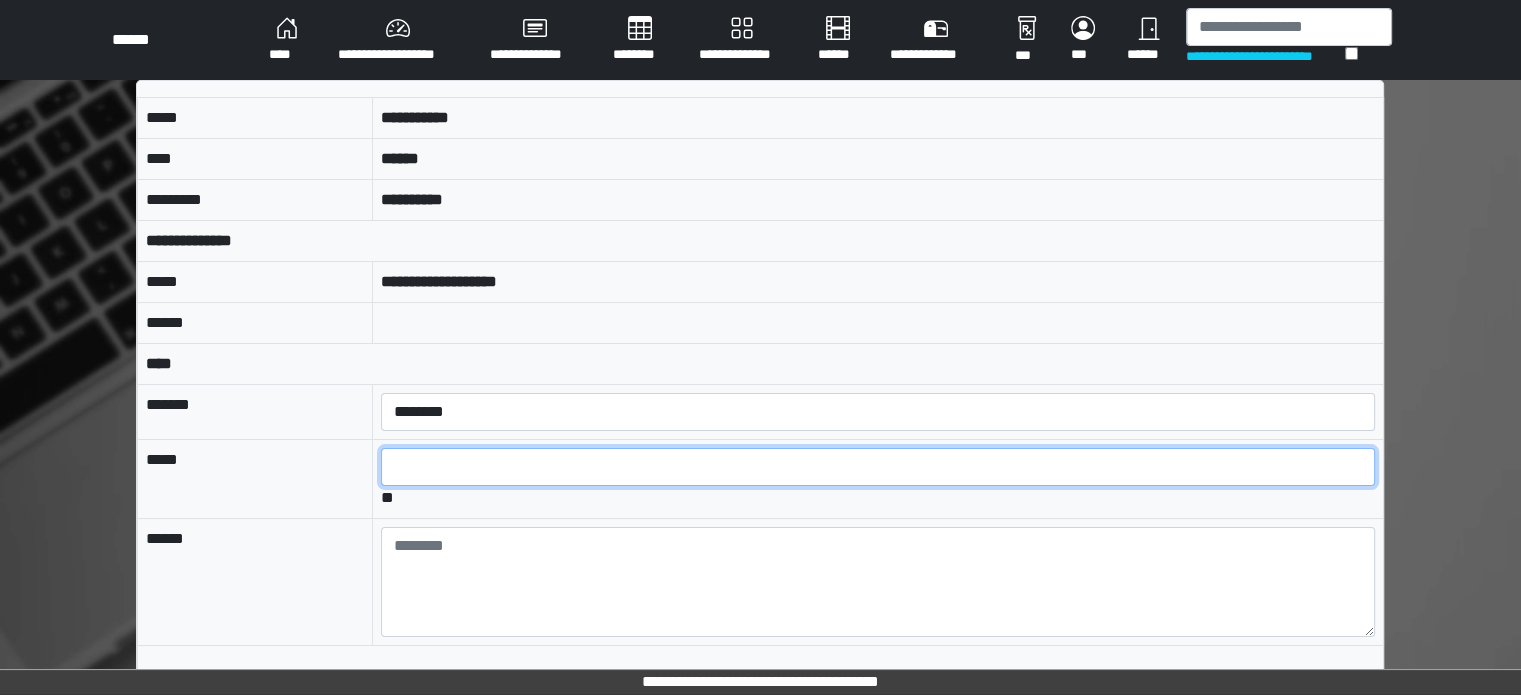 drag, startPoint x: 561, startPoint y: 463, endPoint x: 554, endPoint y: 435, distance: 28.86174 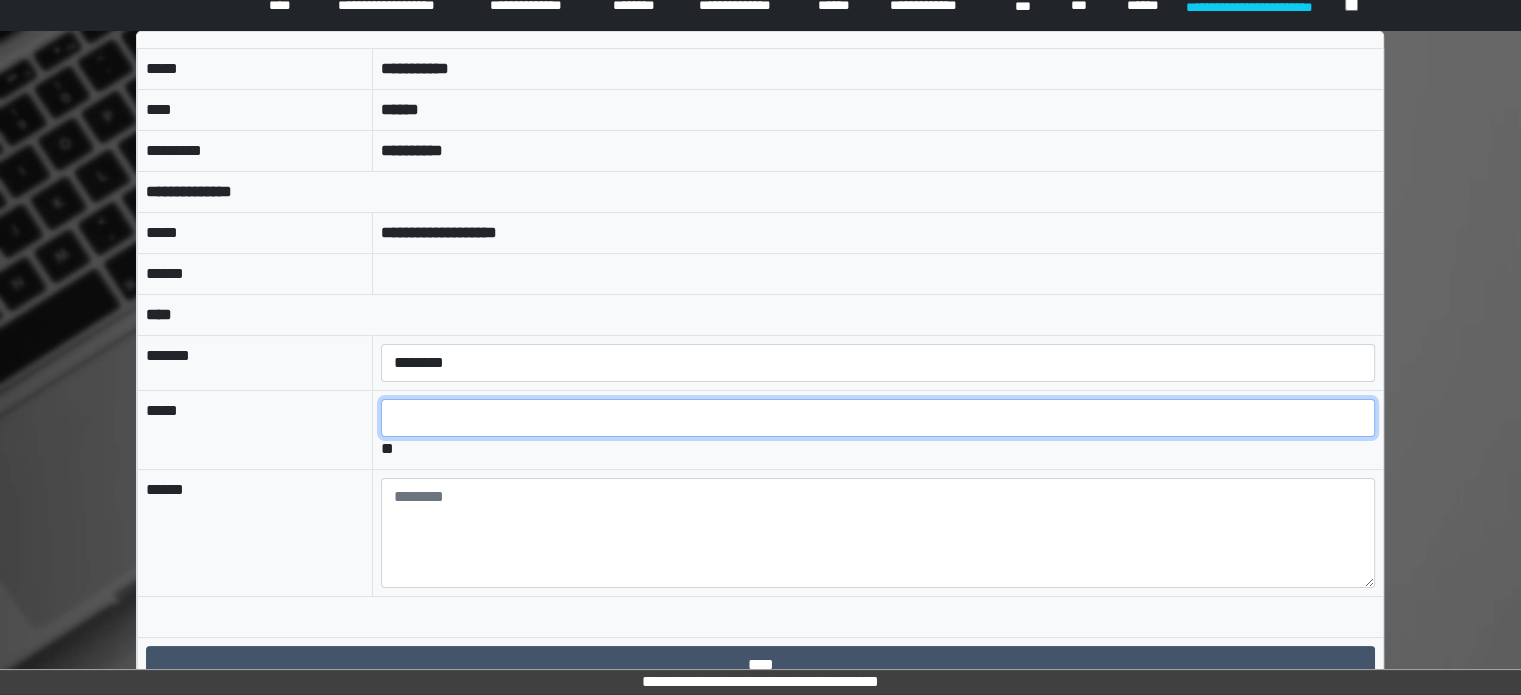 scroll, scrollTop: 76, scrollLeft: 0, axis: vertical 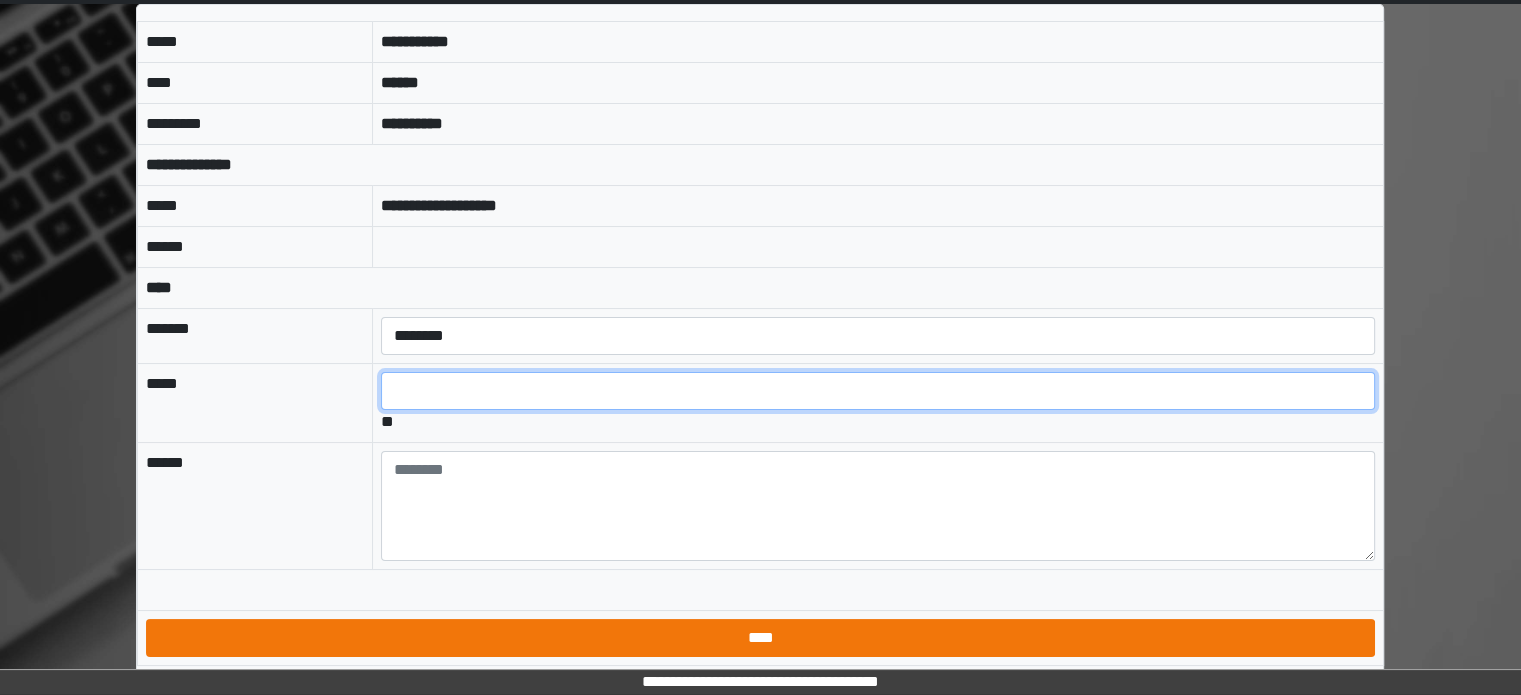 type on "*" 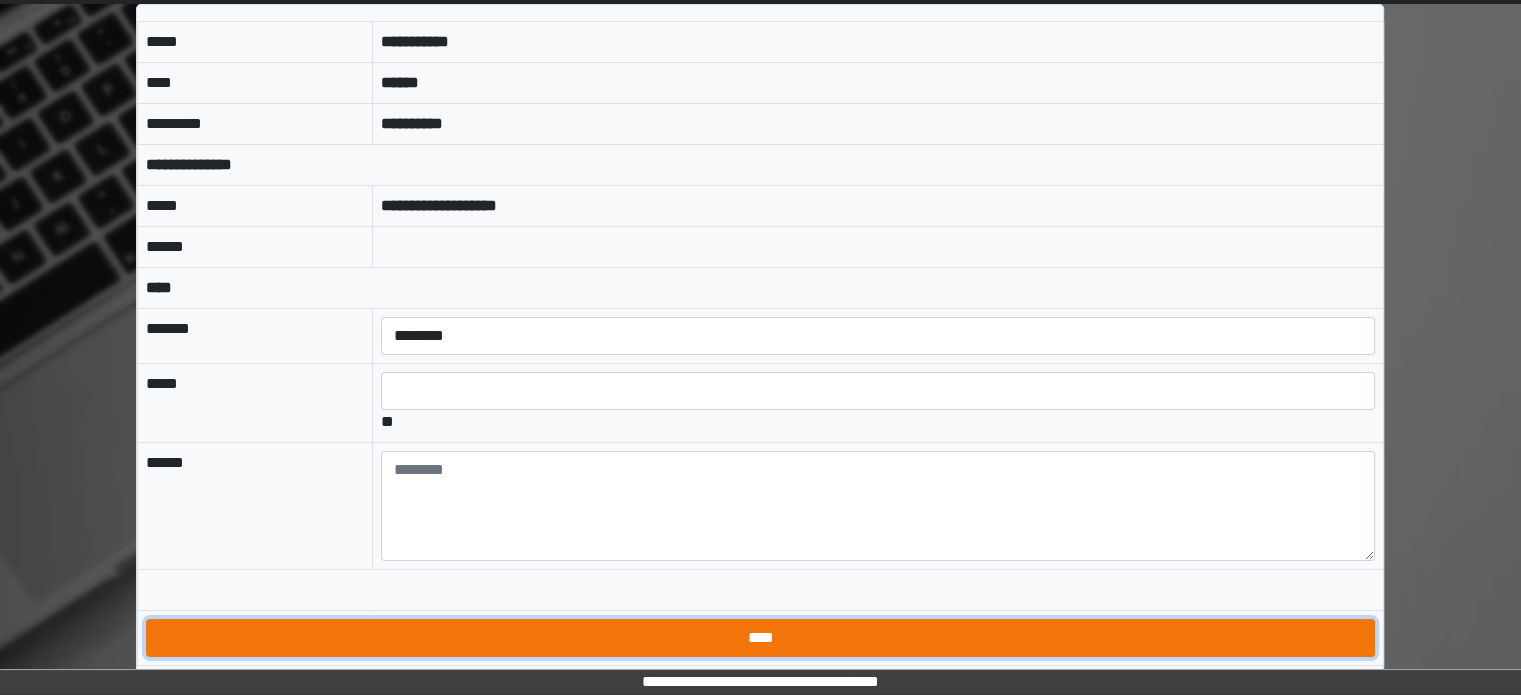 click on "****" at bounding box center [760, 638] 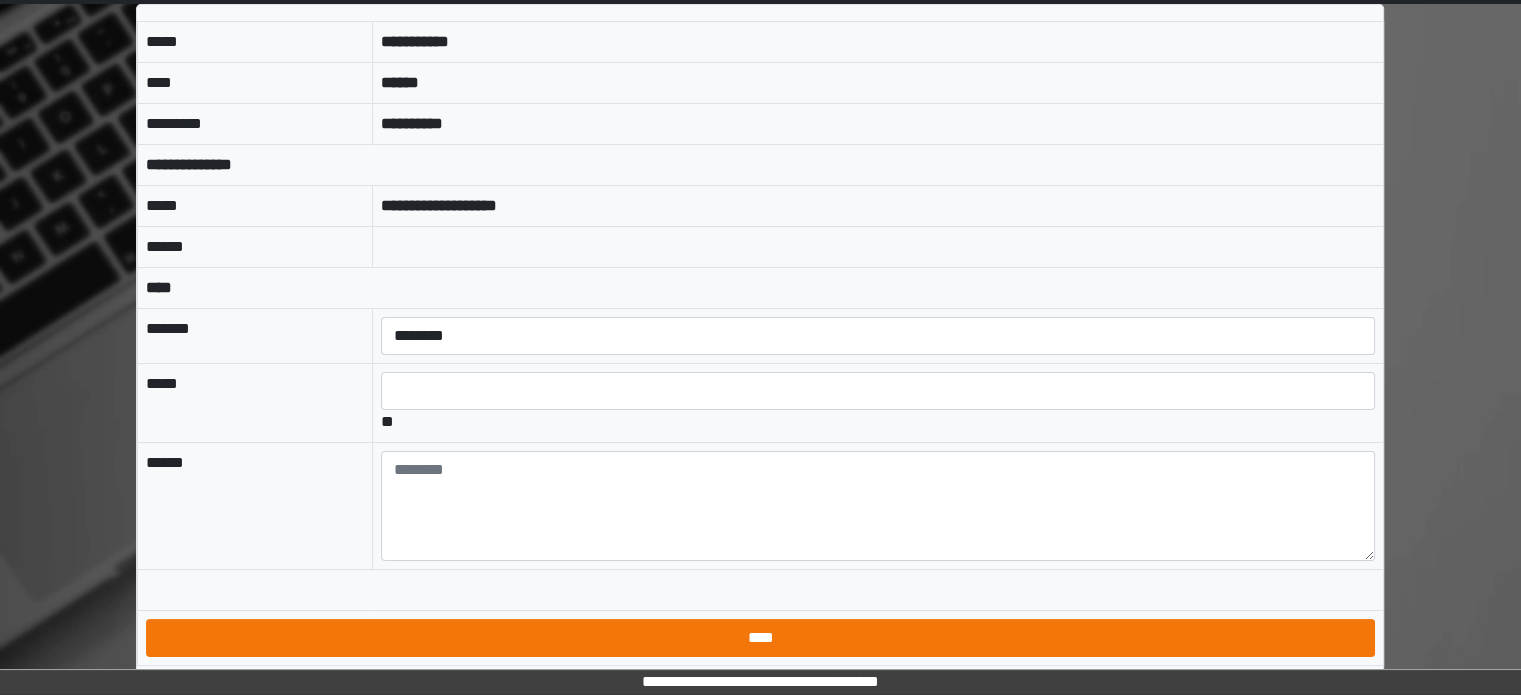 scroll, scrollTop: 0, scrollLeft: 0, axis: both 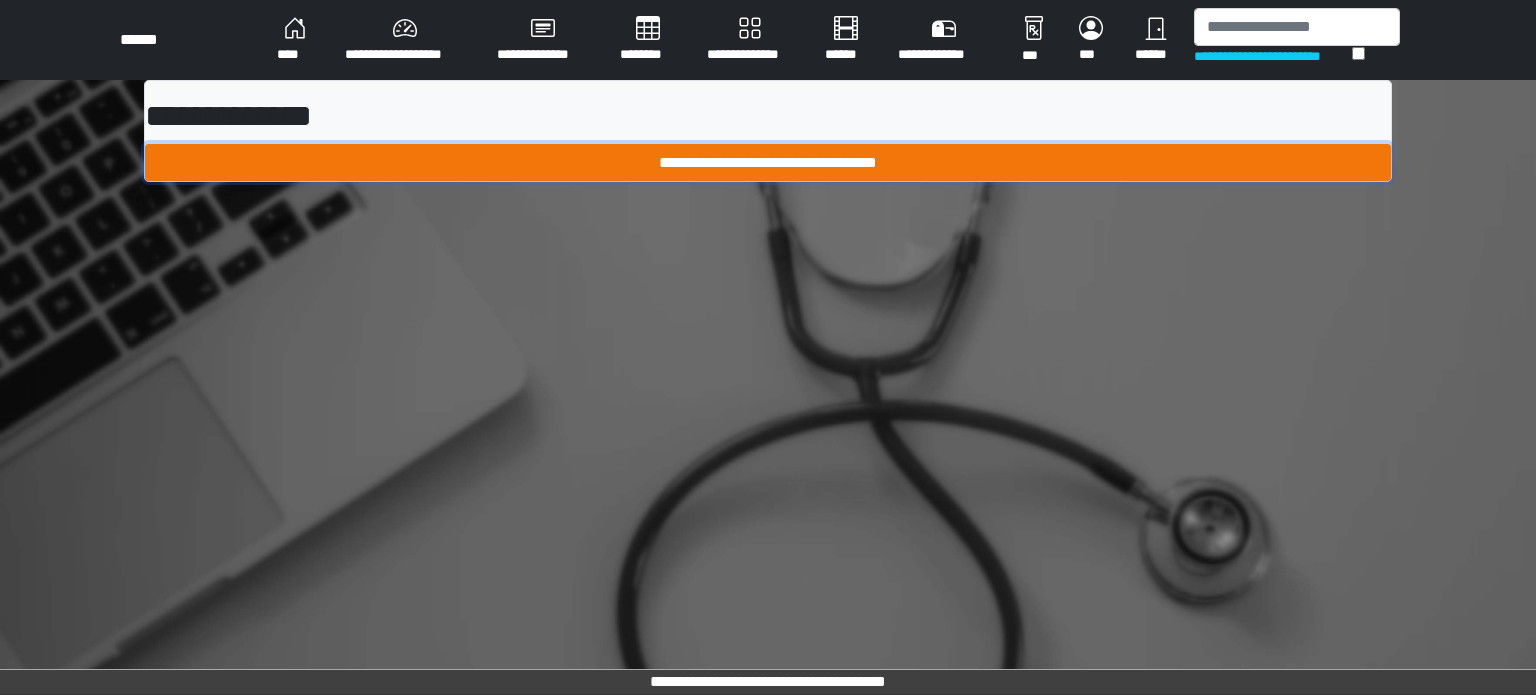 click on "**********" at bounding box center [768, 163] 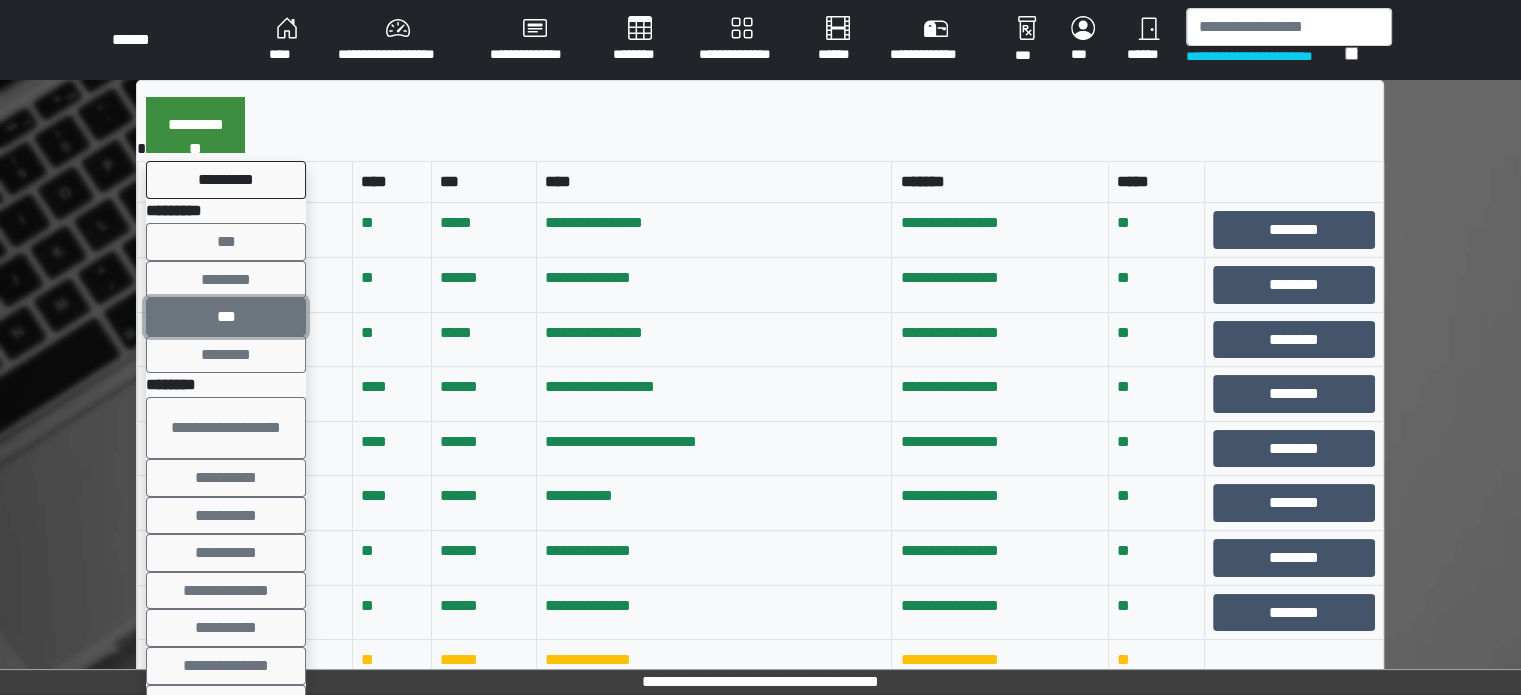 click on "***" at bounding box center (226, 317) 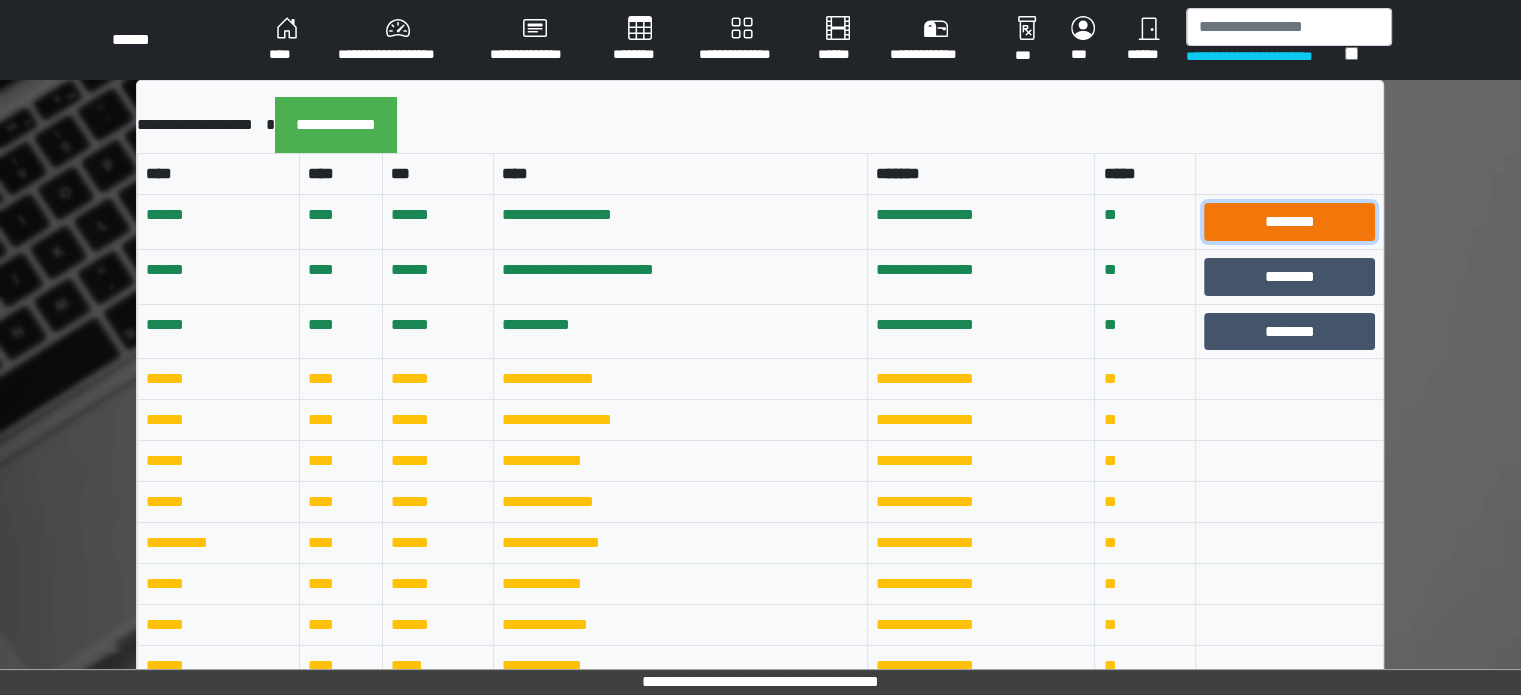 click on "********" at bounding box center (1289, 222) 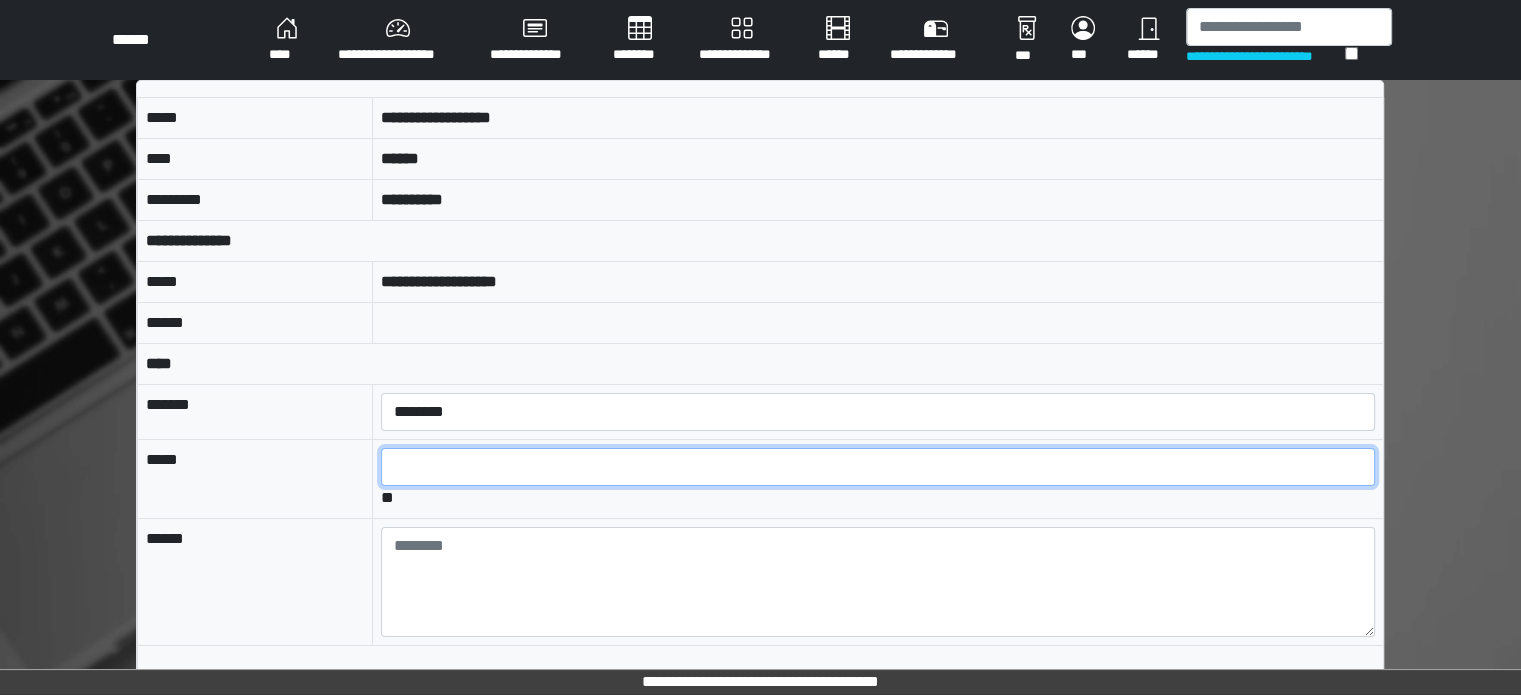 click at bounding box center [878, 467] 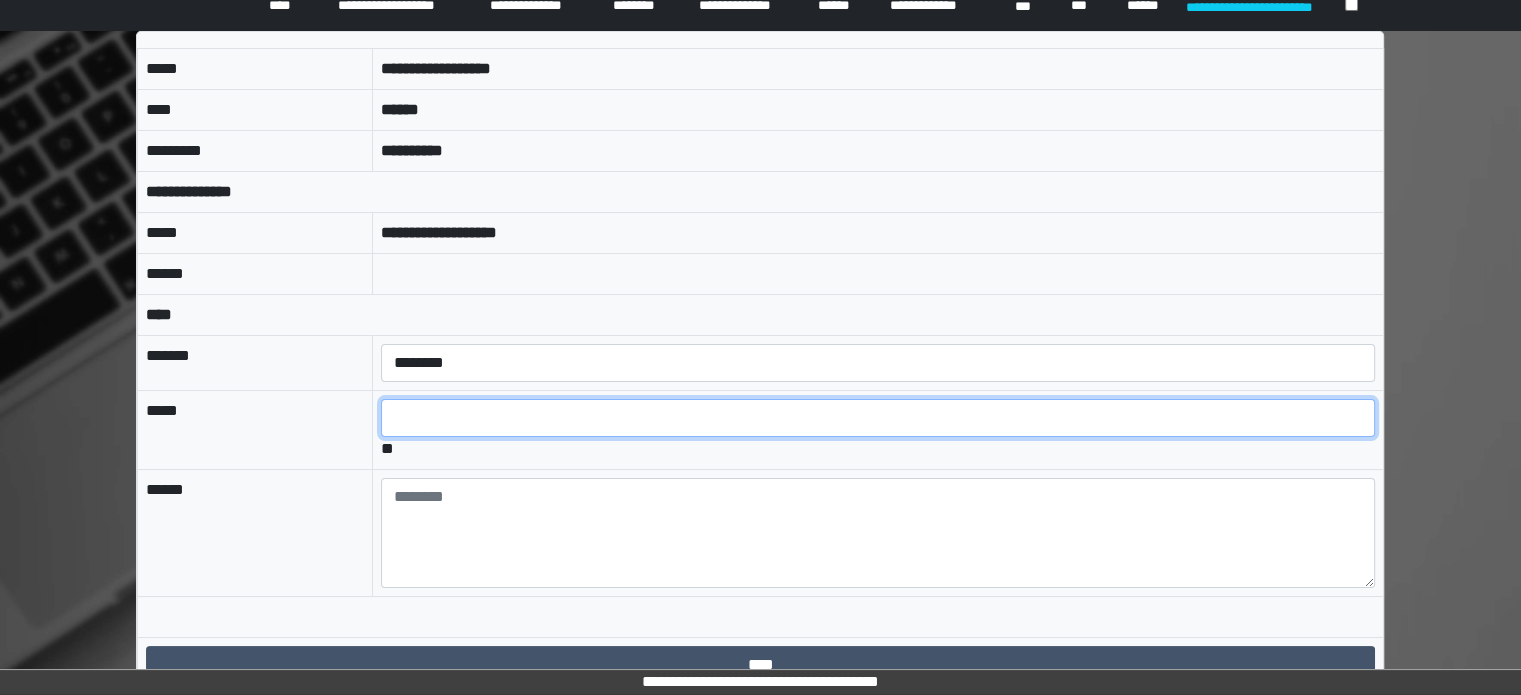 scroll, scrollTop: 76, scrollLeft: 0, axis: vertical 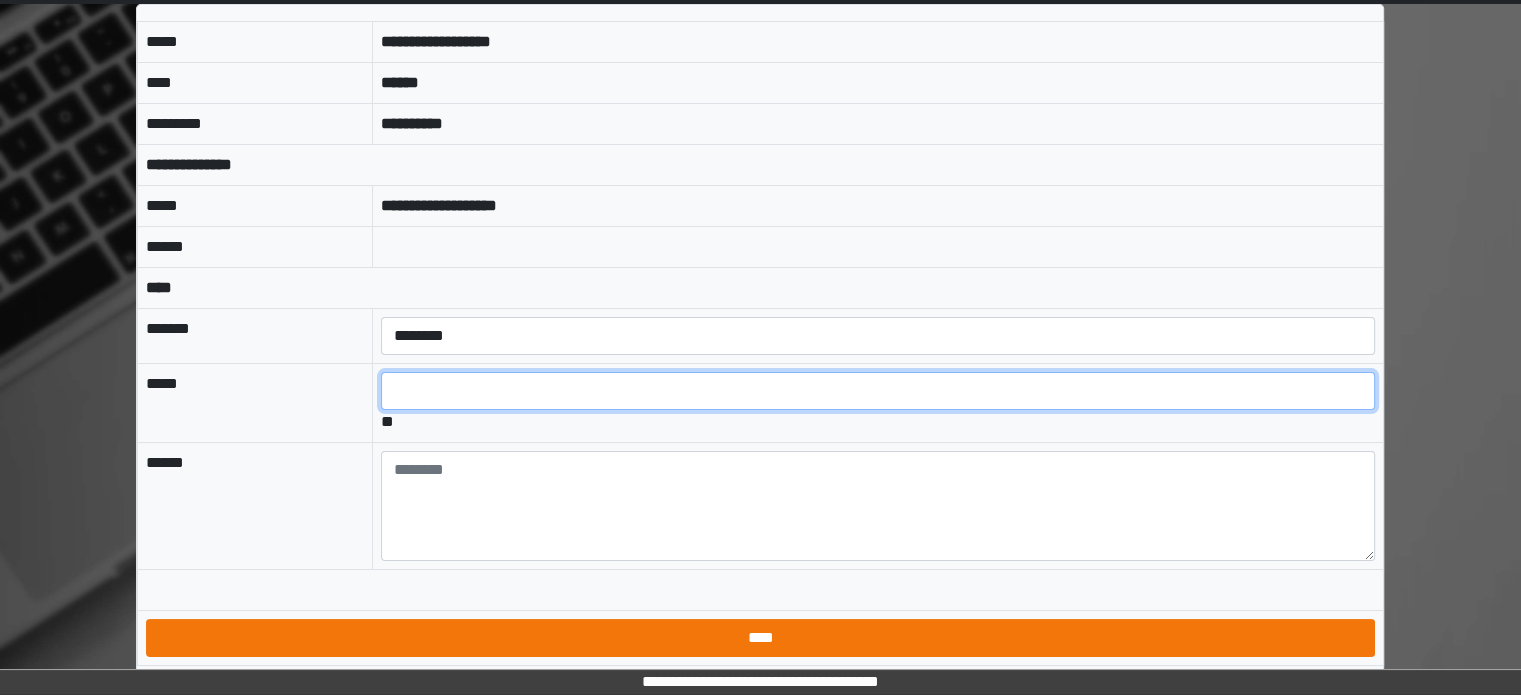 type on "*" 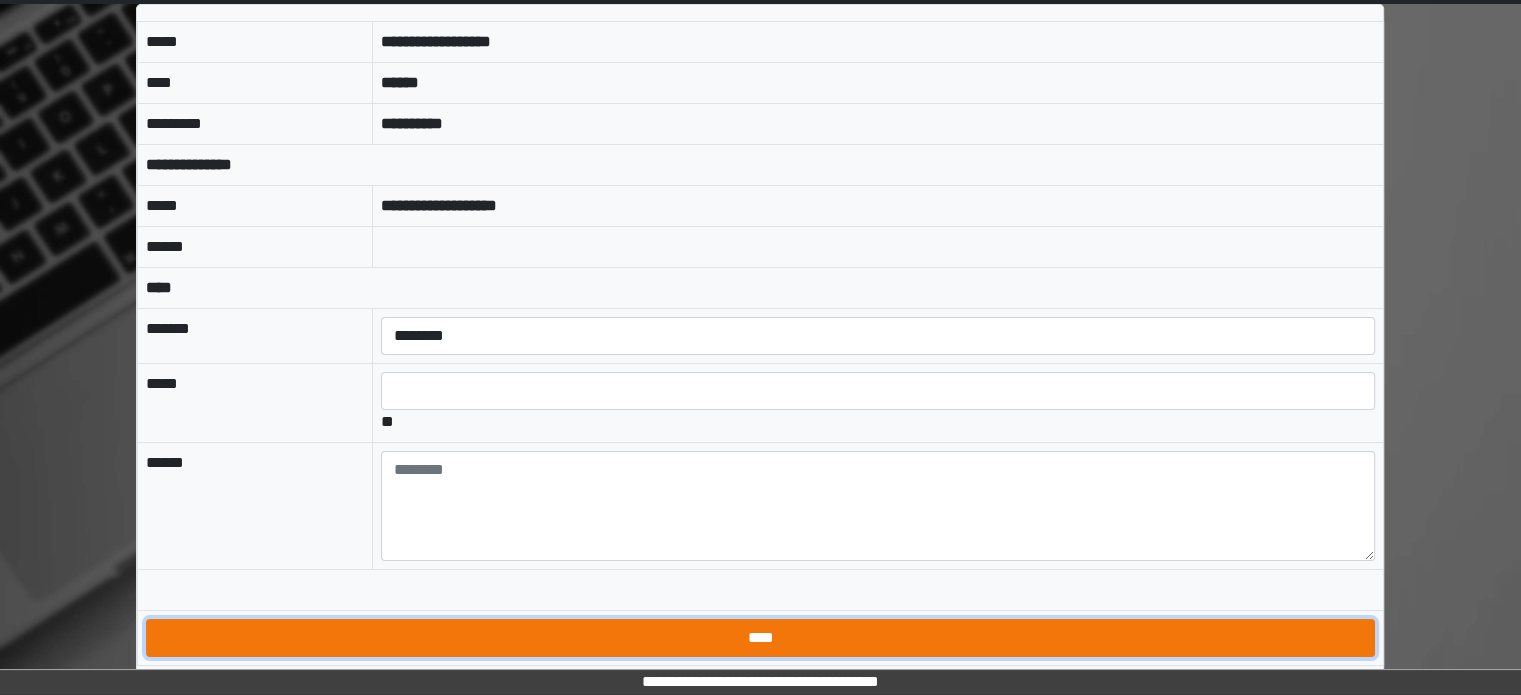 click on "****" at bounding box center (760, 638) 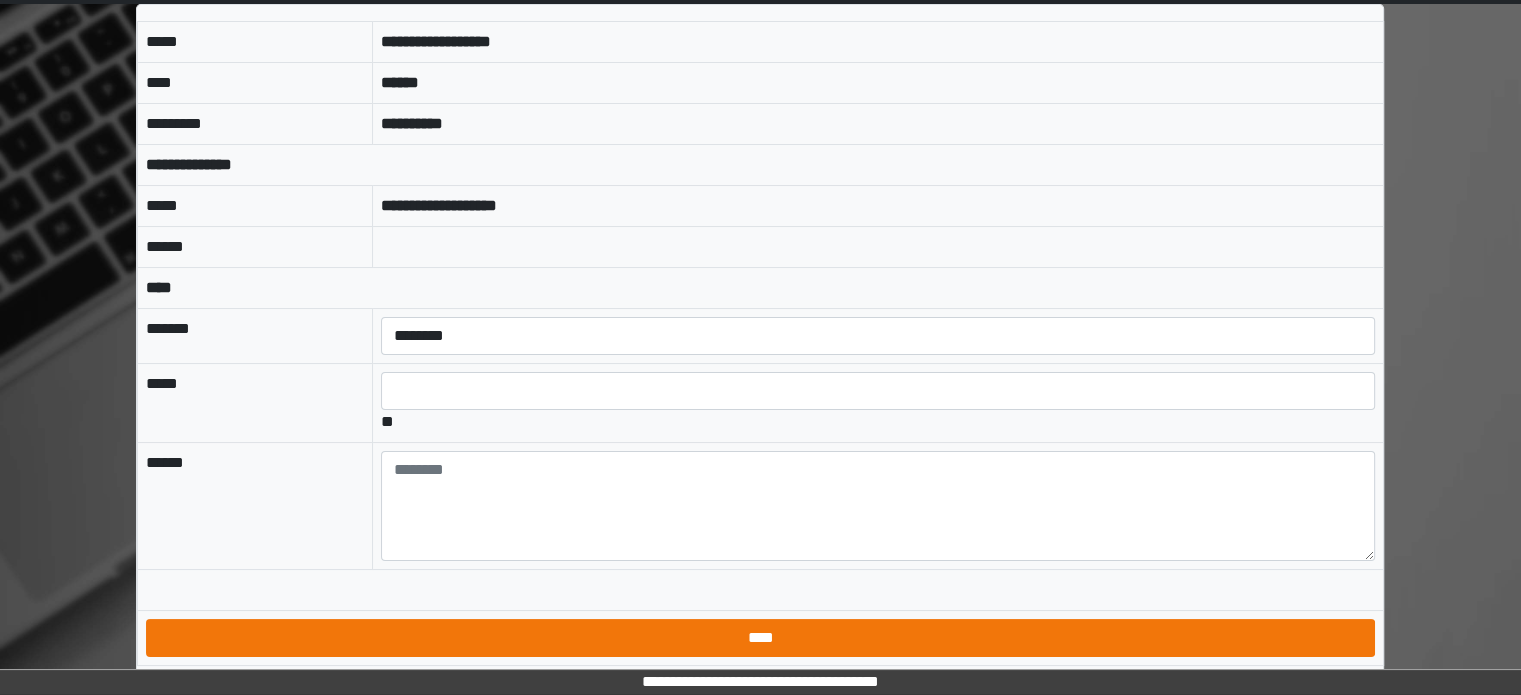 scroll, scrollTop: 0, scrollLeft: 0, axis: both 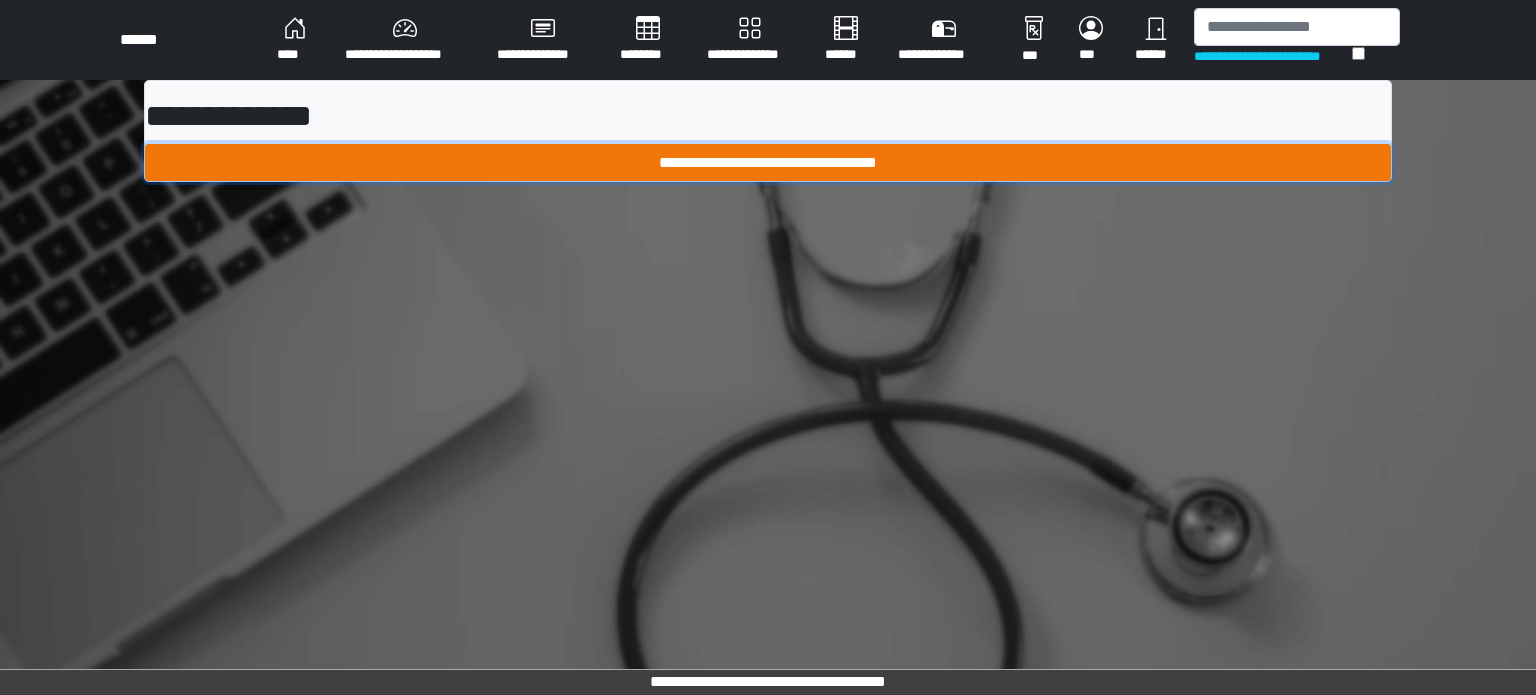 click on "**********" at bounding box center [768, 163] 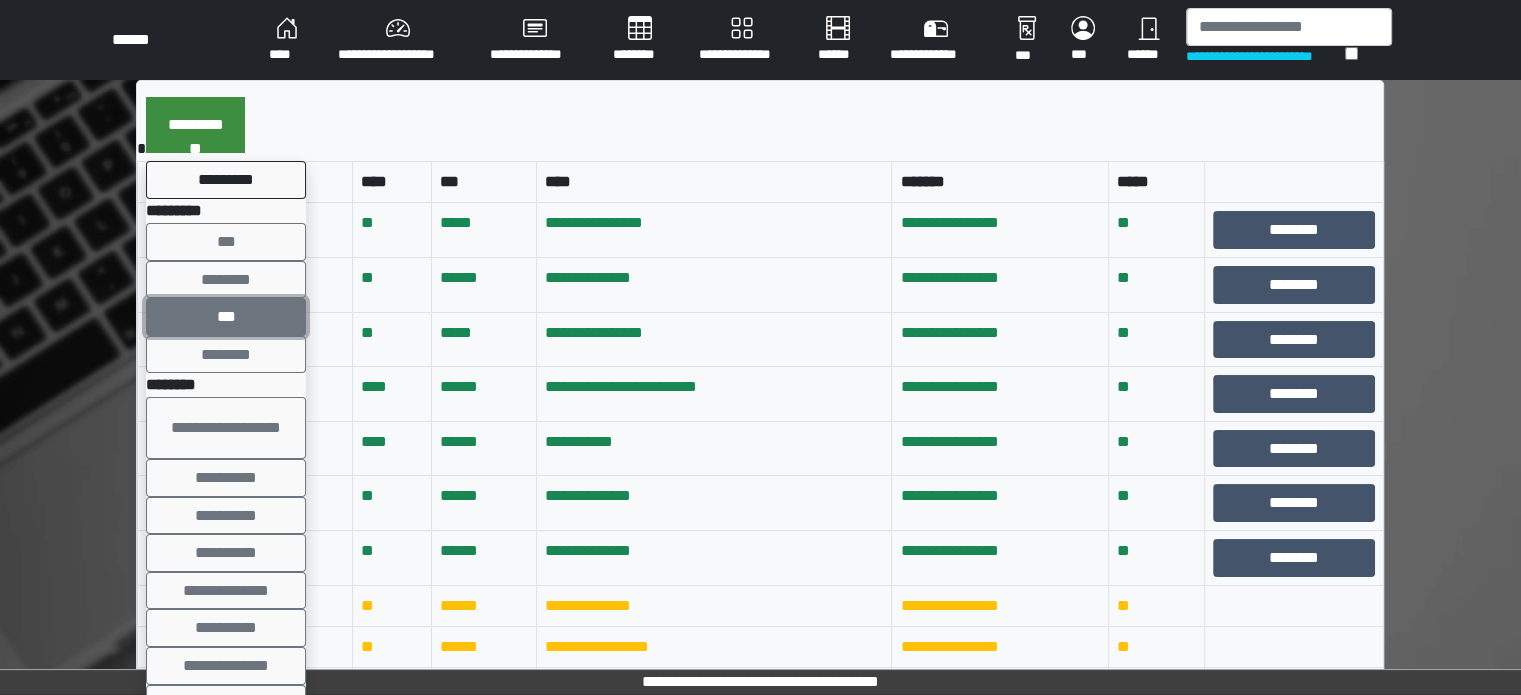 click on "***" at bounding box center [226, 317] 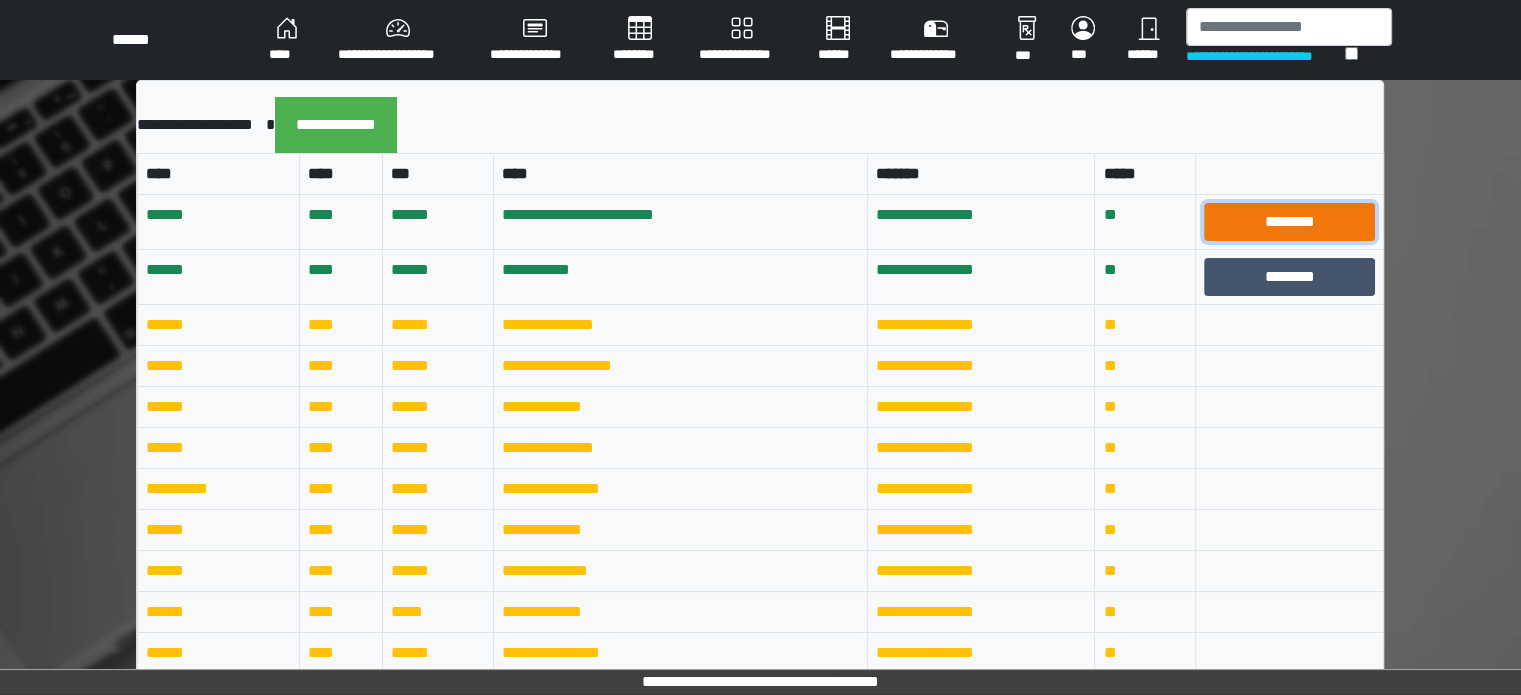 click on "********" at bounding box center [1289, 222] 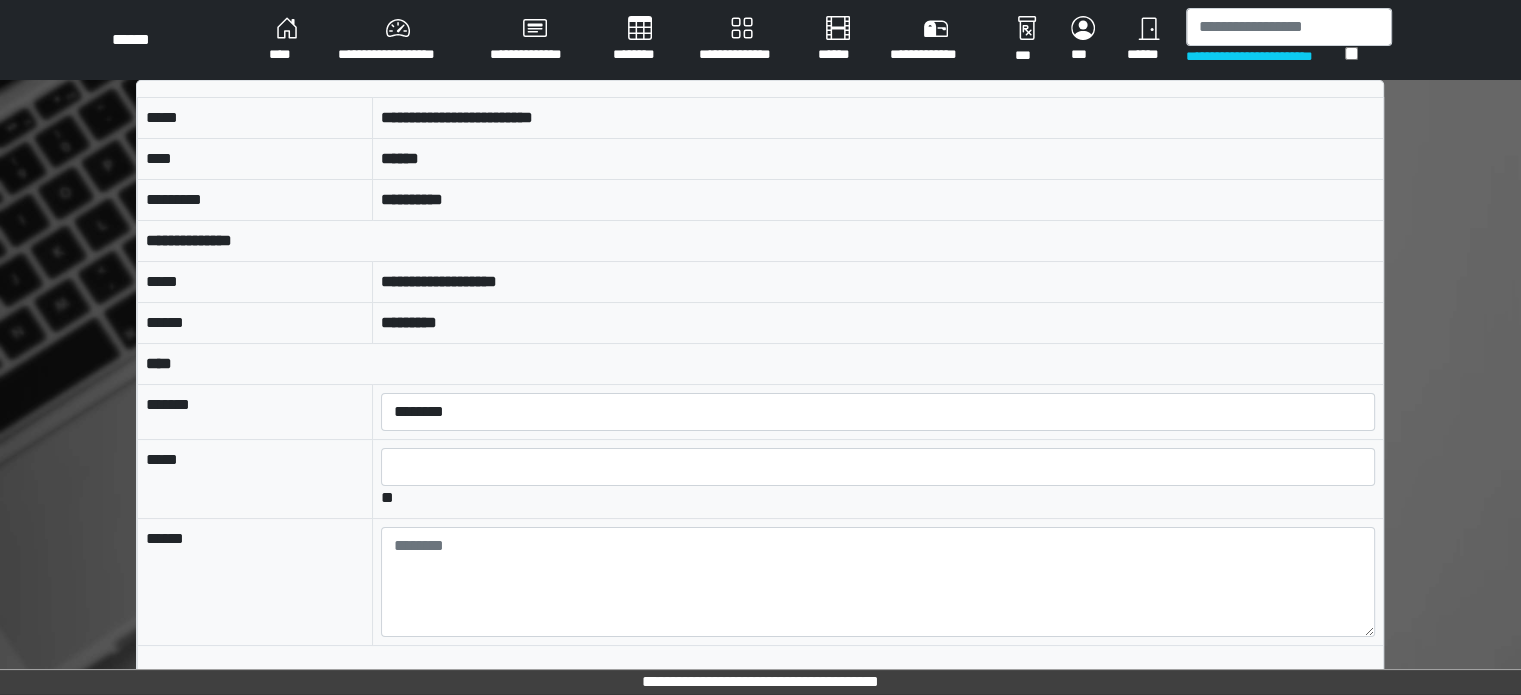 drag, startPoint x: 644, startPoint y: 491, endPoint x: 639, endPoint y: 457, distance: 34.36568 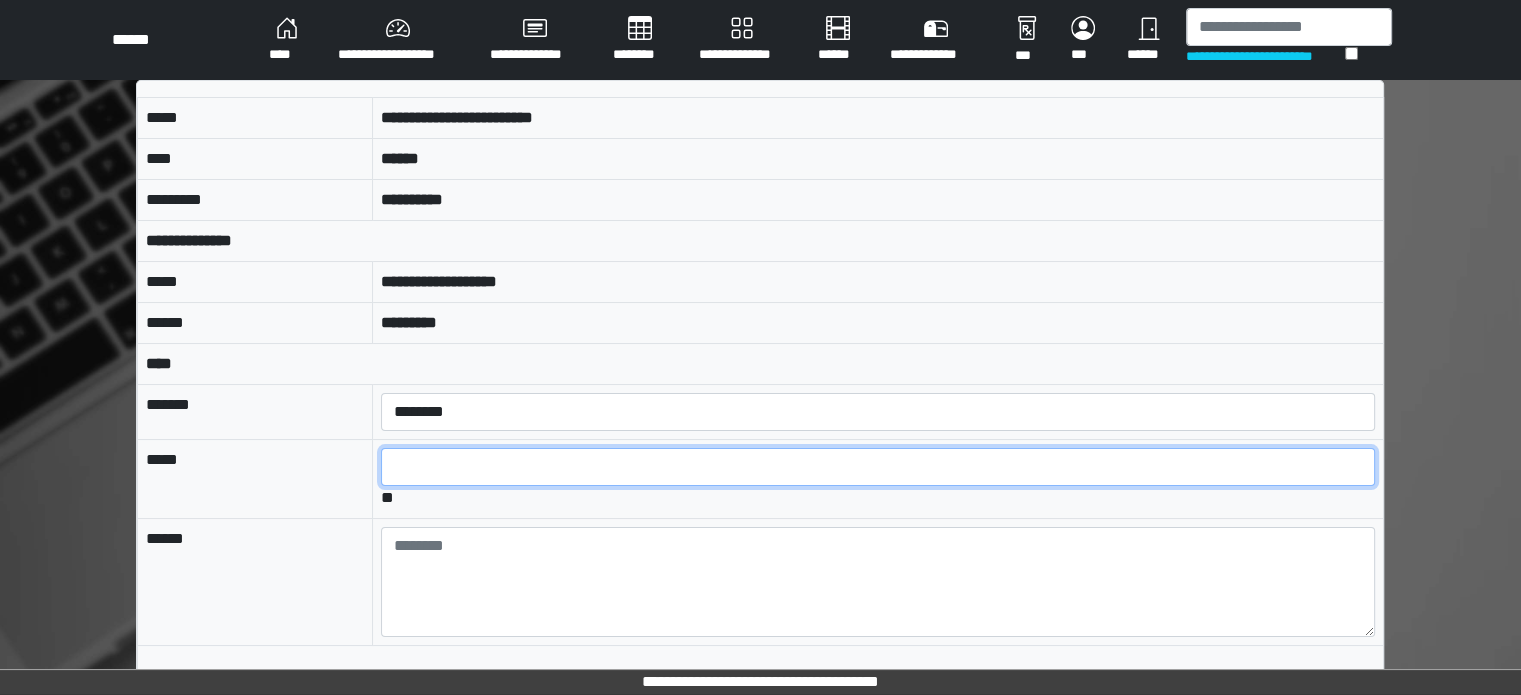 click at bounding box center [878, 467] 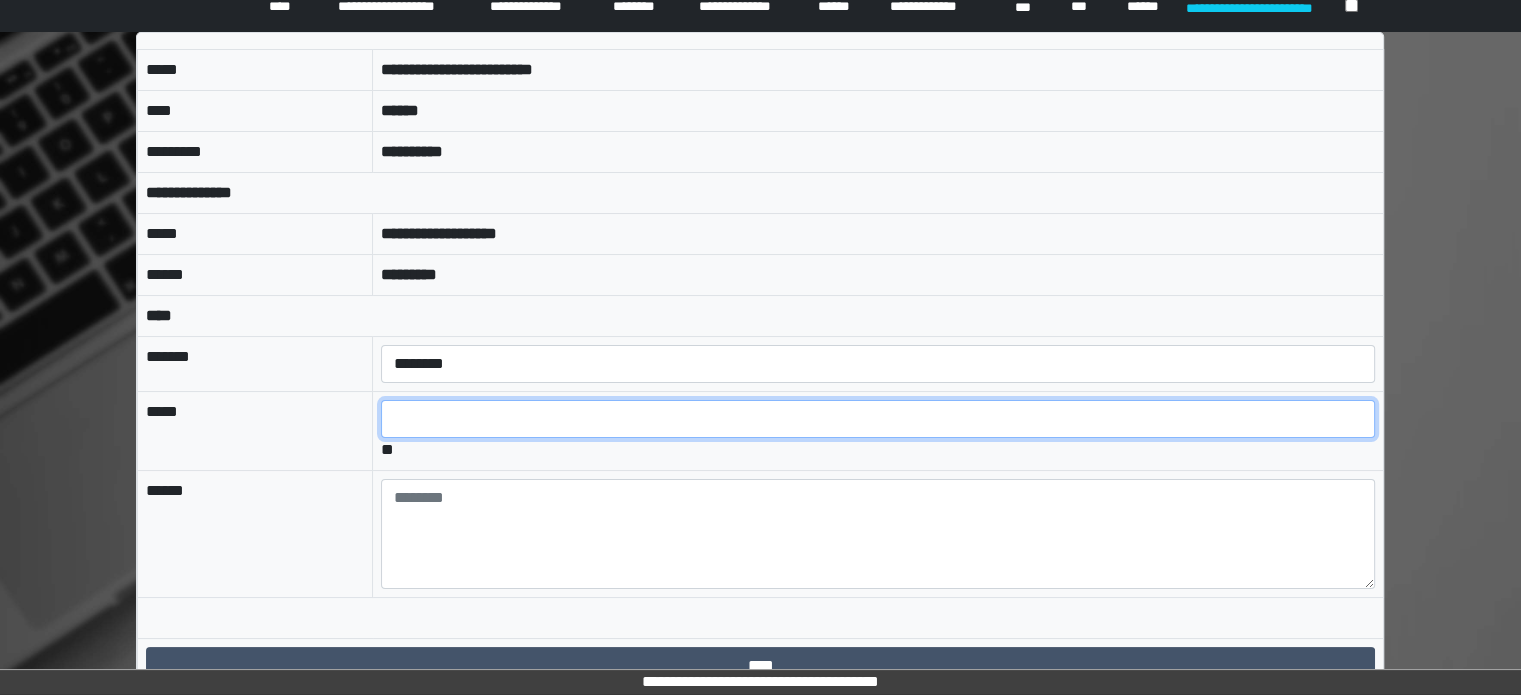 scroll, scrollTop: 76, scrollLeft: 0, axis: vertical 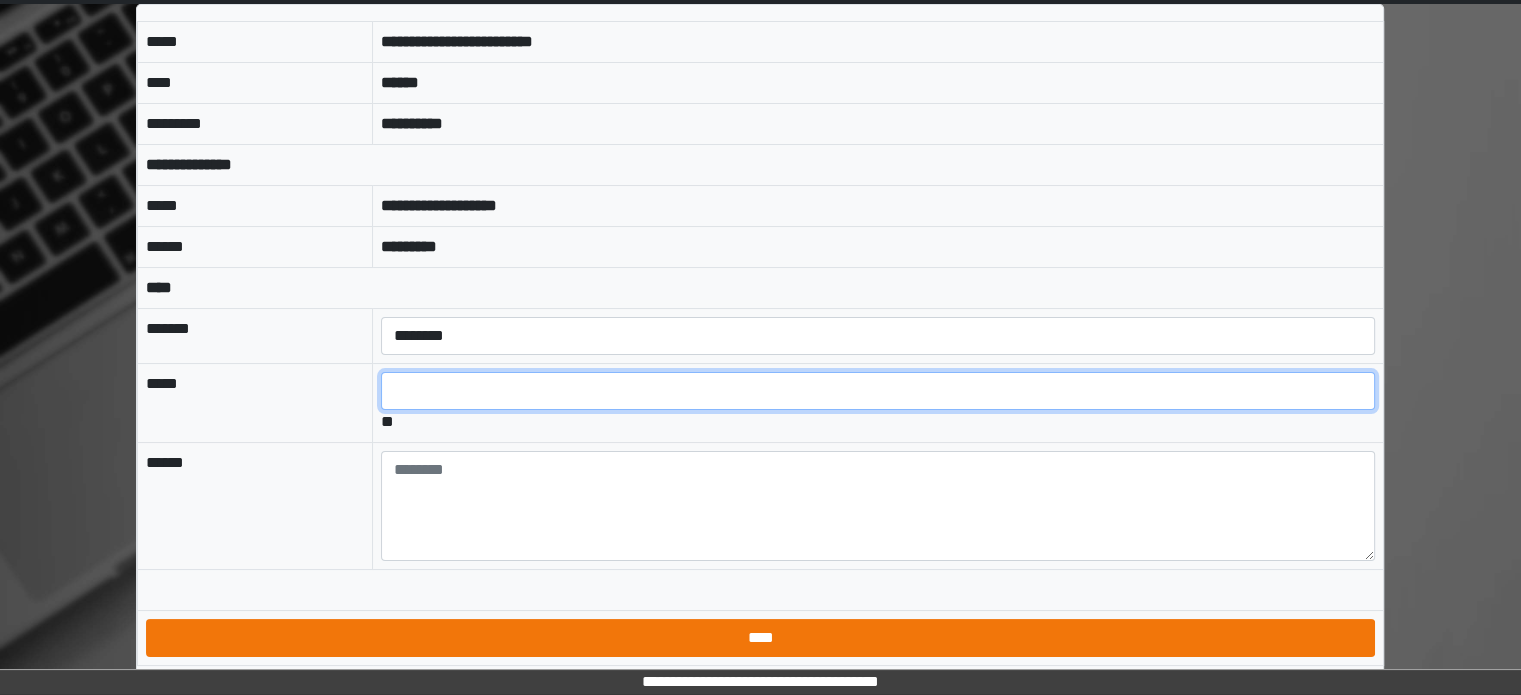type on "*" 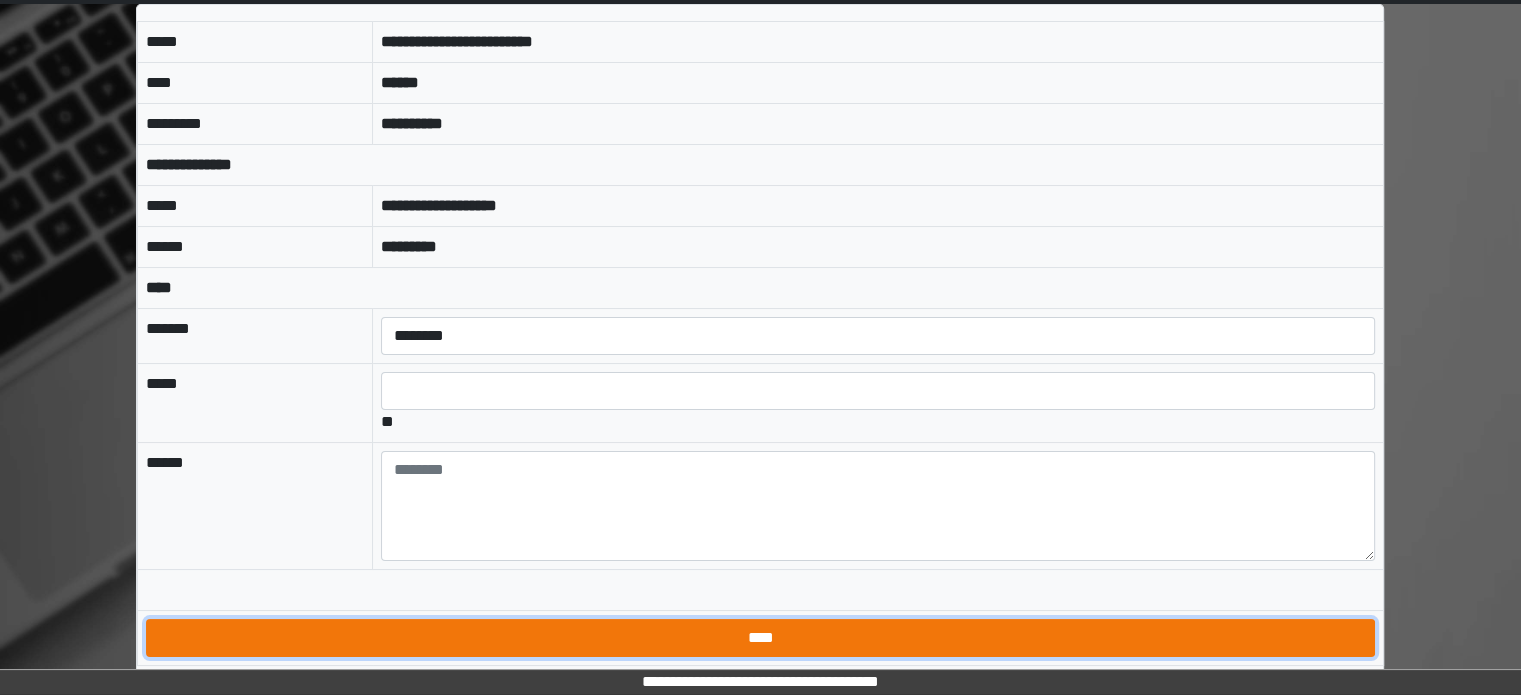 click on "****" at bounding box center [760, 638] 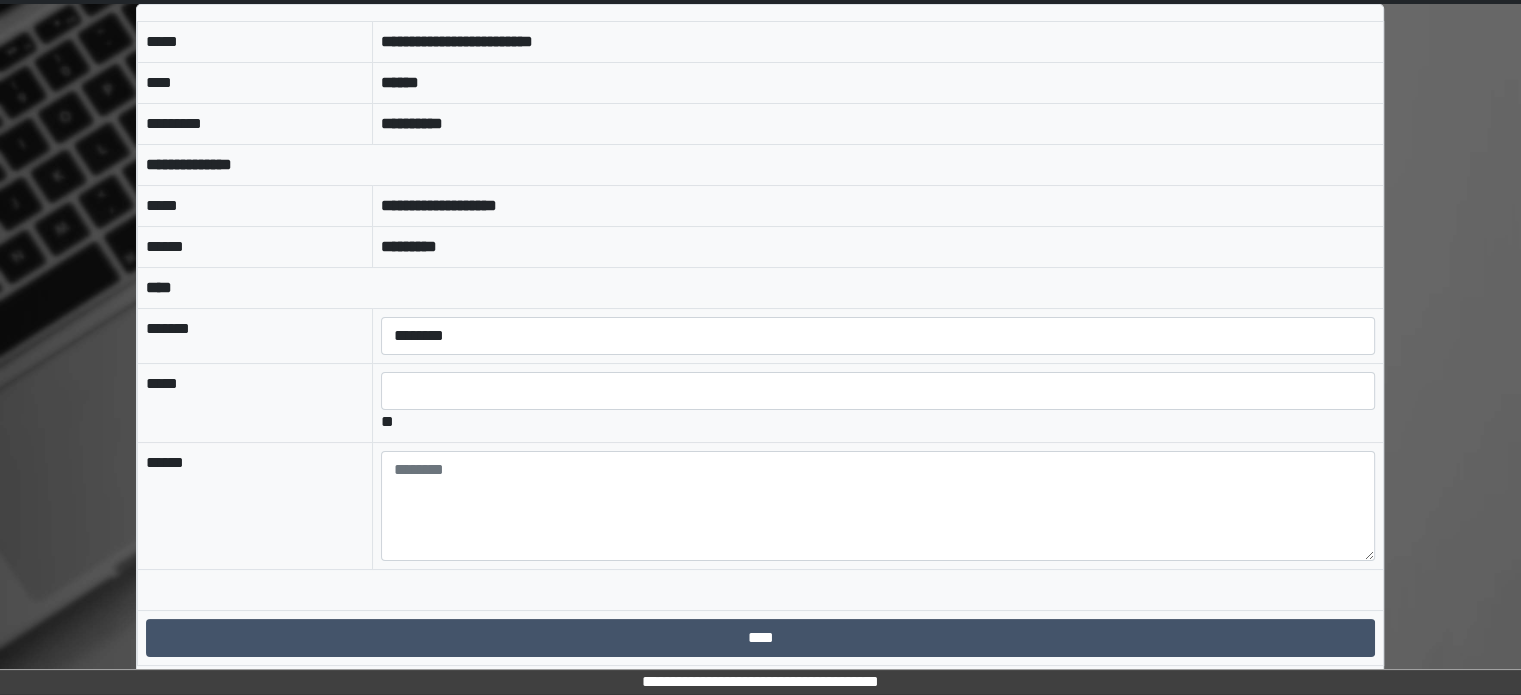 scroll, scrollTop: 0, scrollLeft: 0, axis: both 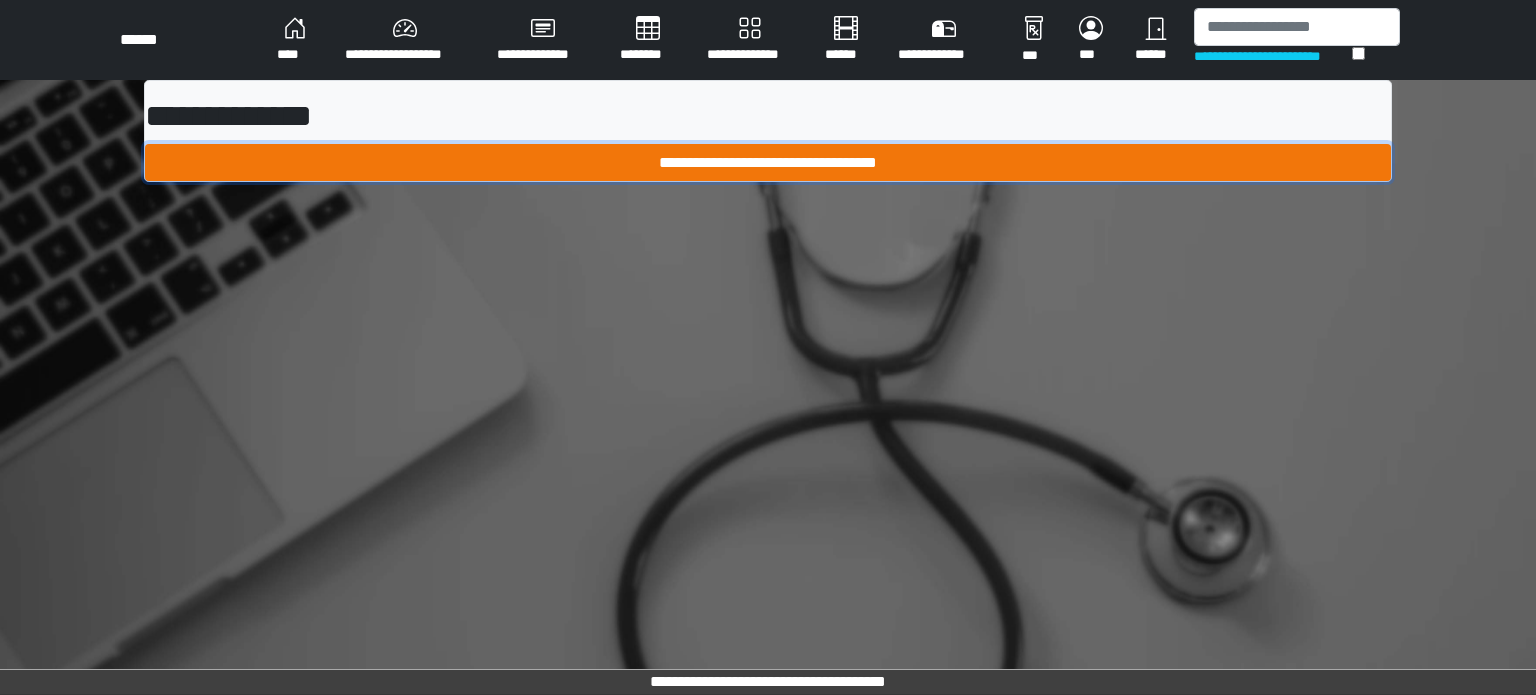 click on "**********" at bounding box center [768, 163] 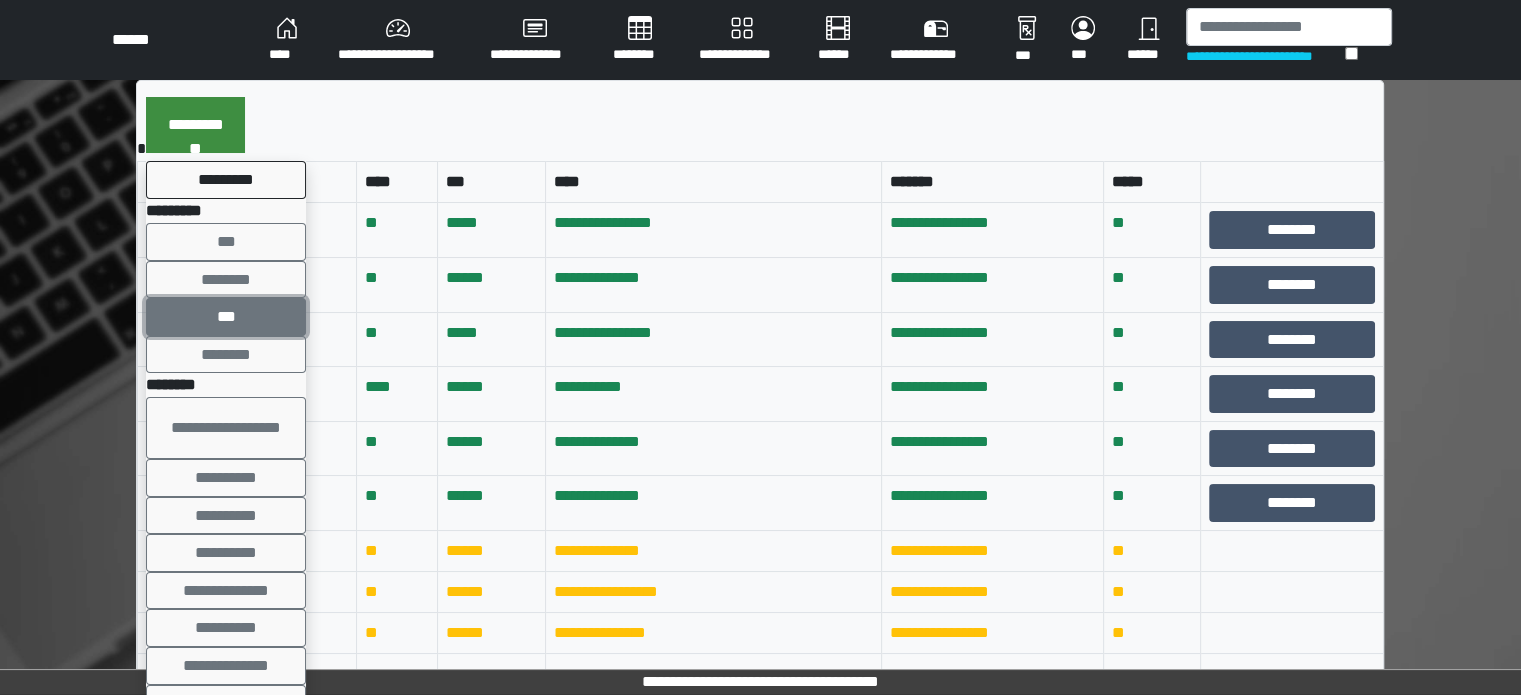 click on "***" at bounding box center [226, 317] 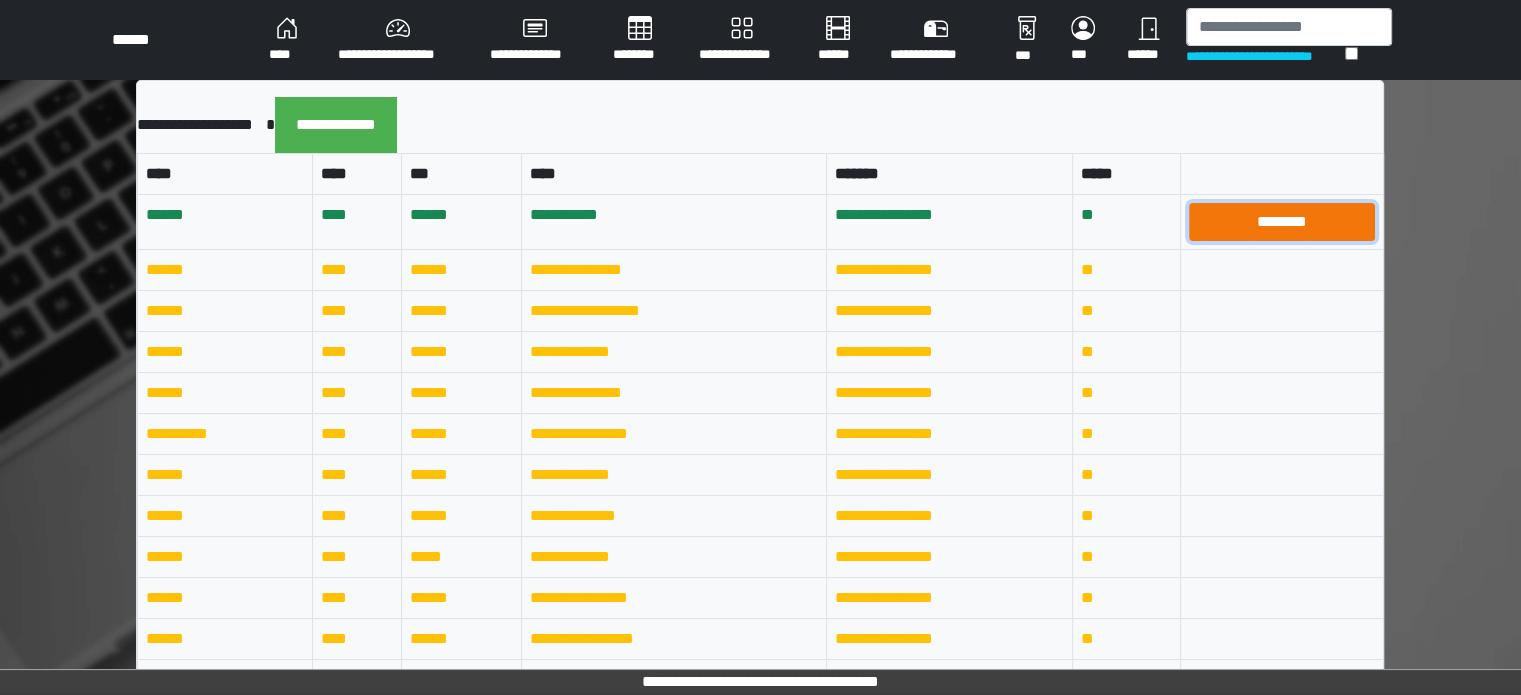 click on "********" at bounding box center (1282, 222) 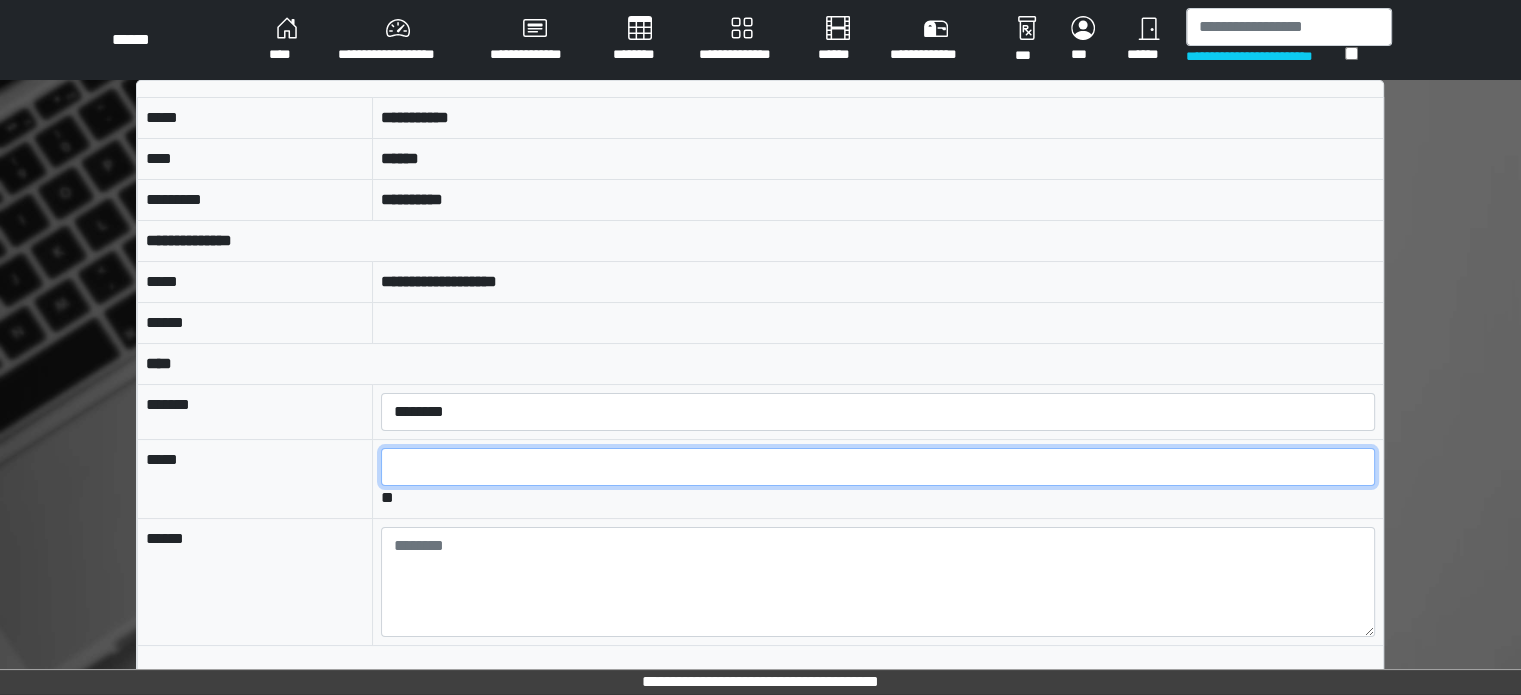 click at bounding box center (878, 467) 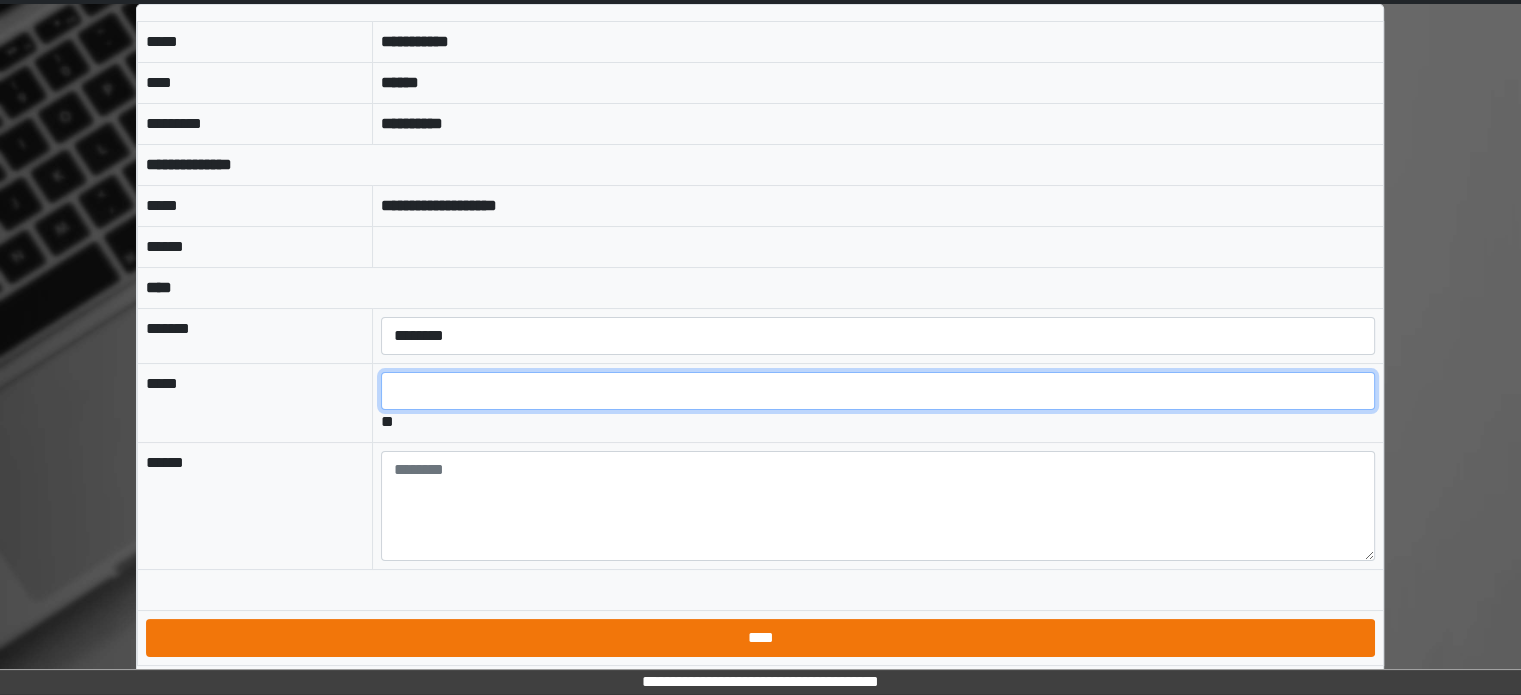 type on "*" 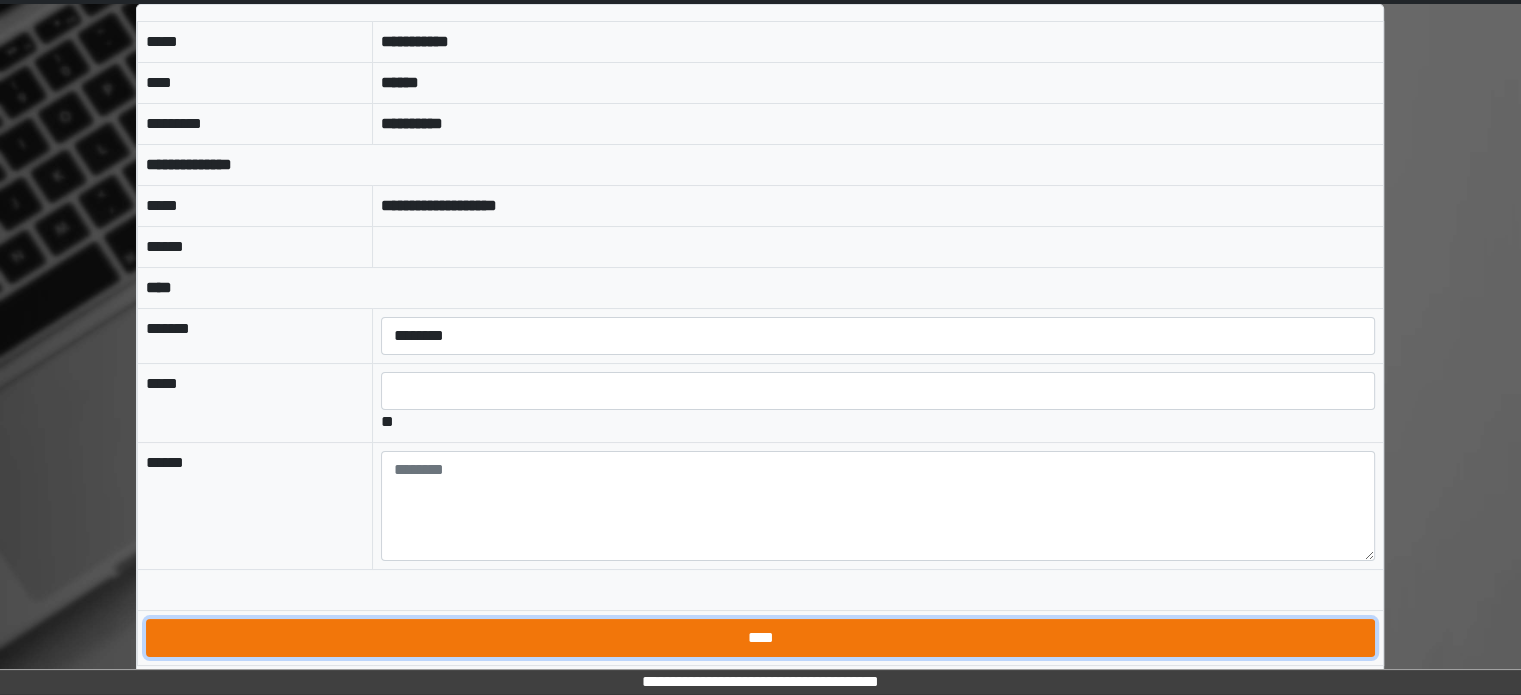 click on "****" at bounding box center (760, 638) 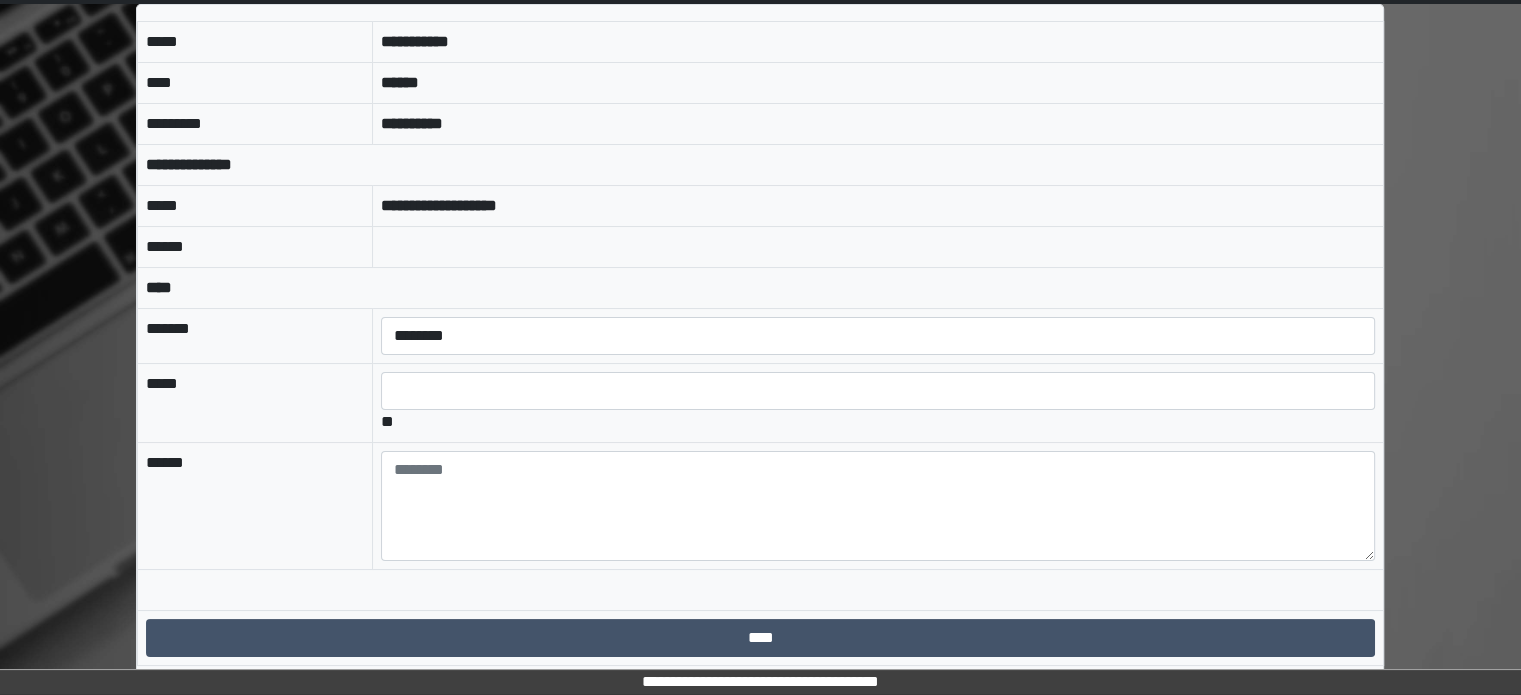 scroll, scrollTop: 0, scrollLeft: 0, axis: both 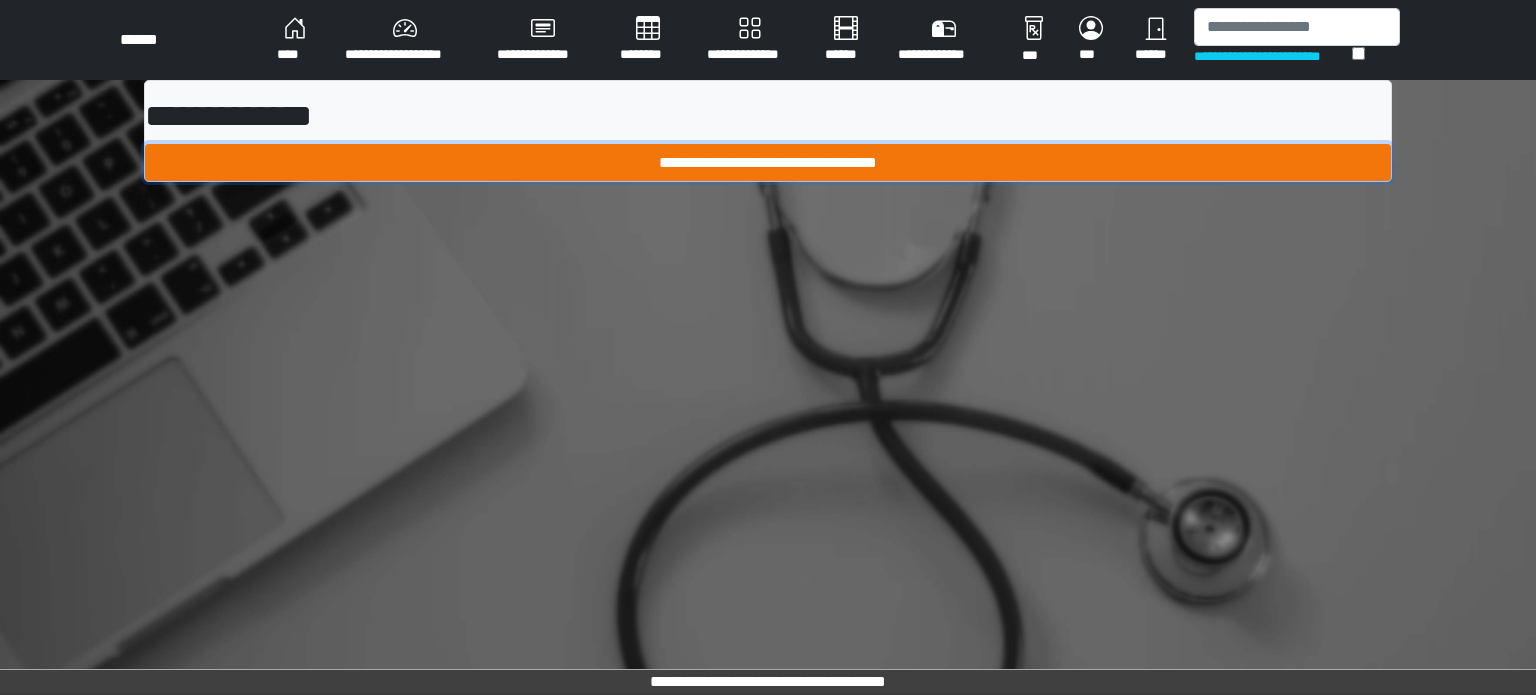 click on "**********" at bounding box center (768, 163) 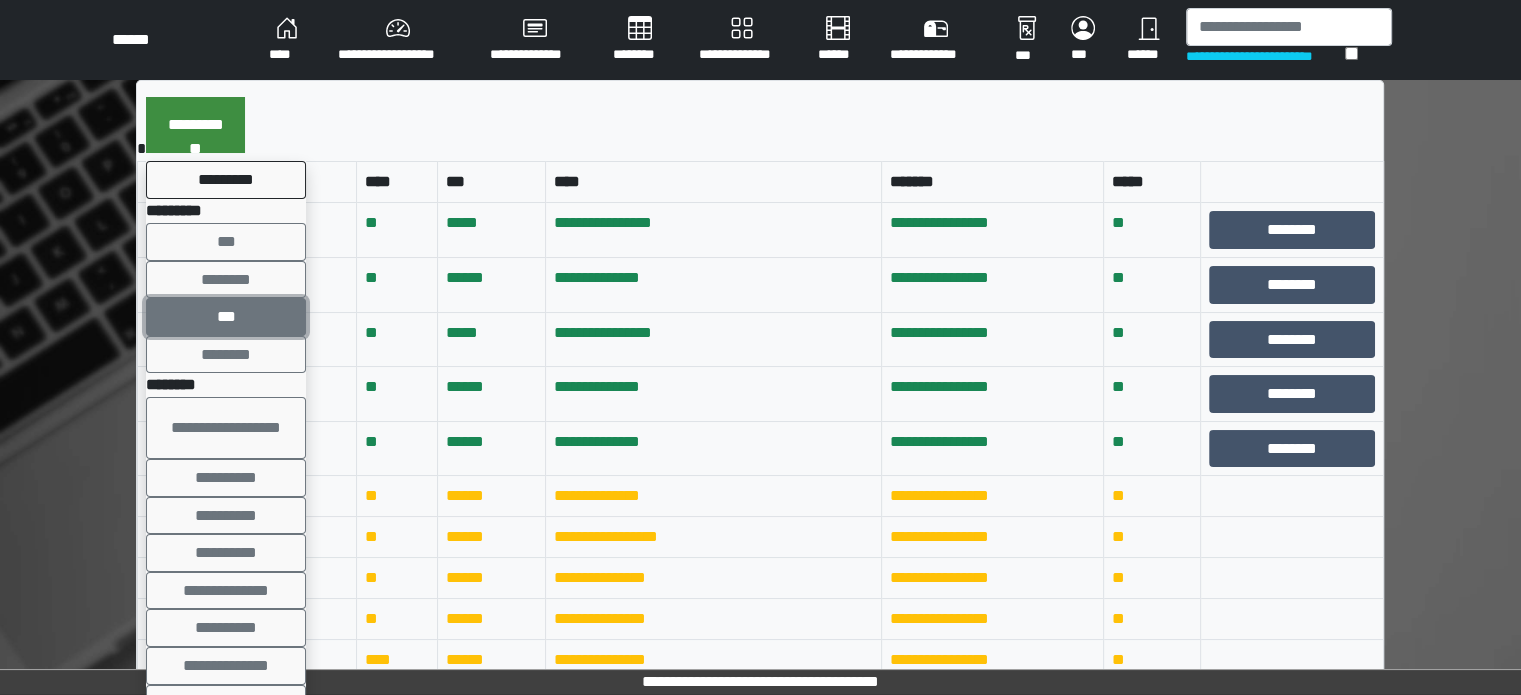 click on "***" at bounding box center (226, 317) 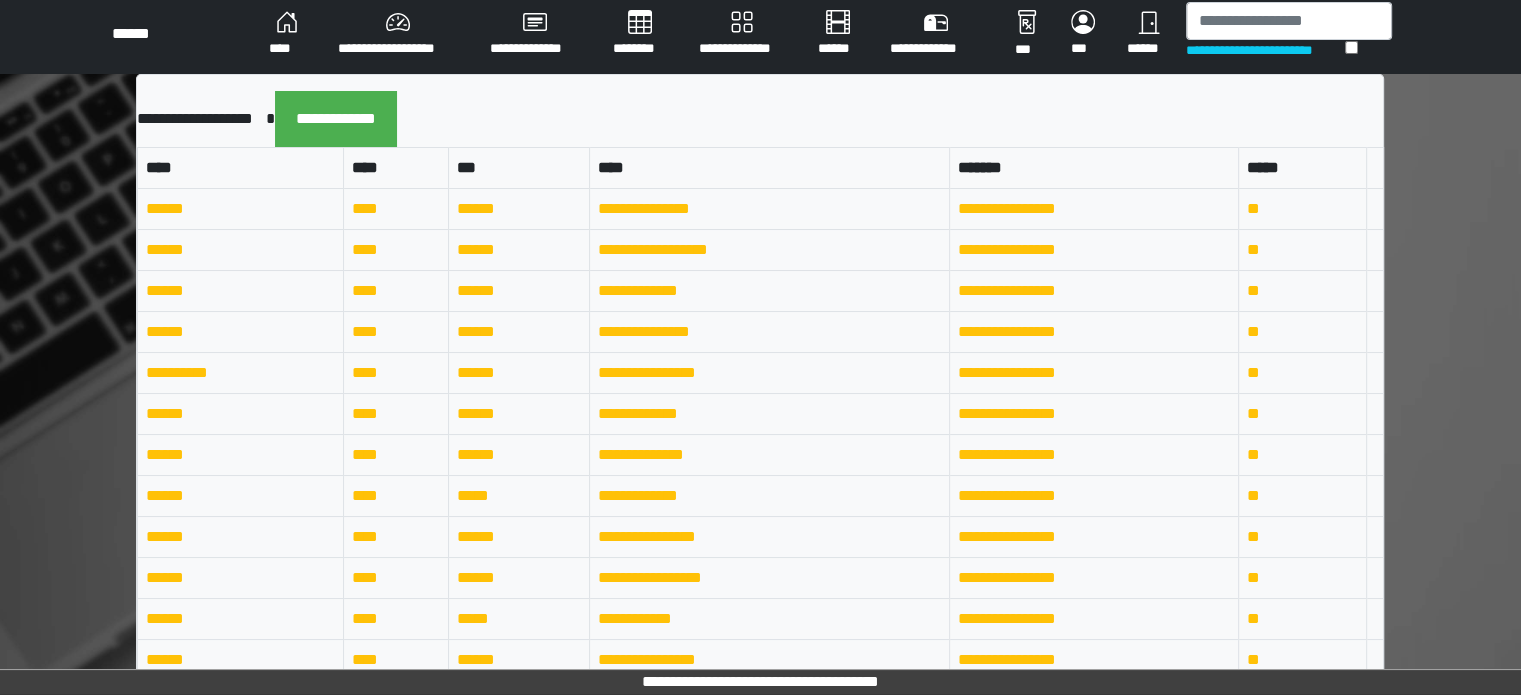 scroll, scrollTop: 0, scrollLeft: 0, axis: both 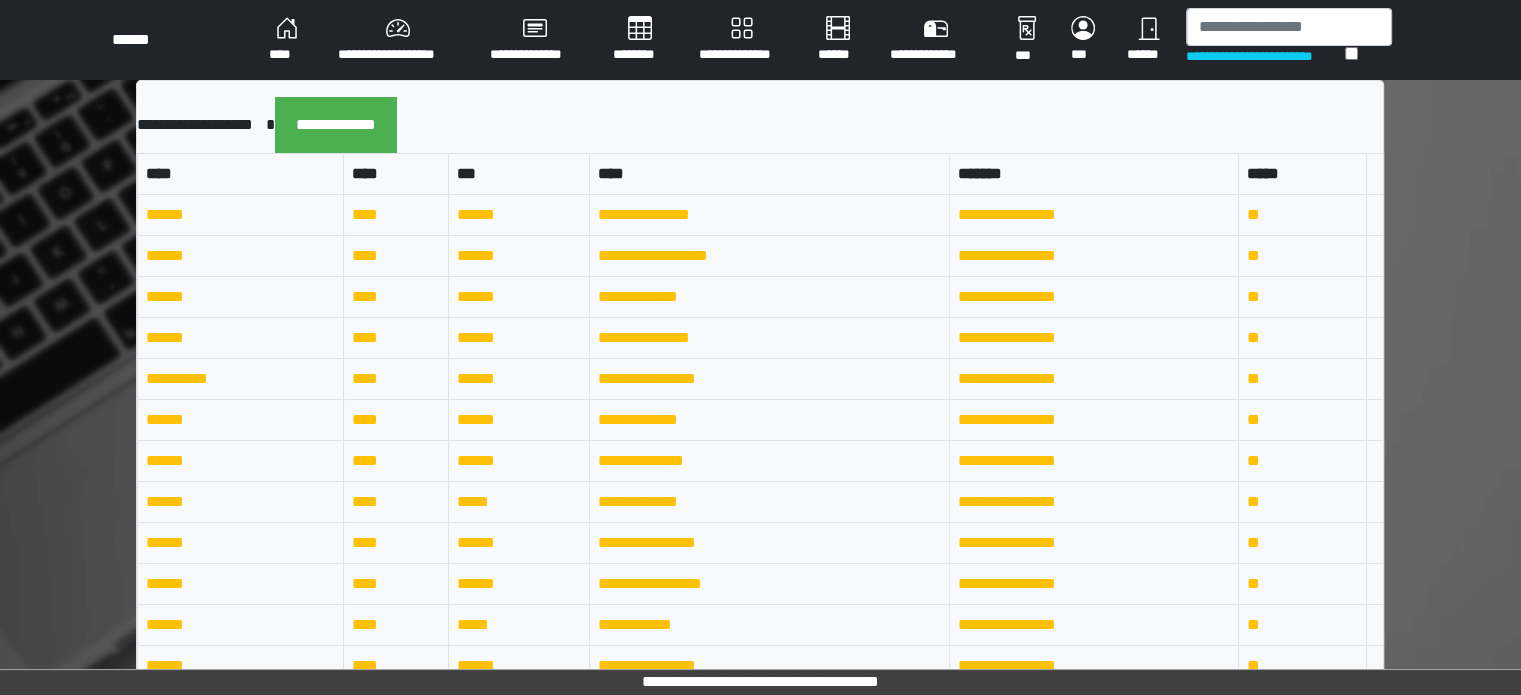 click on "****" at bounding box center (287, 40) 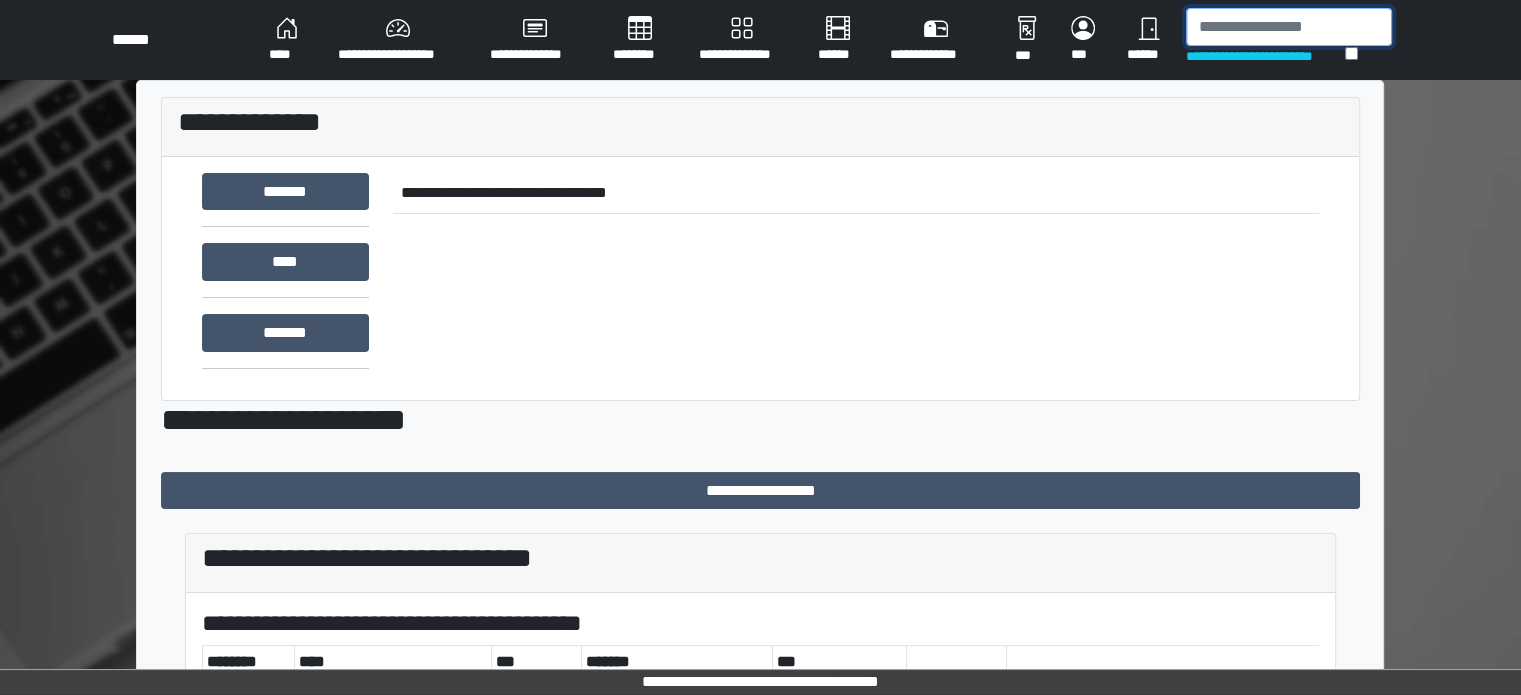 drag, startPoint x: 1266, startPoint y: 31, endPoint x: 1256, endPoint y: 26, distance: 11.18034 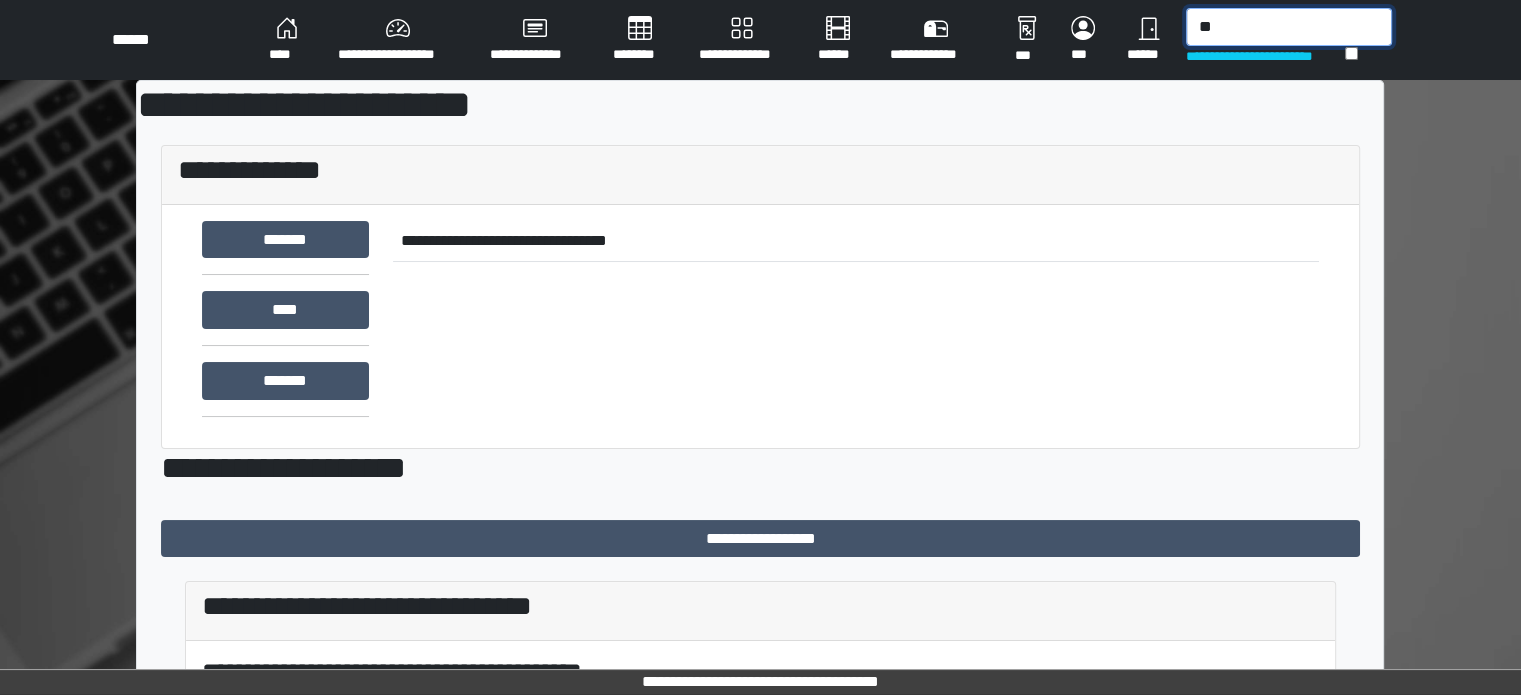 type on "*" 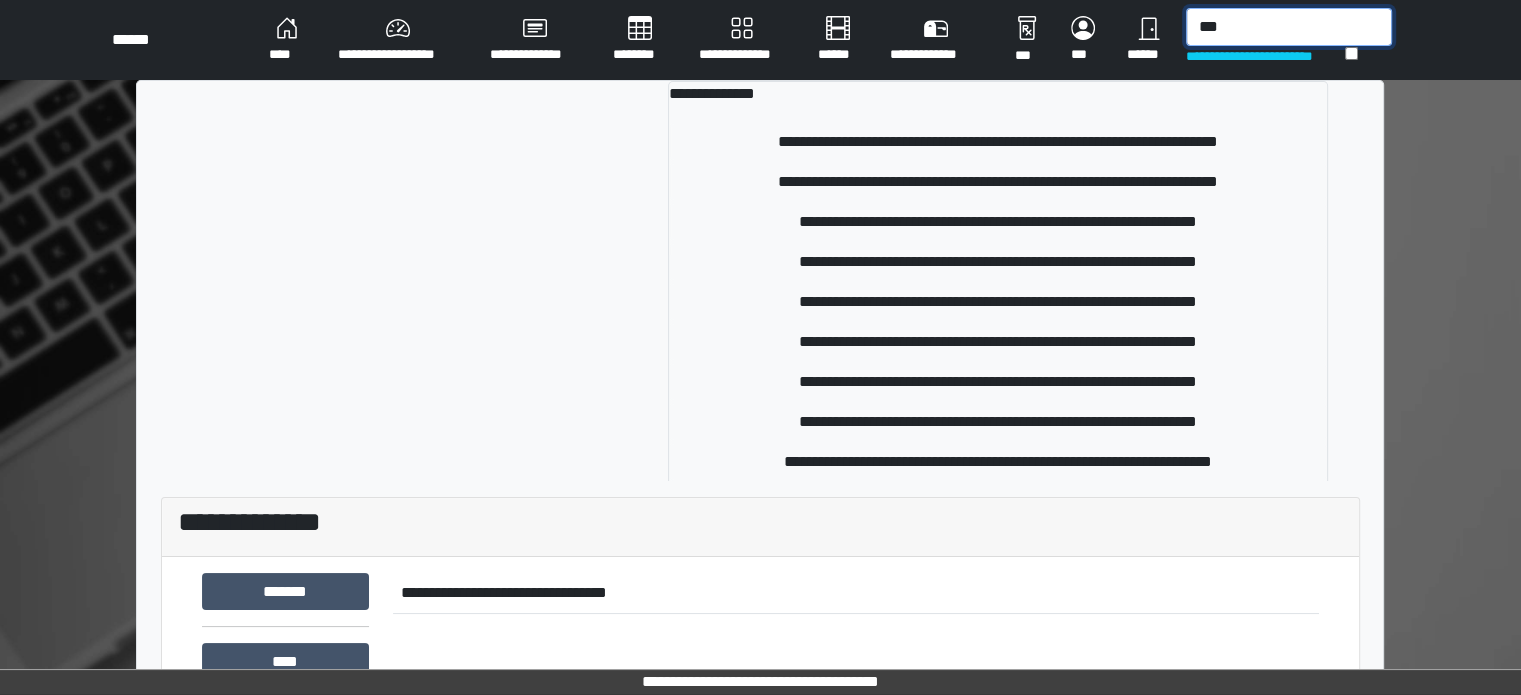 type on "***" 